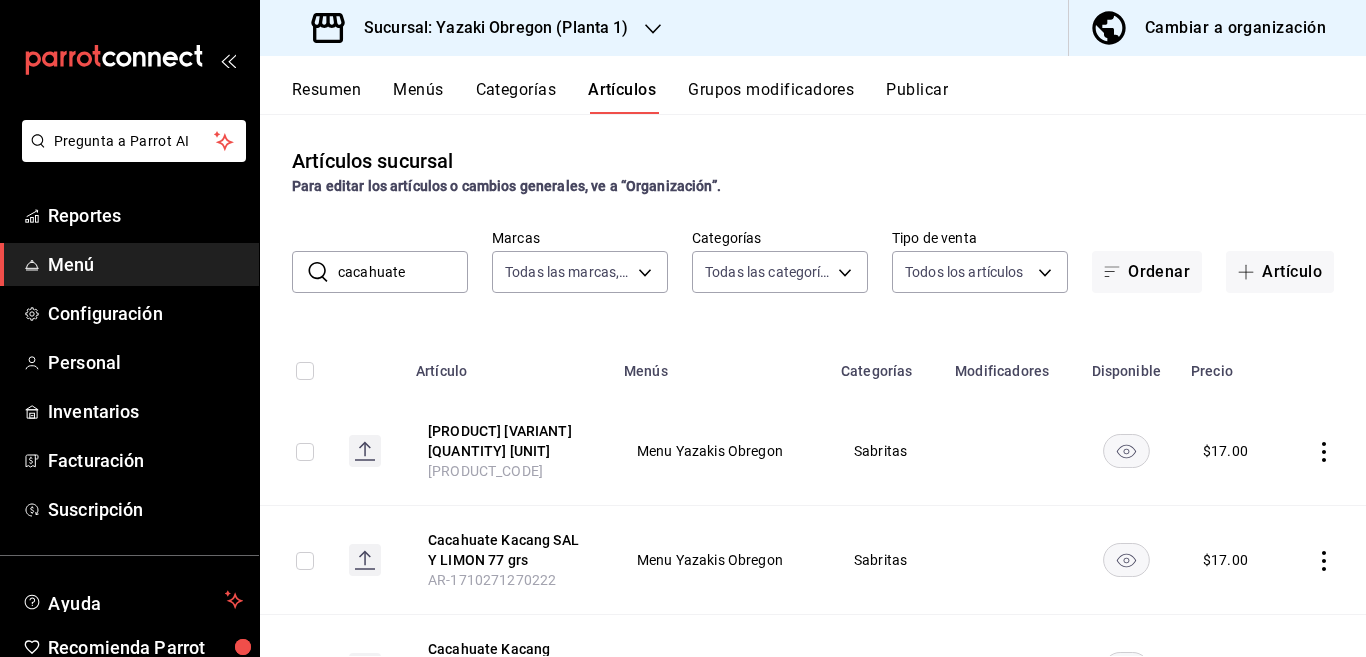 click on "cacahuate" at bounding box center [403, 272] 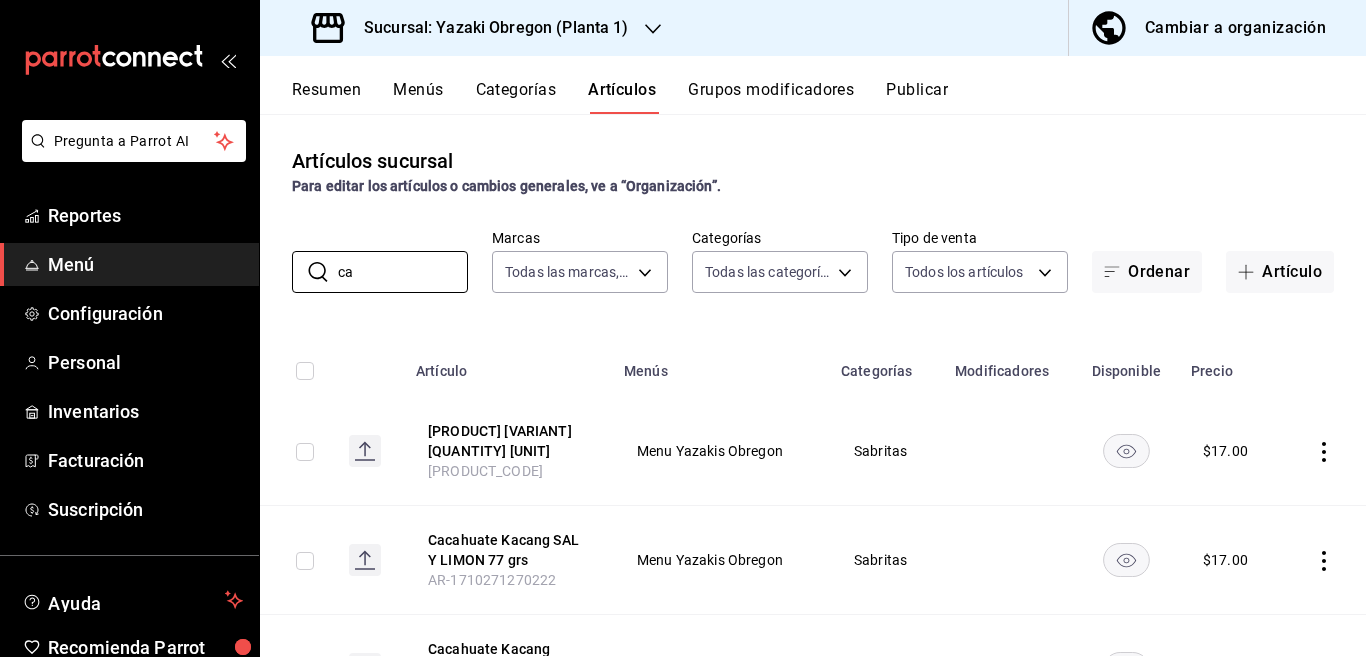 type on "c" 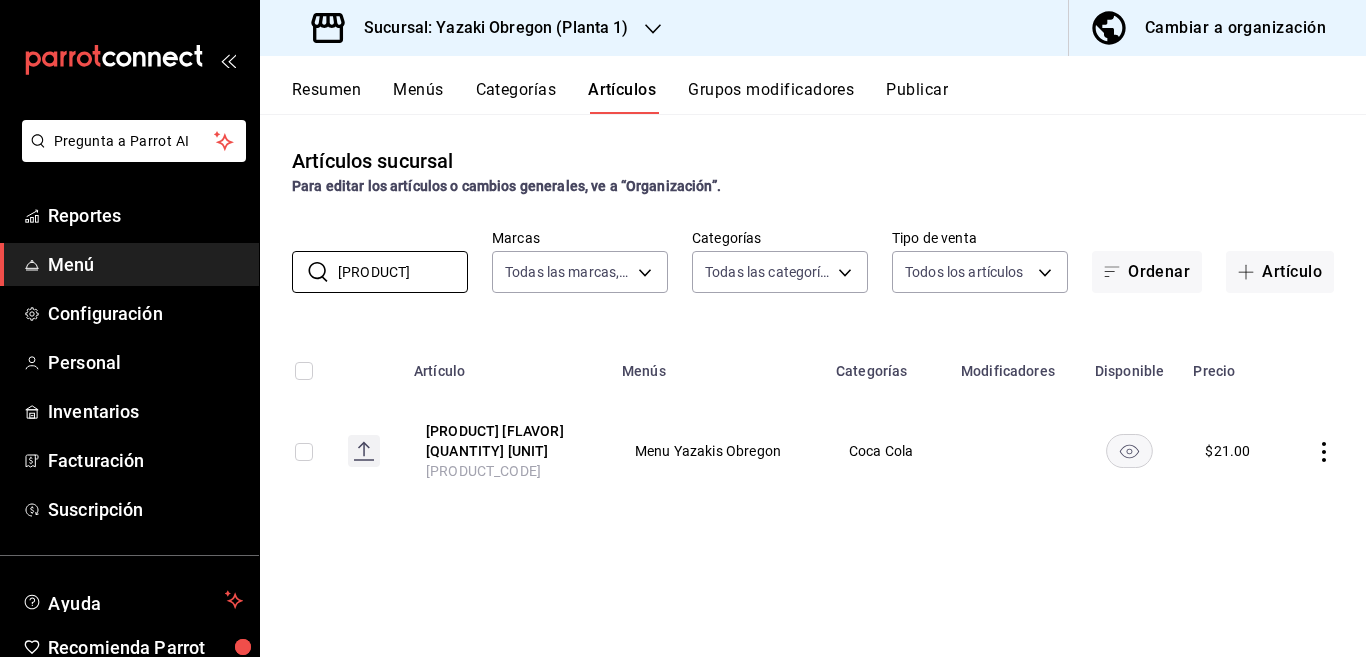 type on "[PRODUCT]" 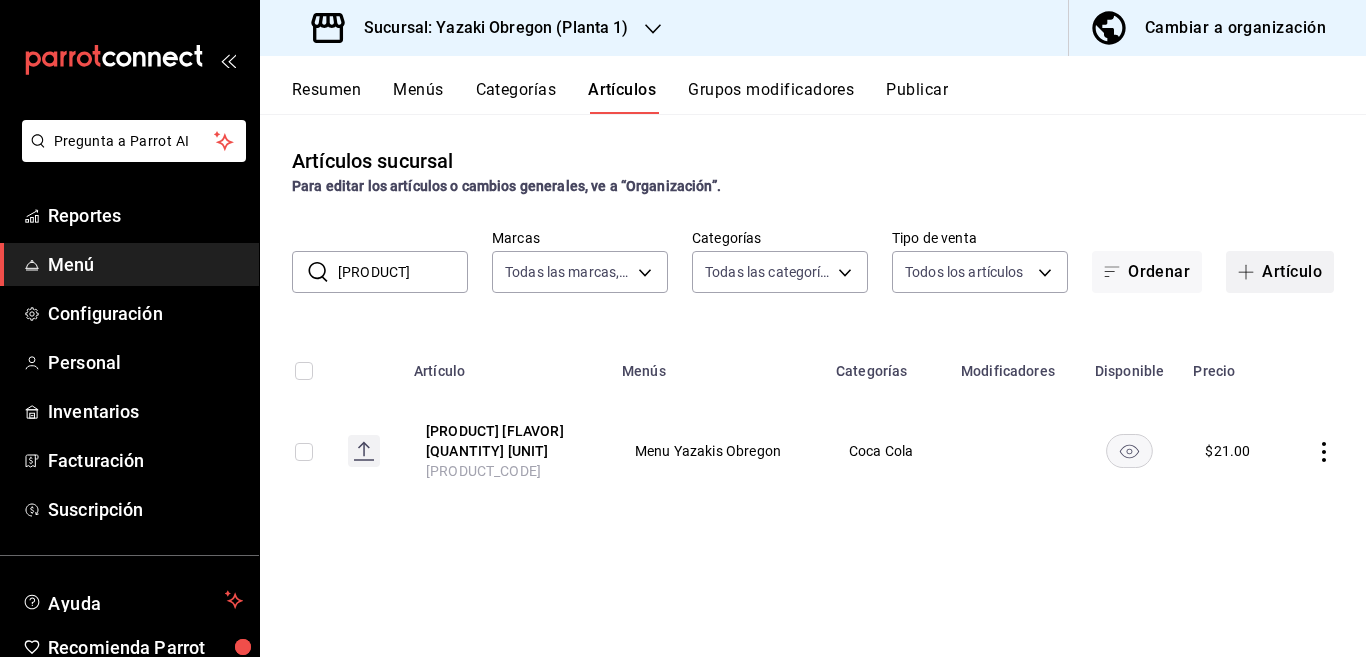 click on "Artículo" at bounding box center [1280, 272] 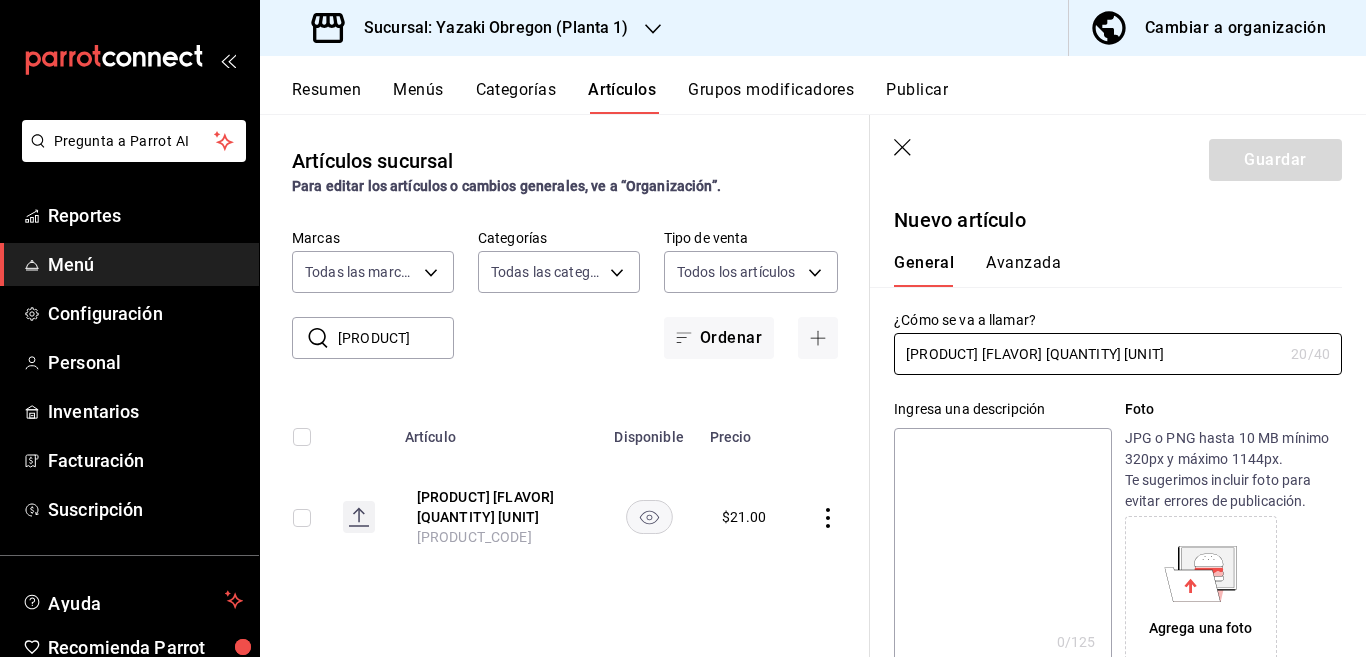 type on "[PRODUCT] [FLAVOR] [QUANTITY] [UNIT]" 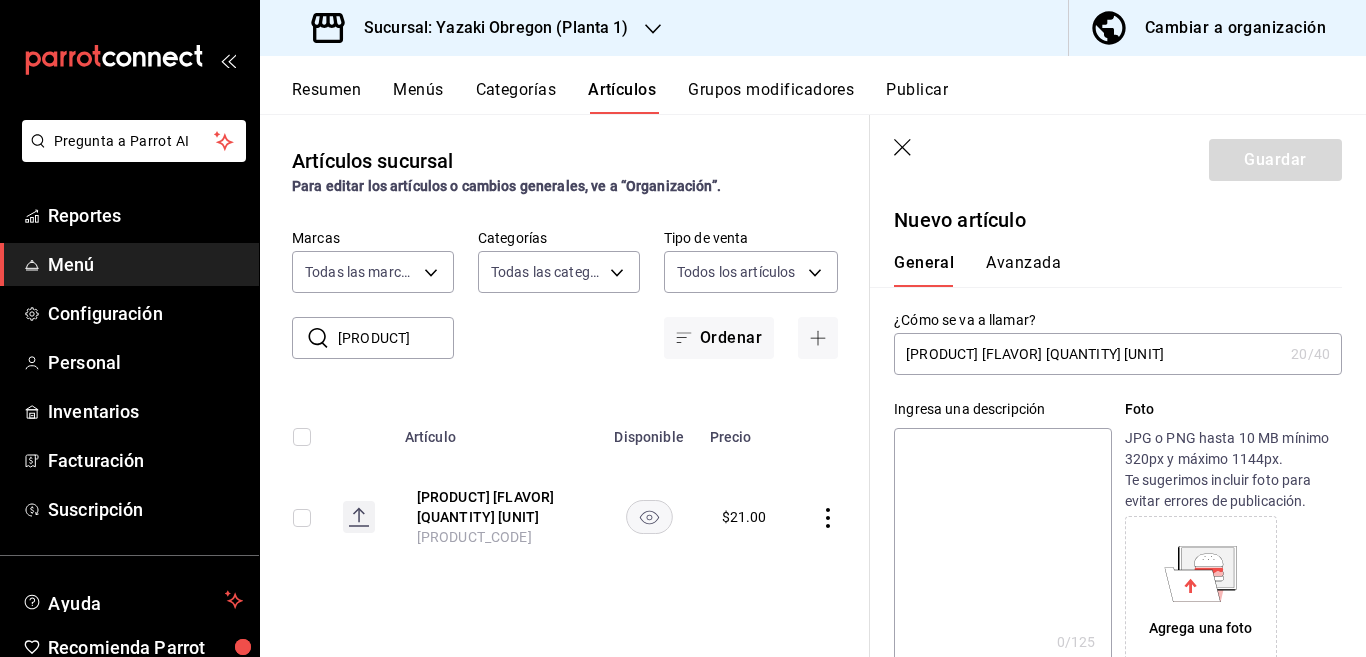 click at bounding box center (1002, 548) 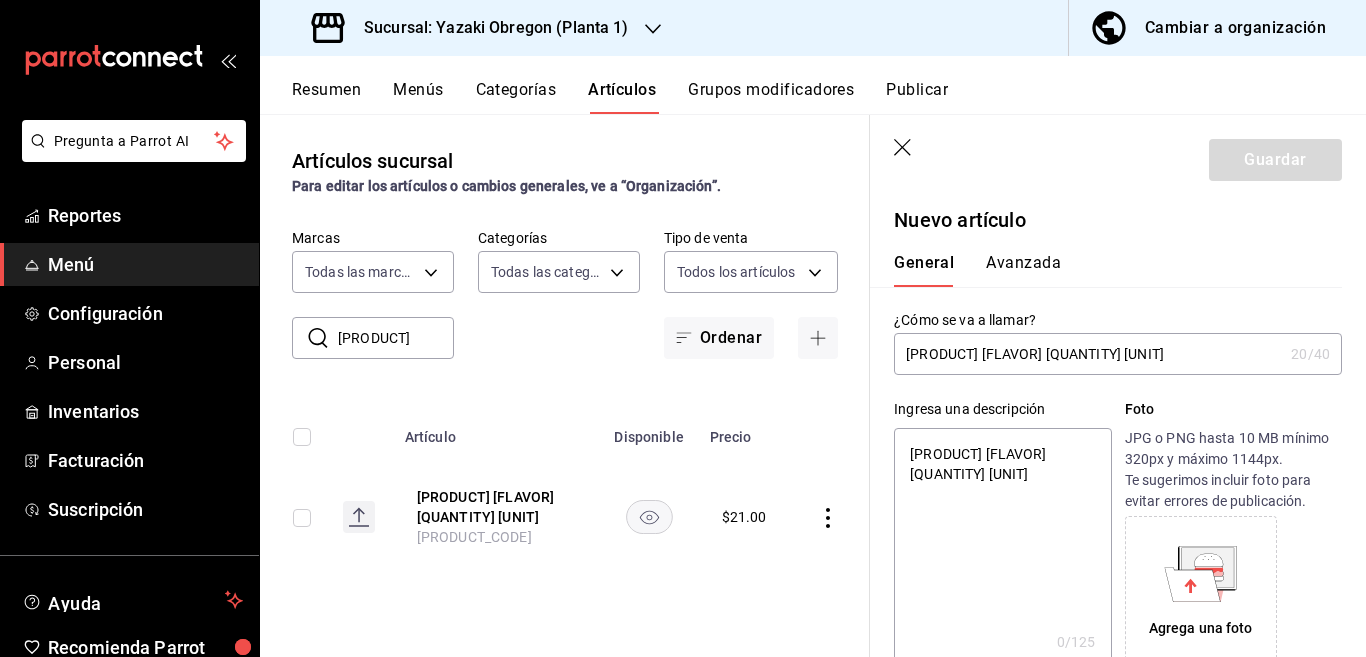 type on "x" 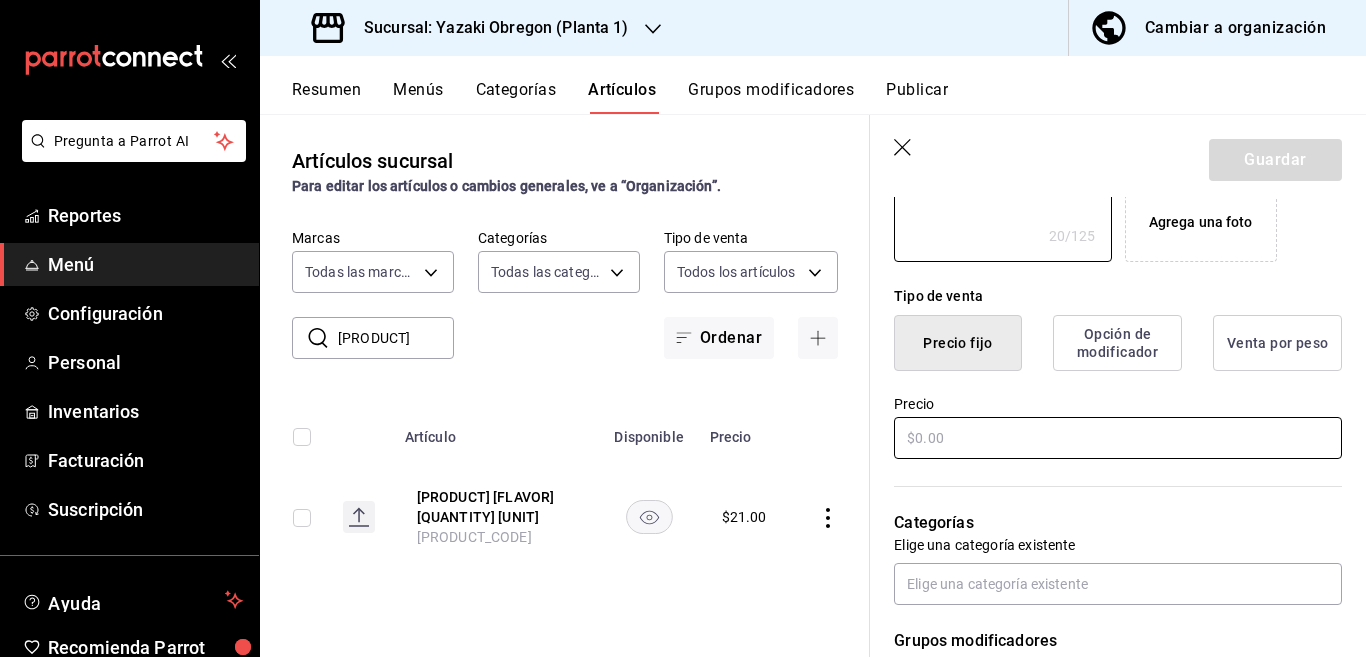 scroll, scrollTop: 487, scrollLeft: 0, axis: vertical 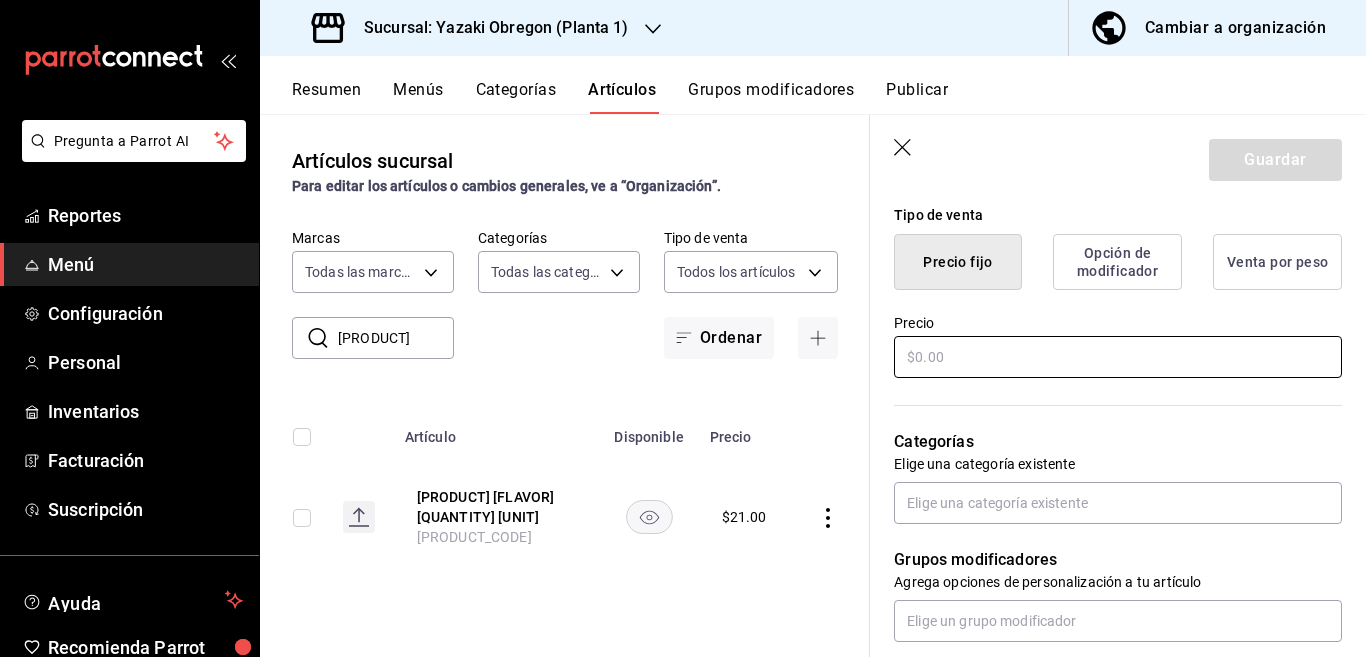 type on "[PRODUCT] [FLAVOR] [QUANTITY] [UNIT]" 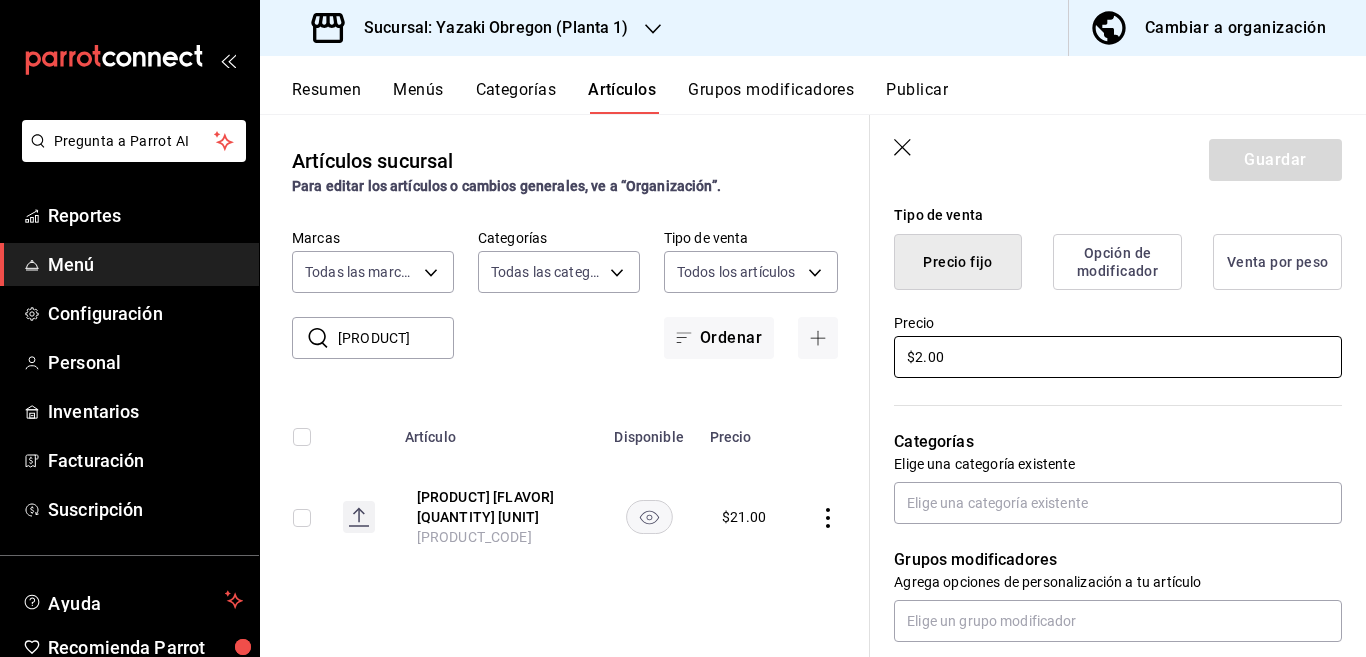 type on "$21.00" 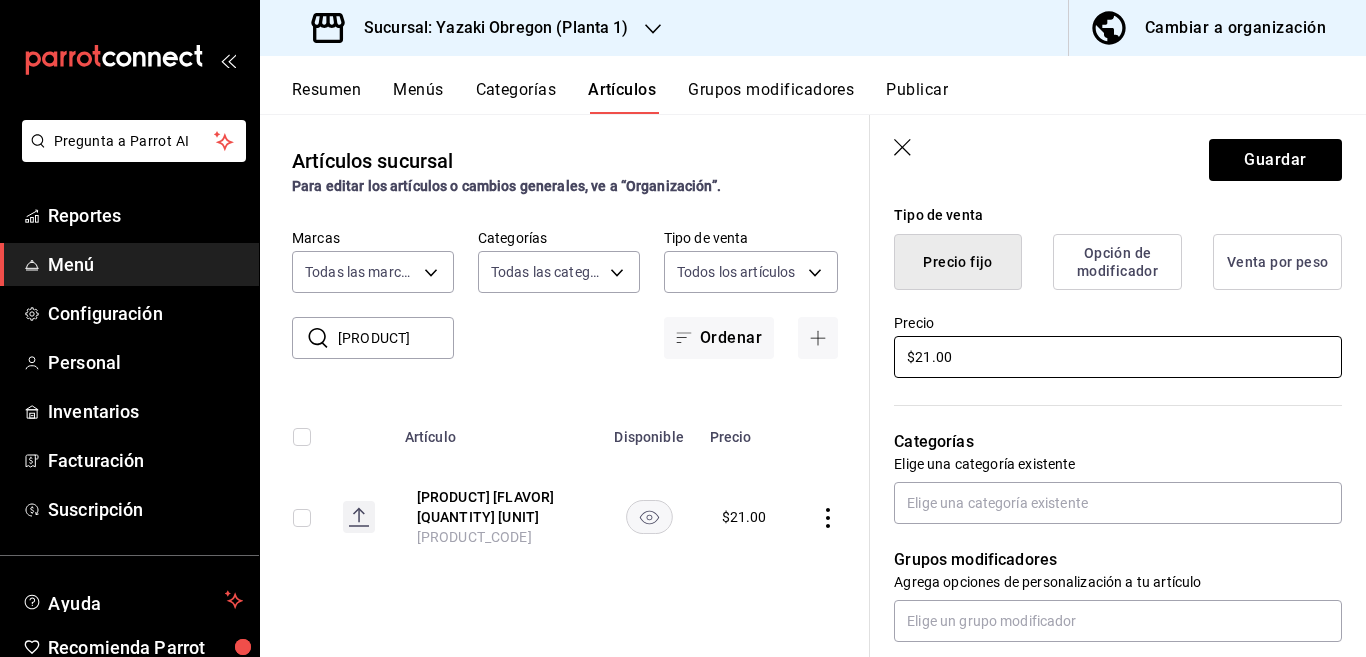 type on "x" 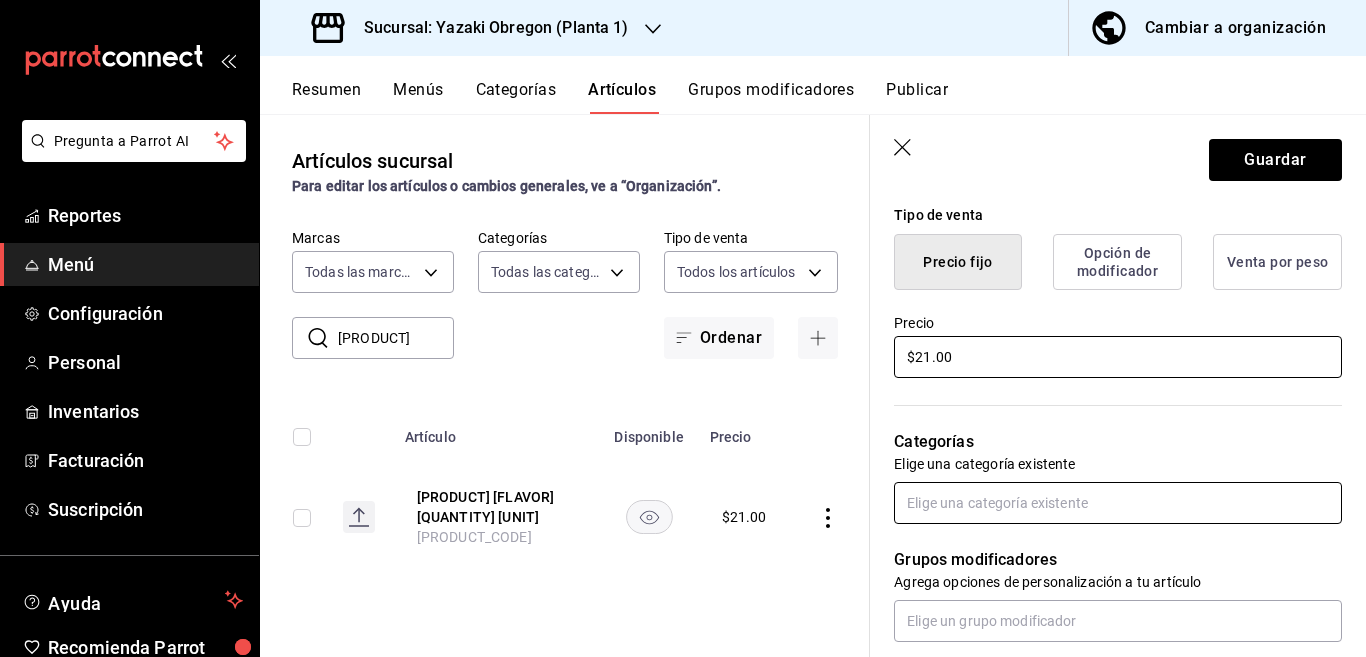 scroll, scrollTop: 488, scrollLeft: 0, axis: vertical 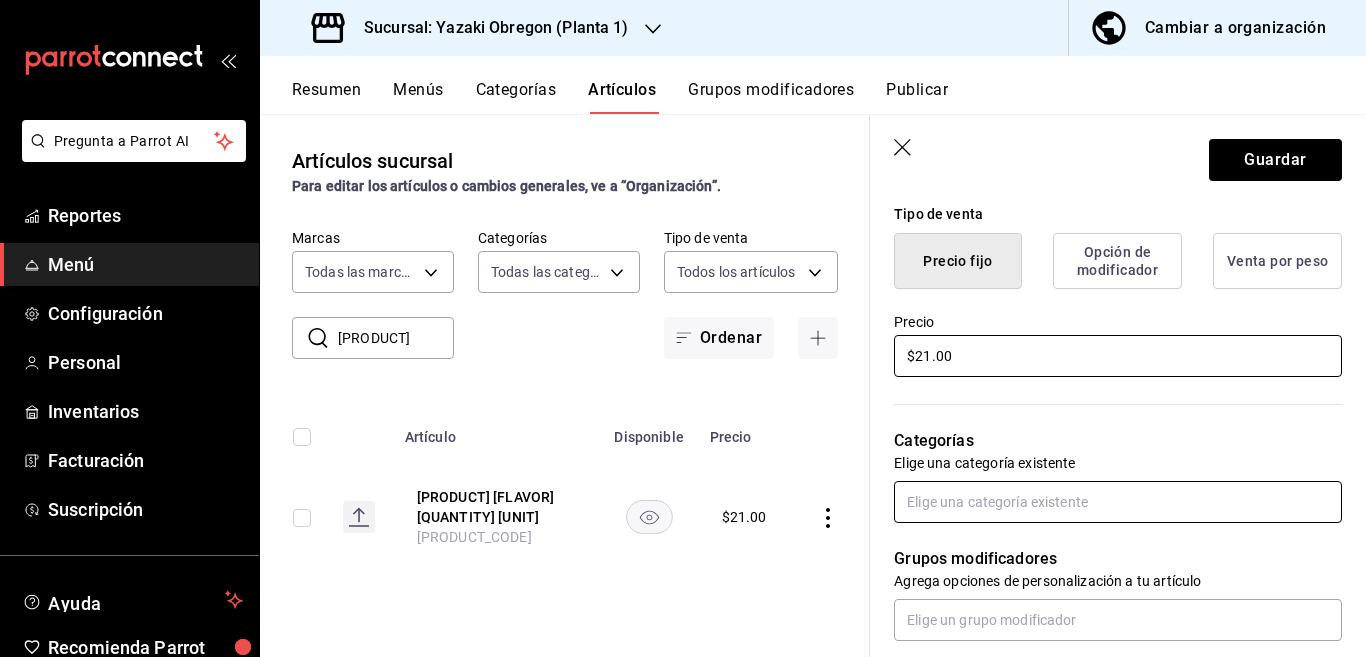 type on "$21.00" 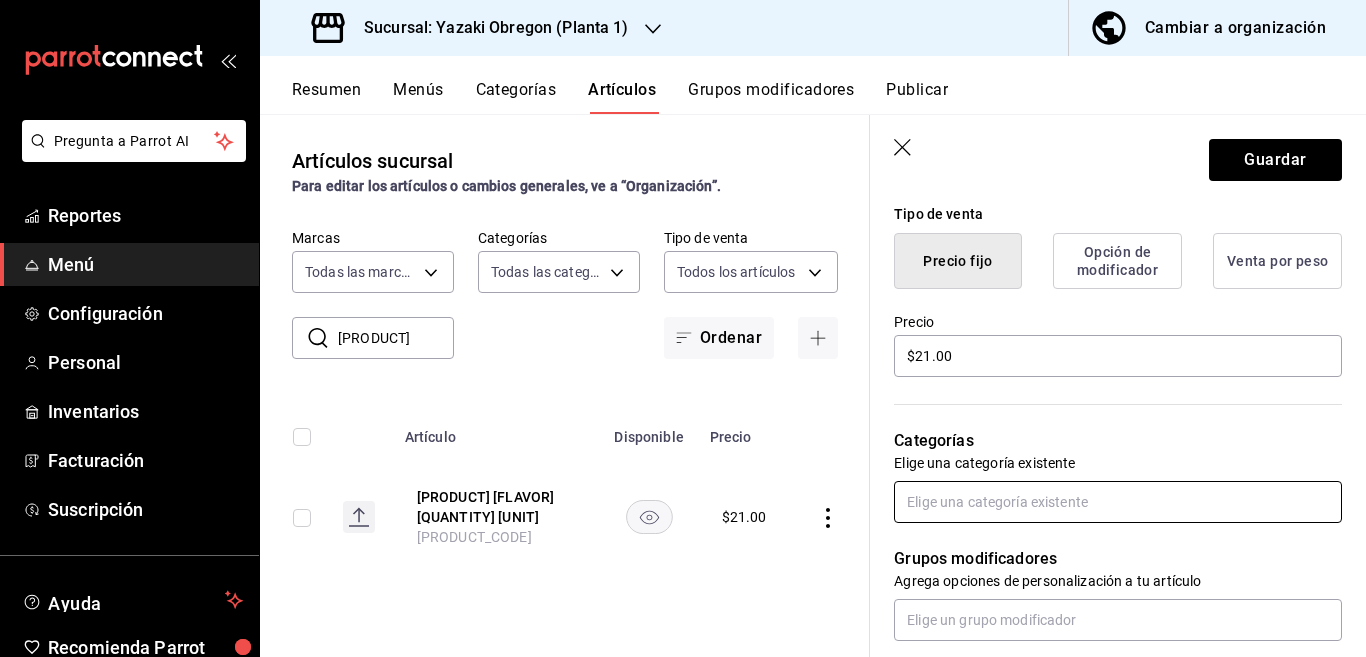 click at bounding box center (1118, 502) 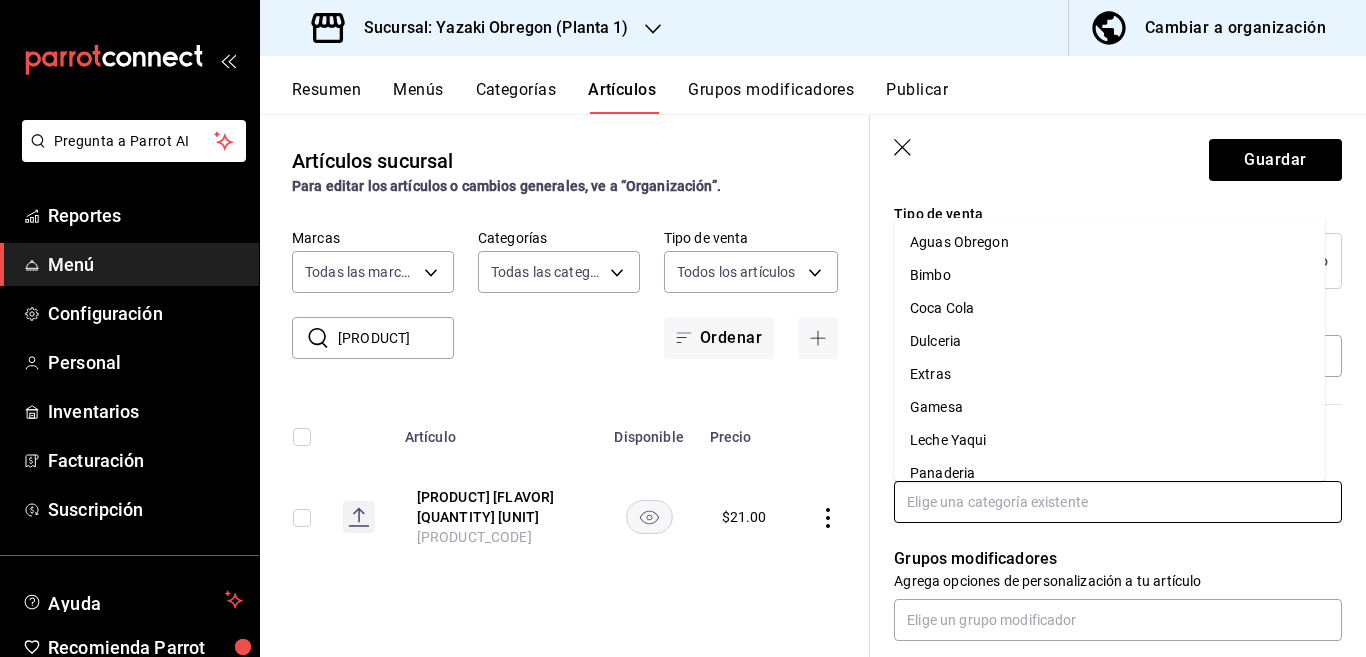 click on "Coca Cola" at bounding box center (1109, 308) 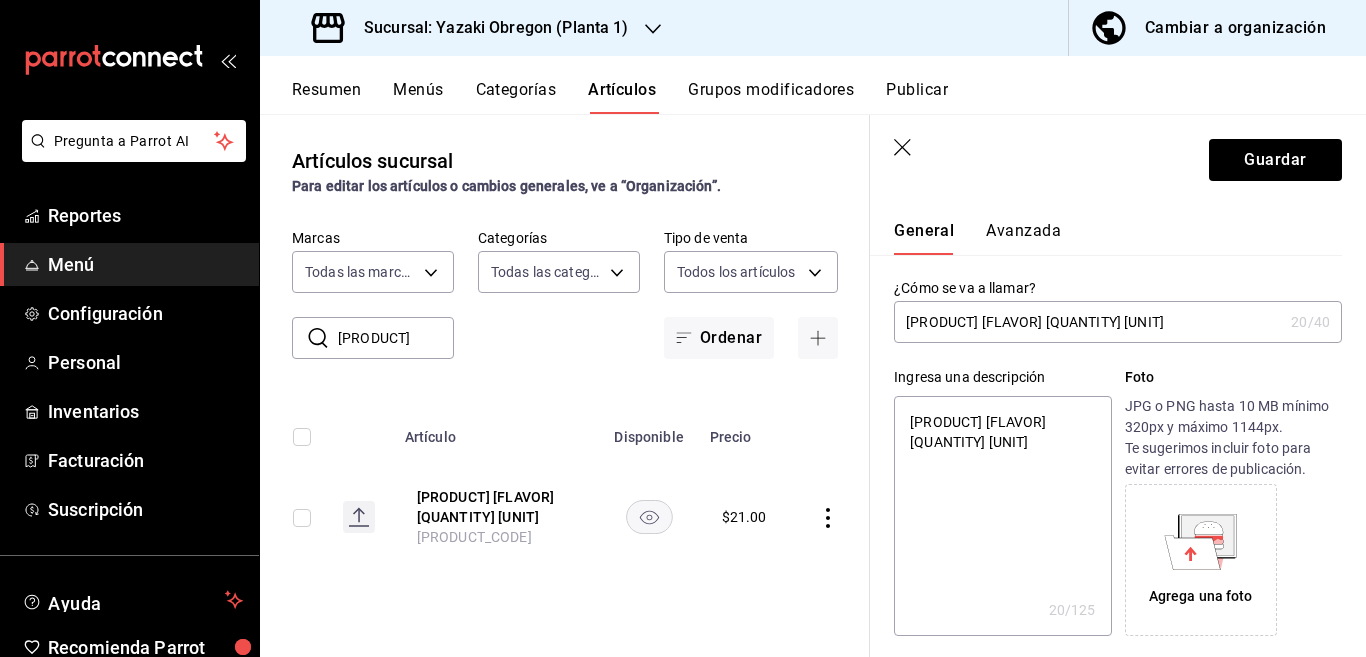 scroll, scrollTop: 32, scrollLeft: 0, axis: vertical 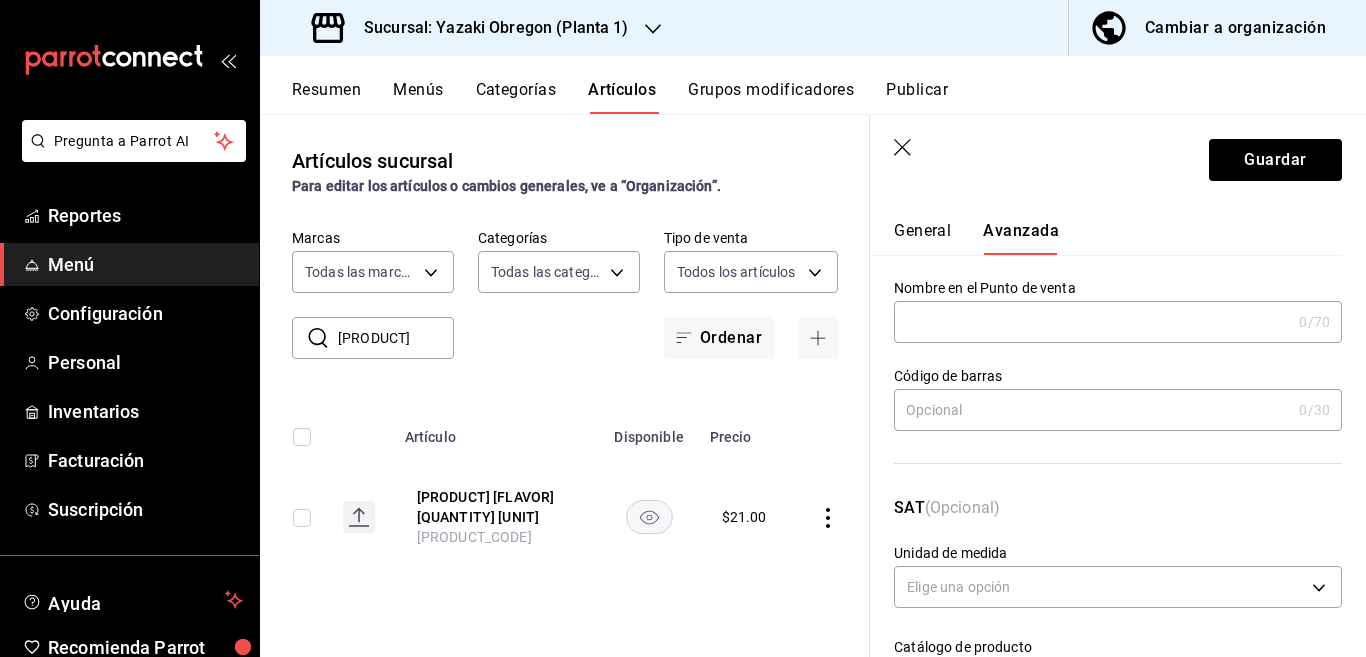 click at bounding box center (1092, 410) 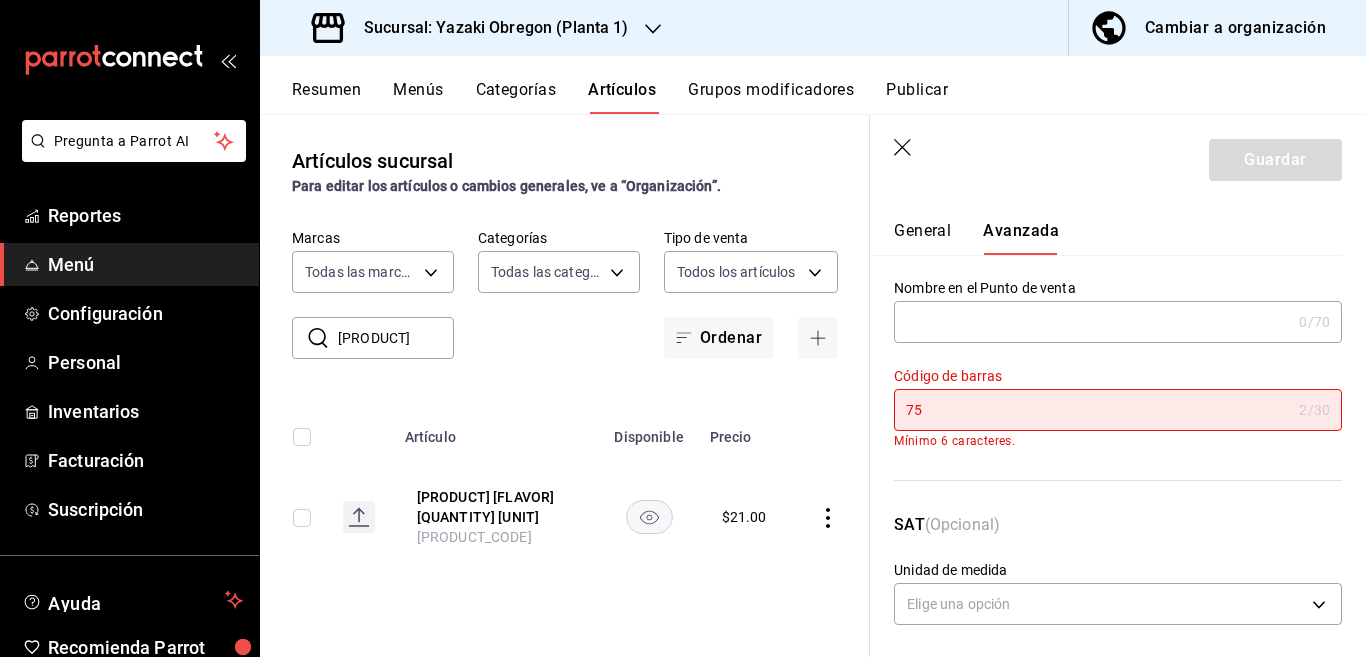 scroll, scrollTop: 32, scrollLeft: 0, axis: vertical 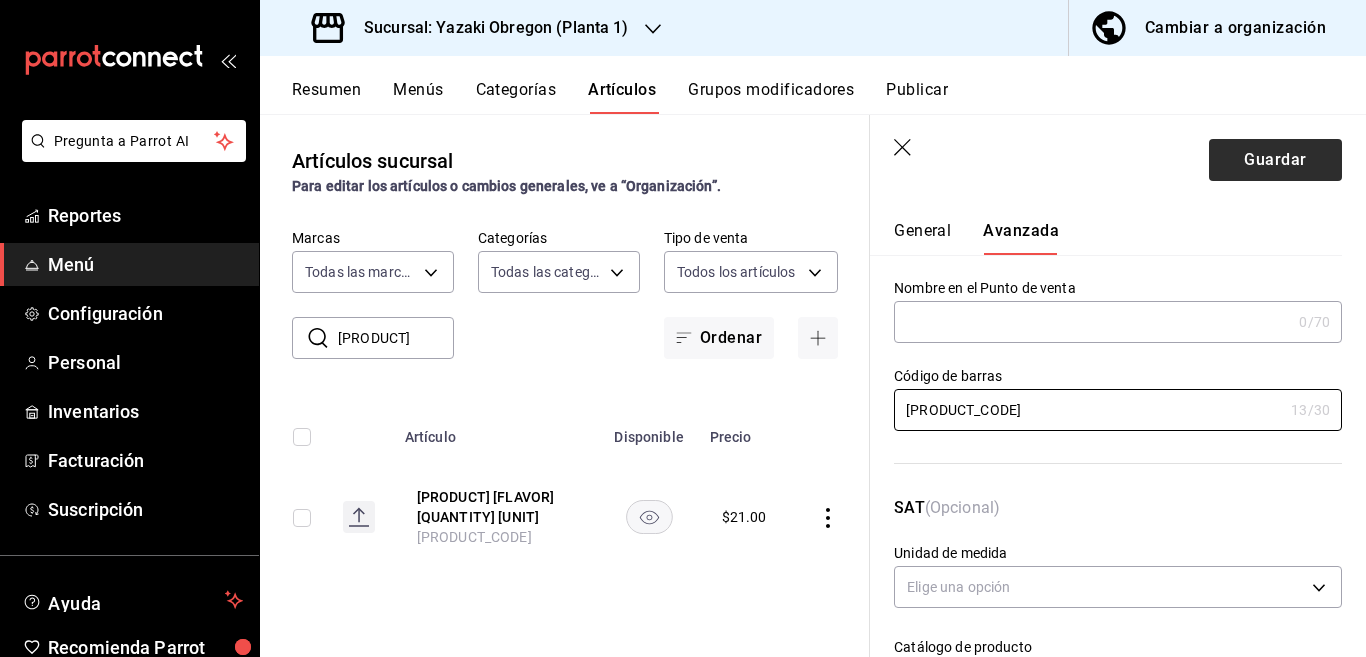 type on "[PRODUCT_CODE]" 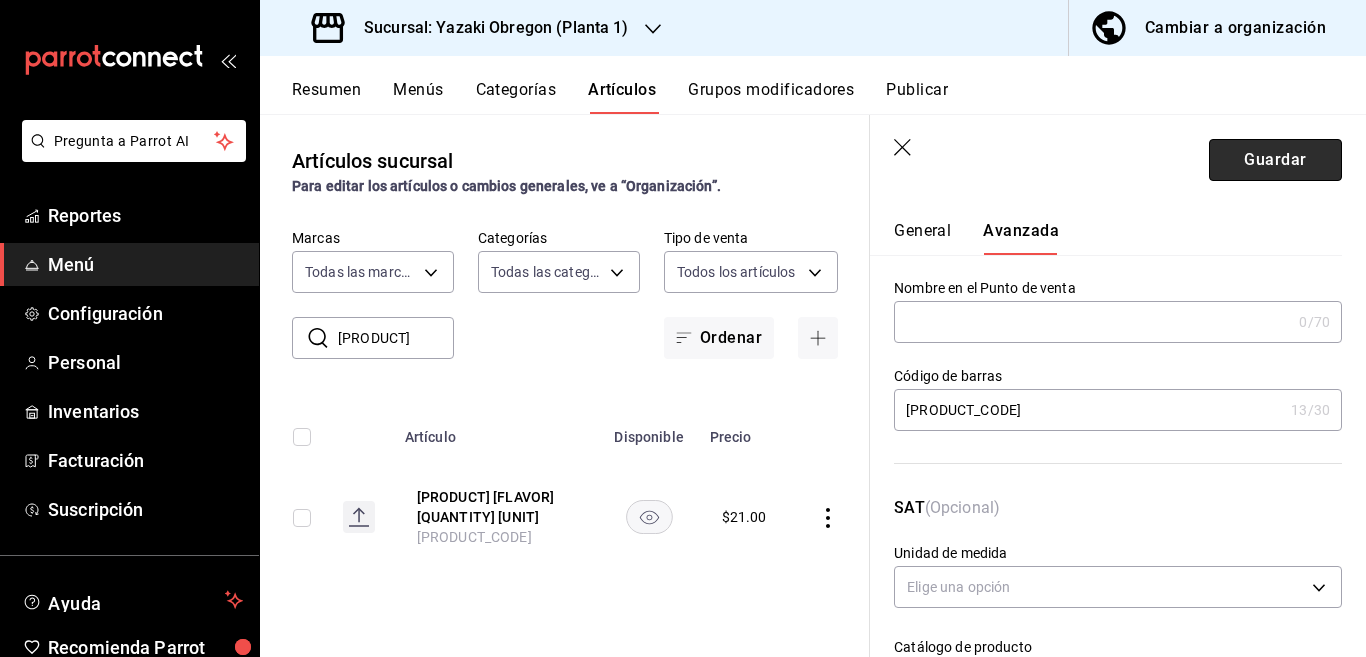 click on "Guardar" at bounding box center [1275, 160] 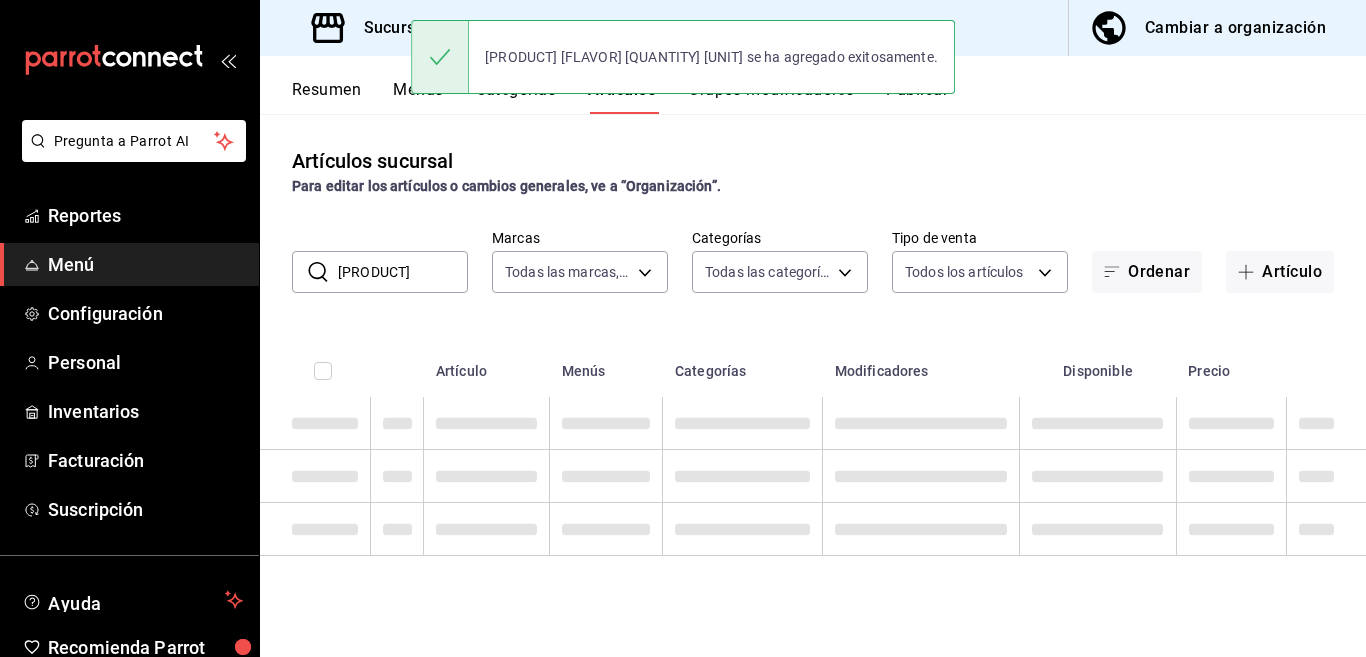 scroll, scrollTop: 0, scrollLeft: 0, axis: both 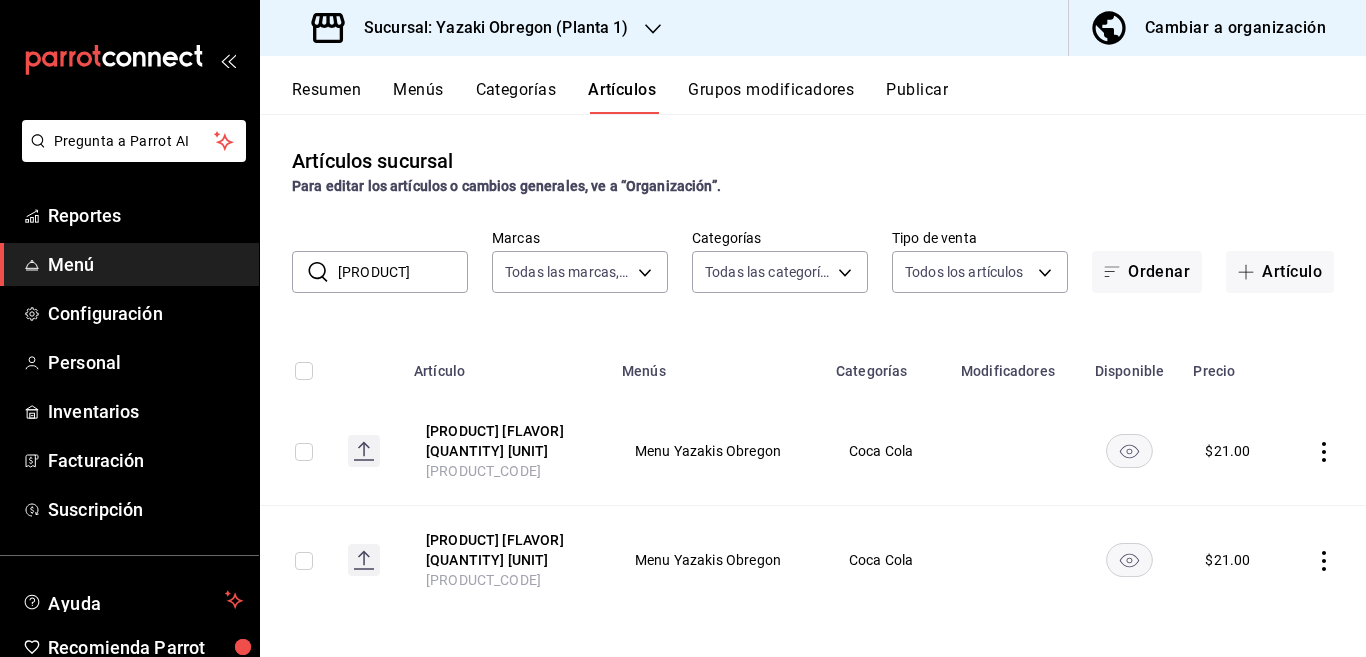 click on "[PRODUCT]" at bounding box center [403, 272] 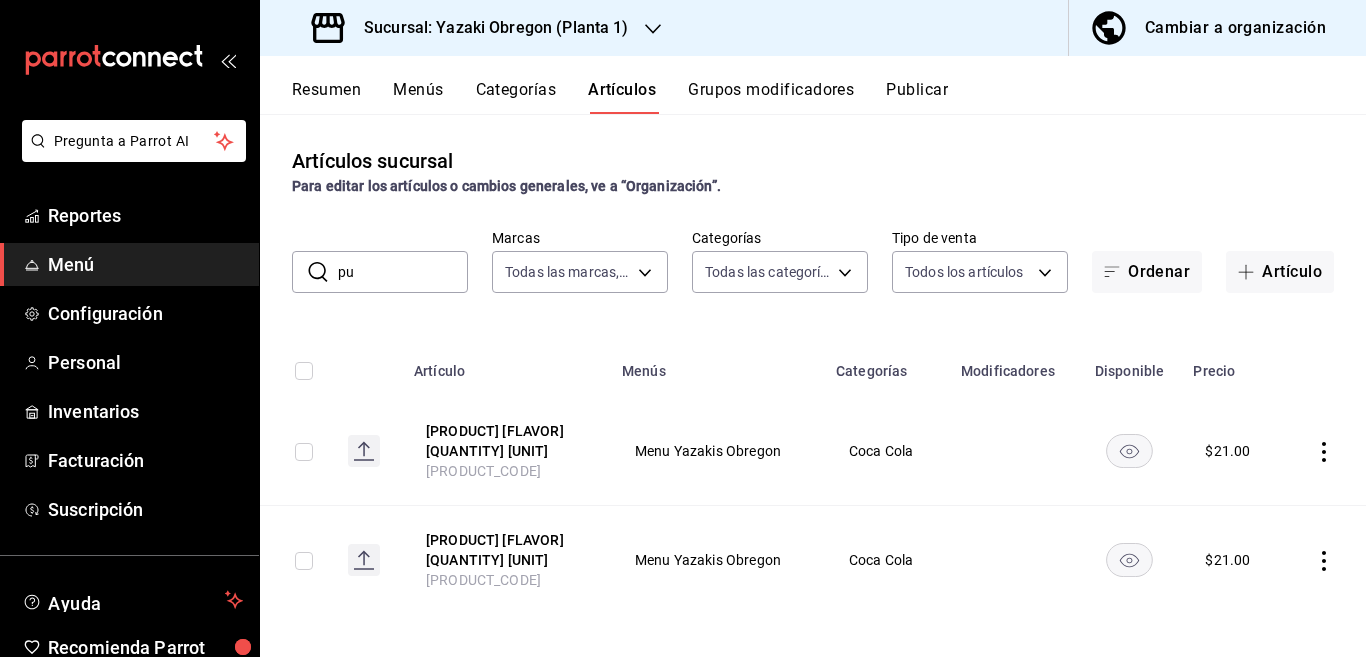 type on "p" 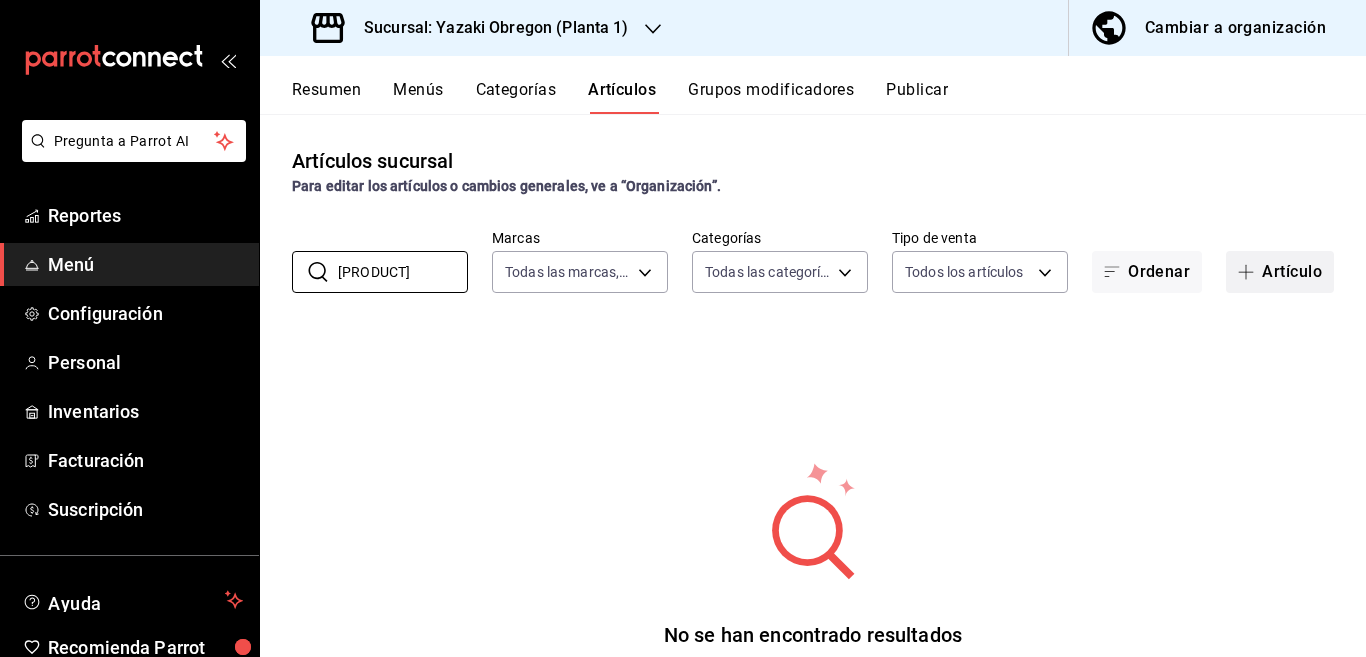 type on "[PRODUCT]" 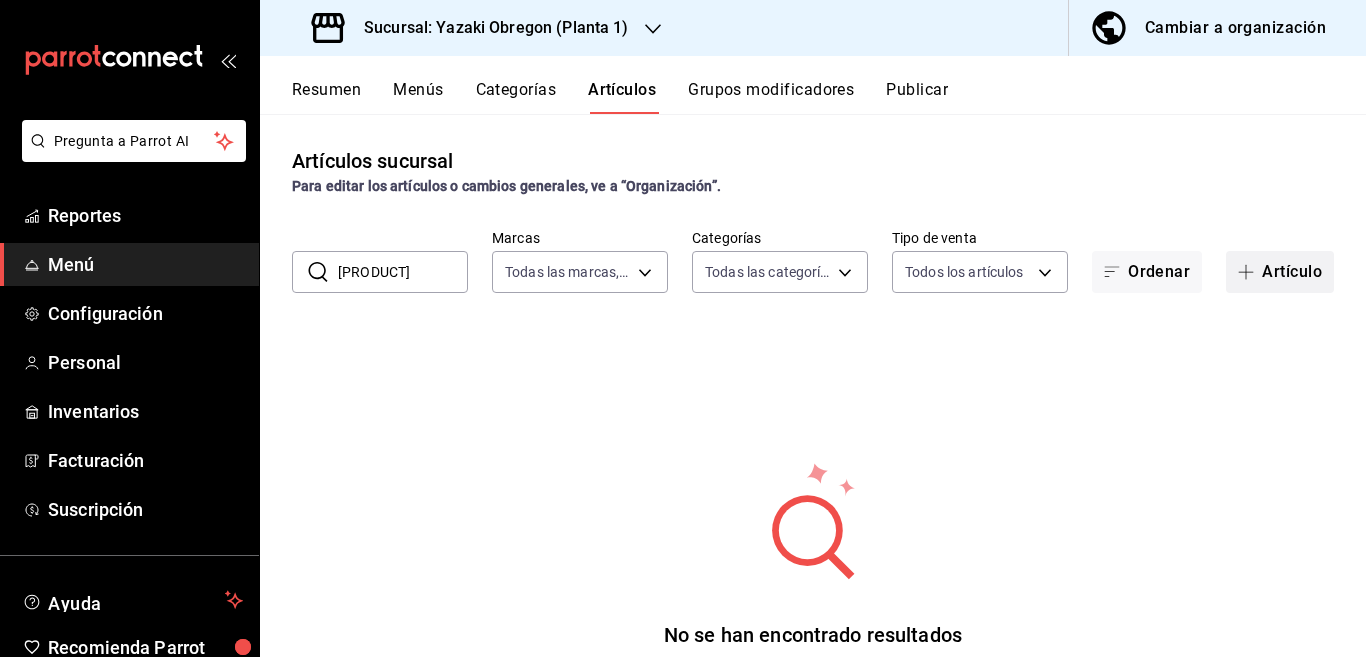 click on "Artículo" at bounding box center [1280, 272] 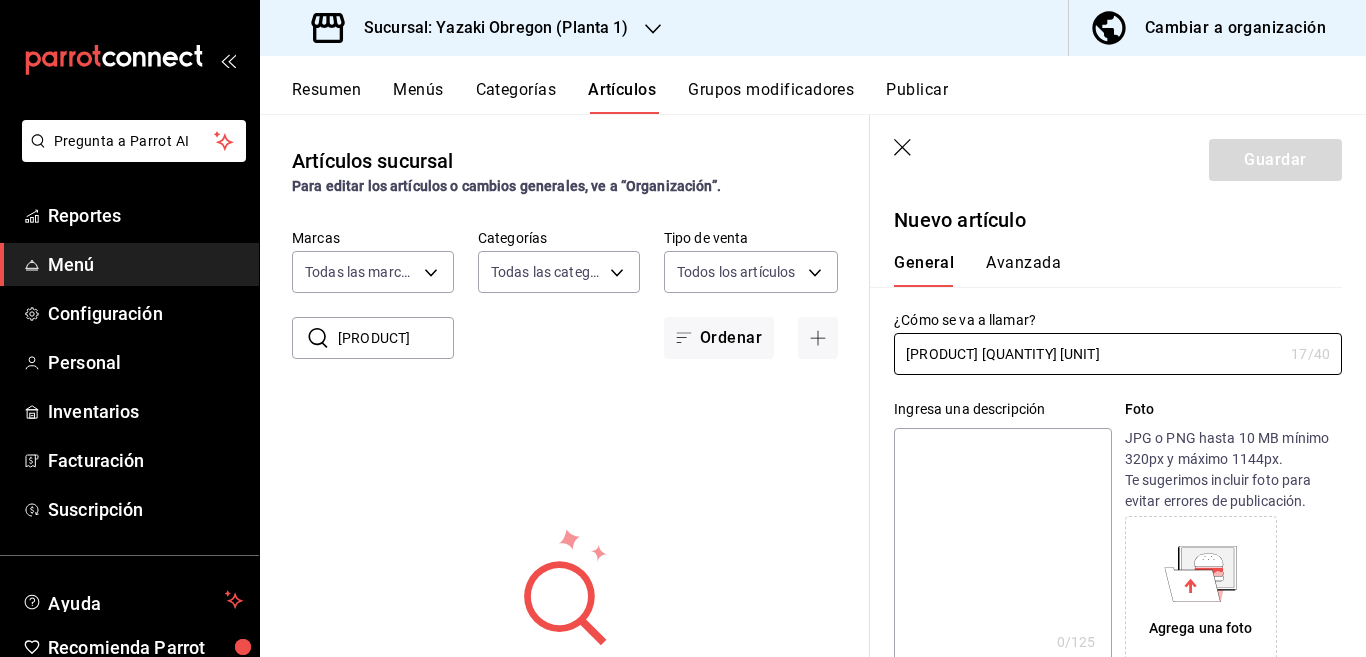 type on "[PRODUCT] [QUANTITY] [UNIT]" 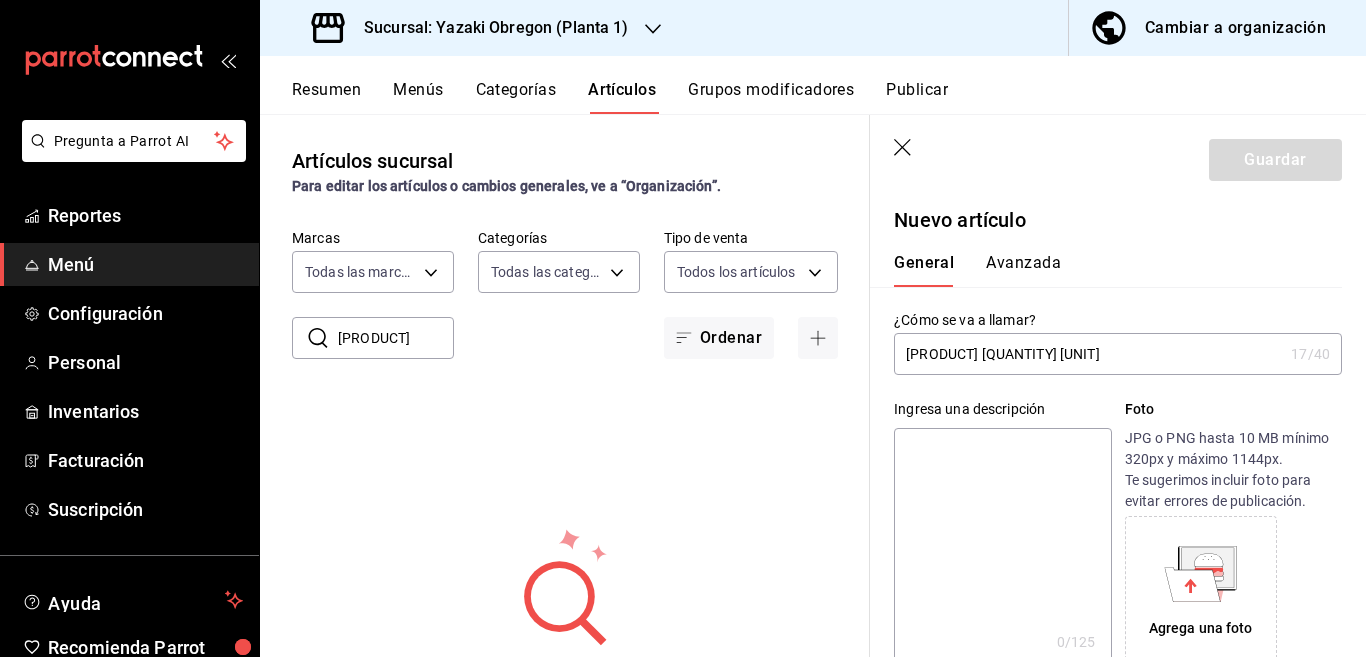 paste on "[PRODUCT] [QUANTITY] [UNIT]" 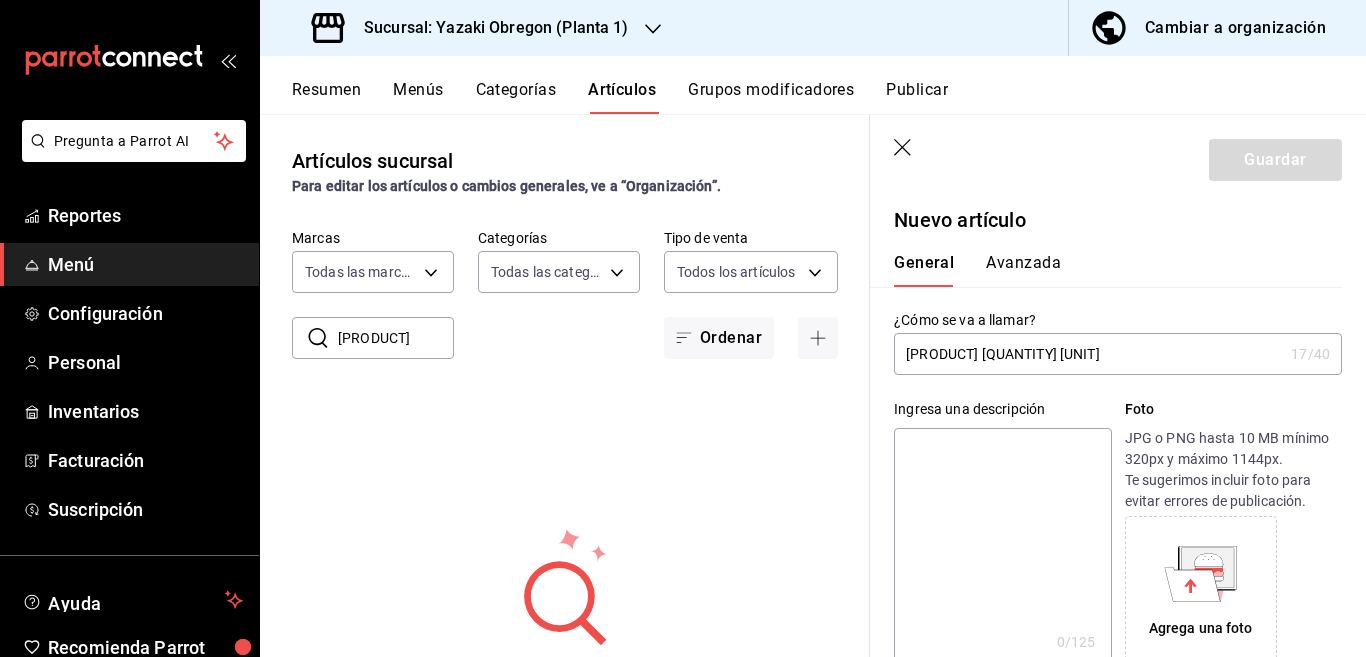 type on "[PRODUCT] [QUANTITY] [UNIT]" 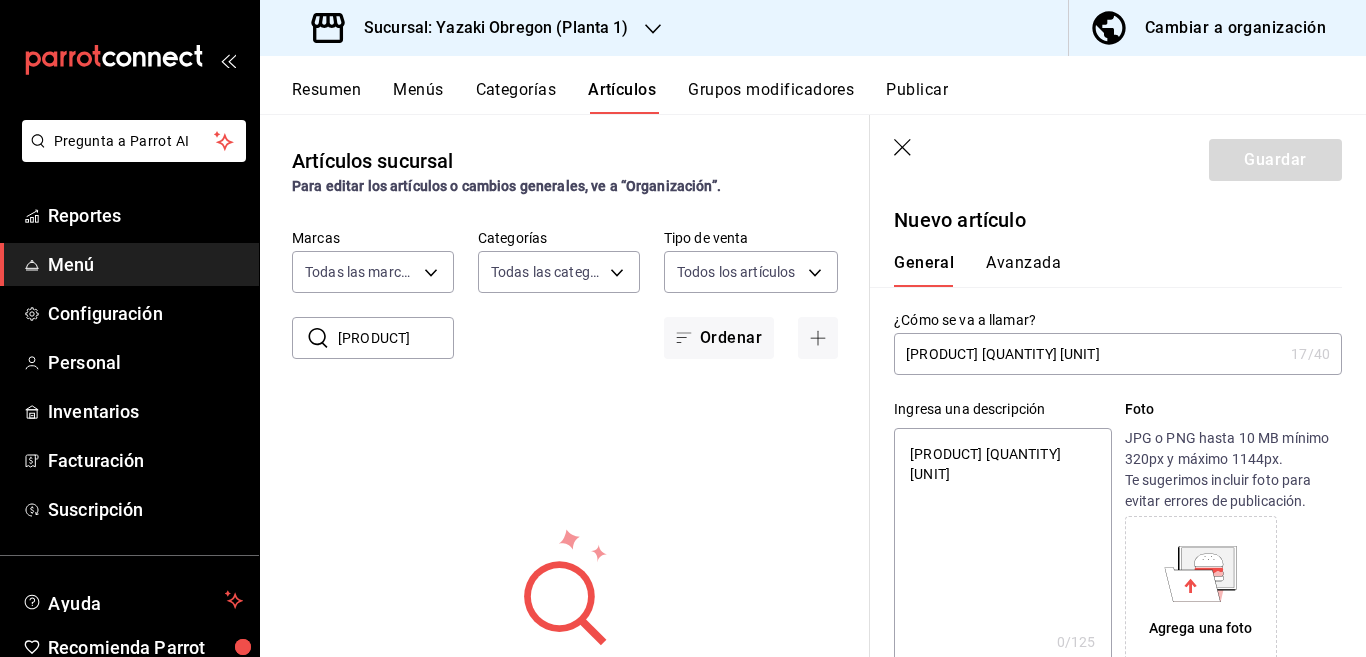 type on "x" 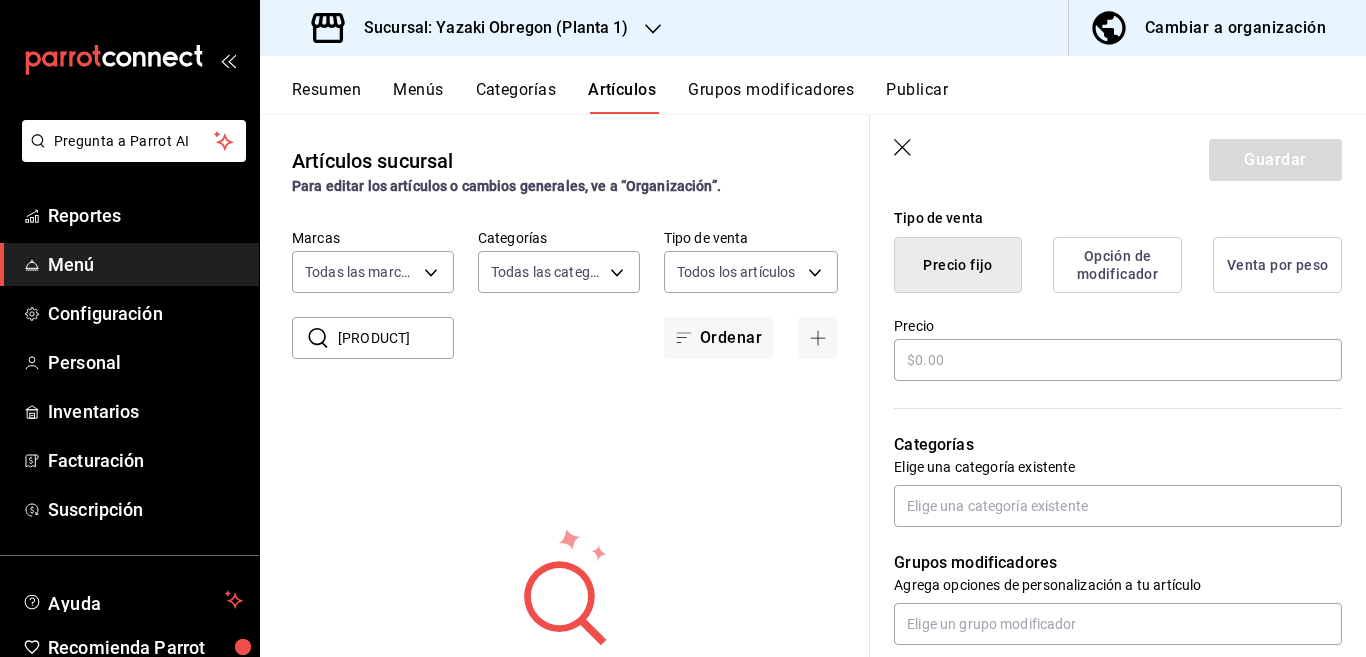 scroll, scrollTop: 487, scrollLeft: 0, axis: vertical 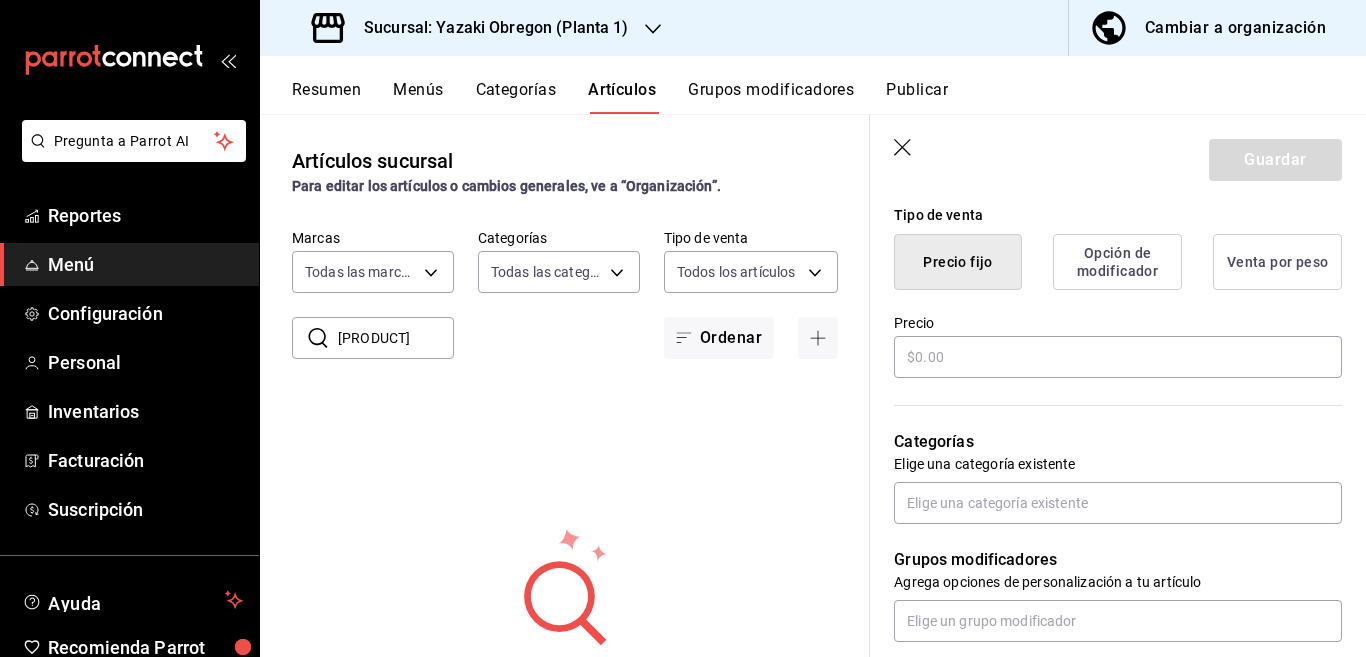 type on "[PRODUCT] [QUANTITY] [UNIT]" 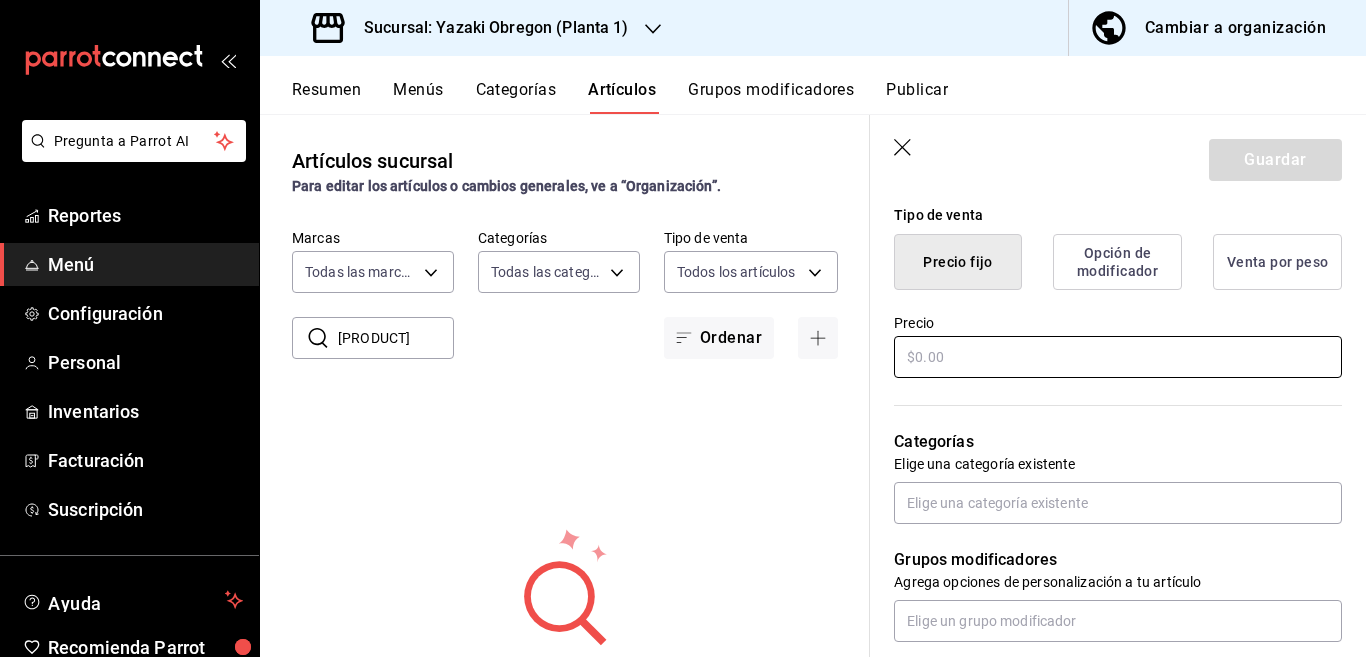 type on "x" 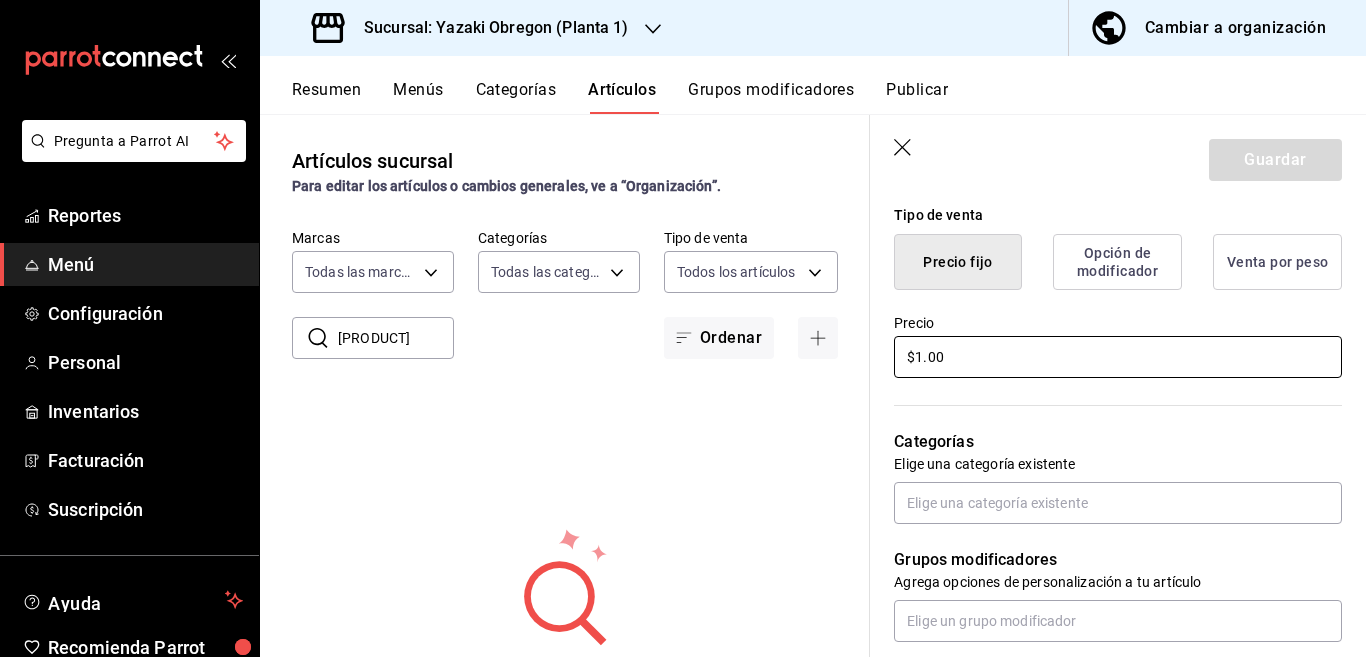 type on "x" 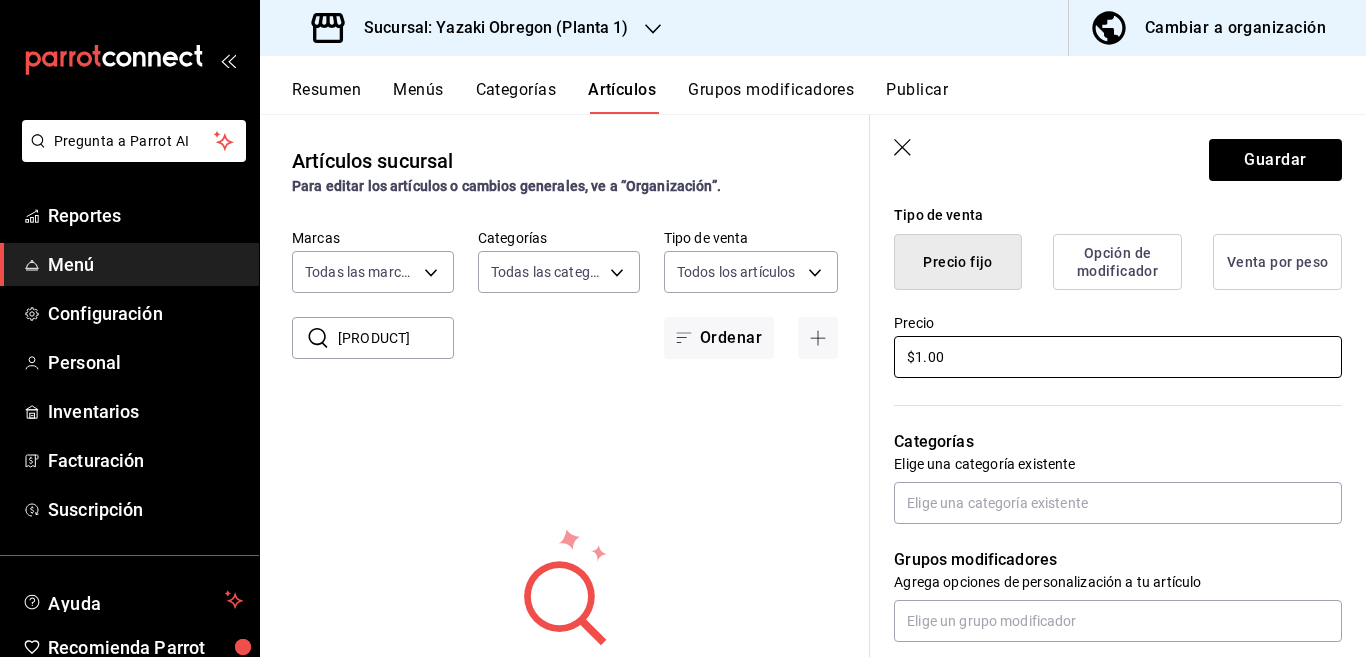 type on "$18.00" 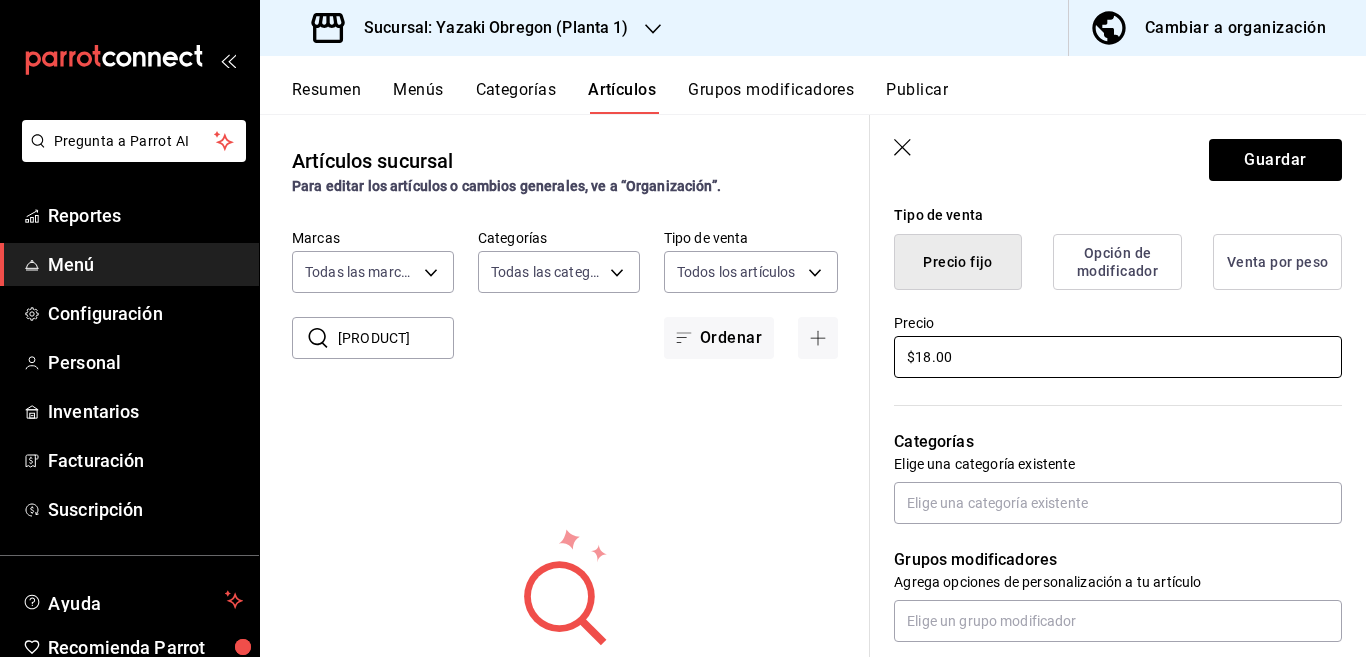 type on "x" 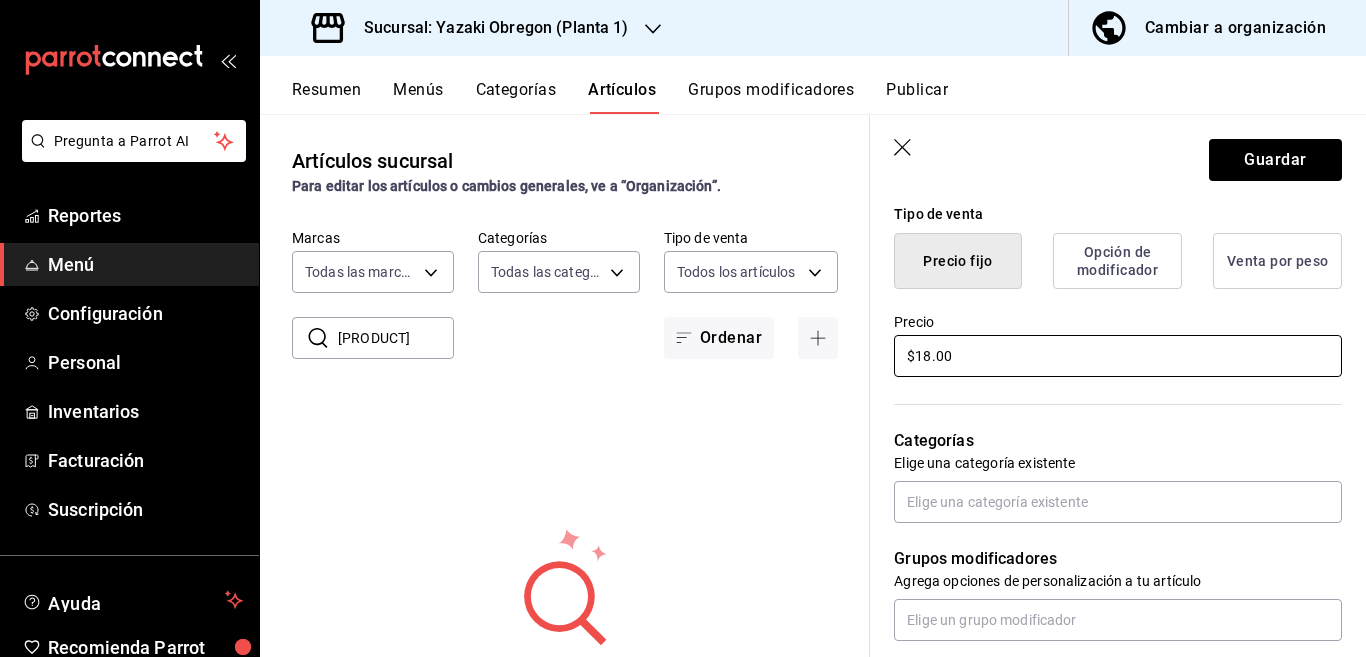 scroll, scrollTop: 569, scrollLeft: 0, axis: vertical 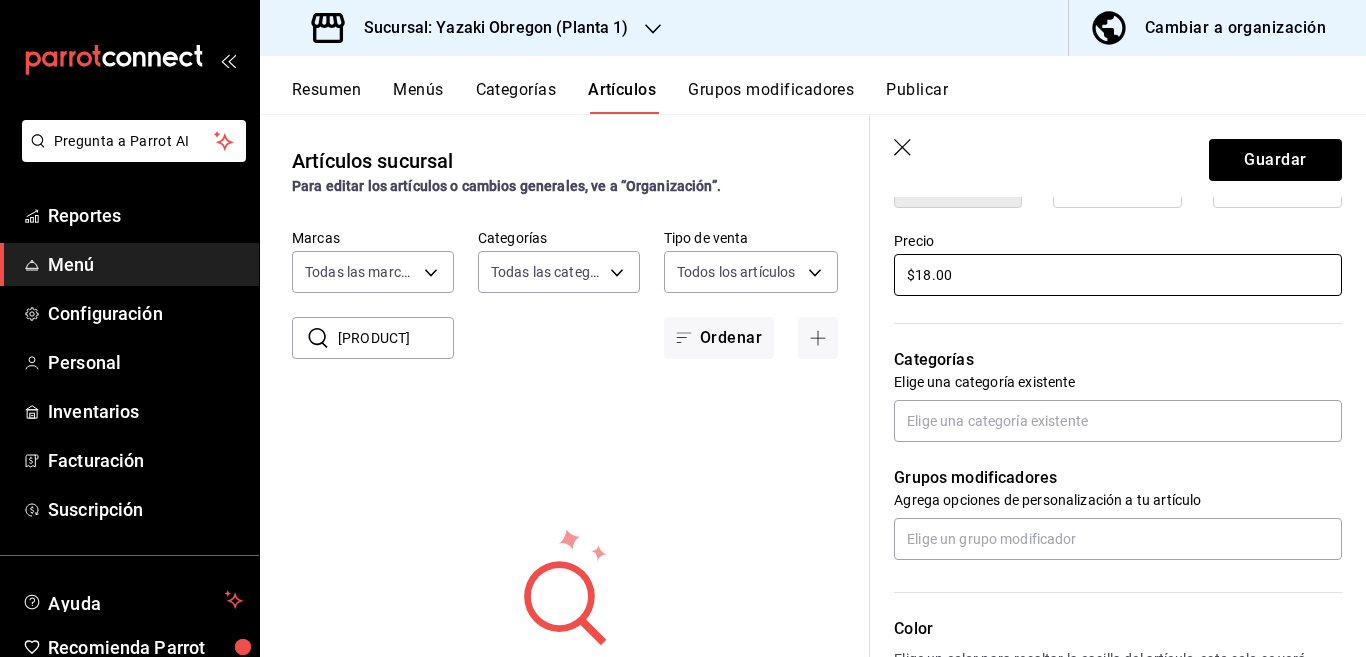 type on "$18.00" 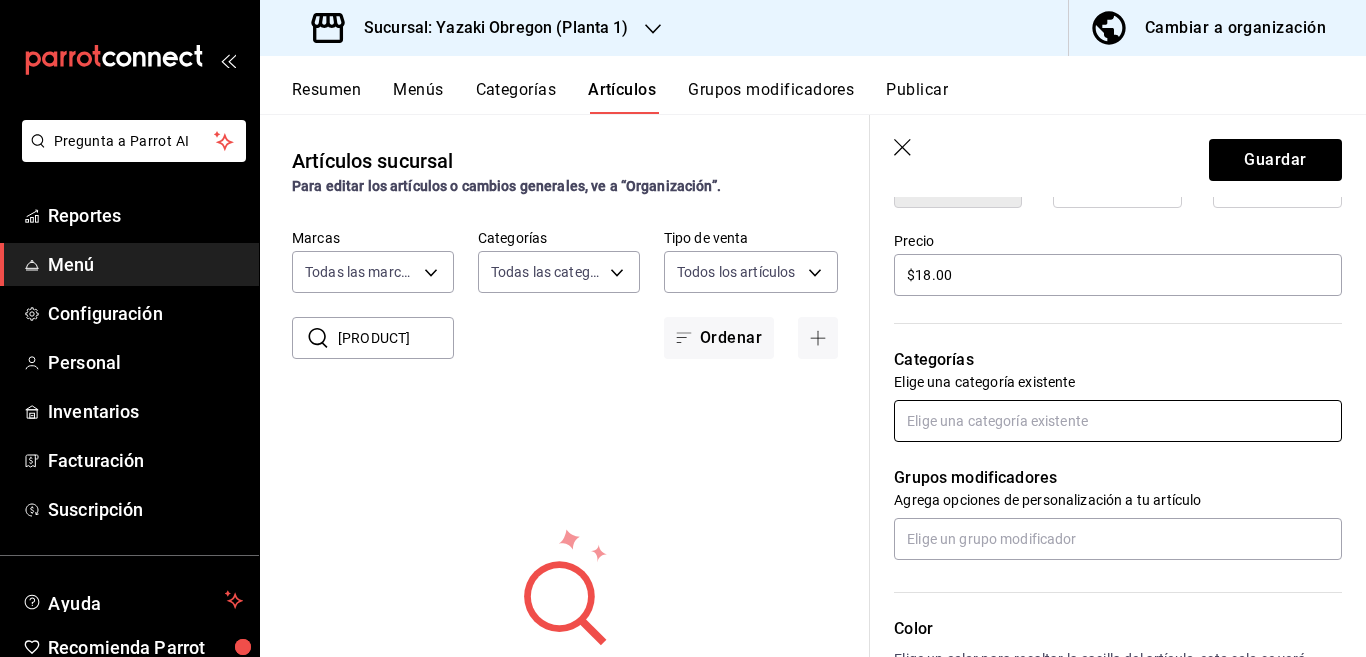 click at bounding box center (1118, 421) 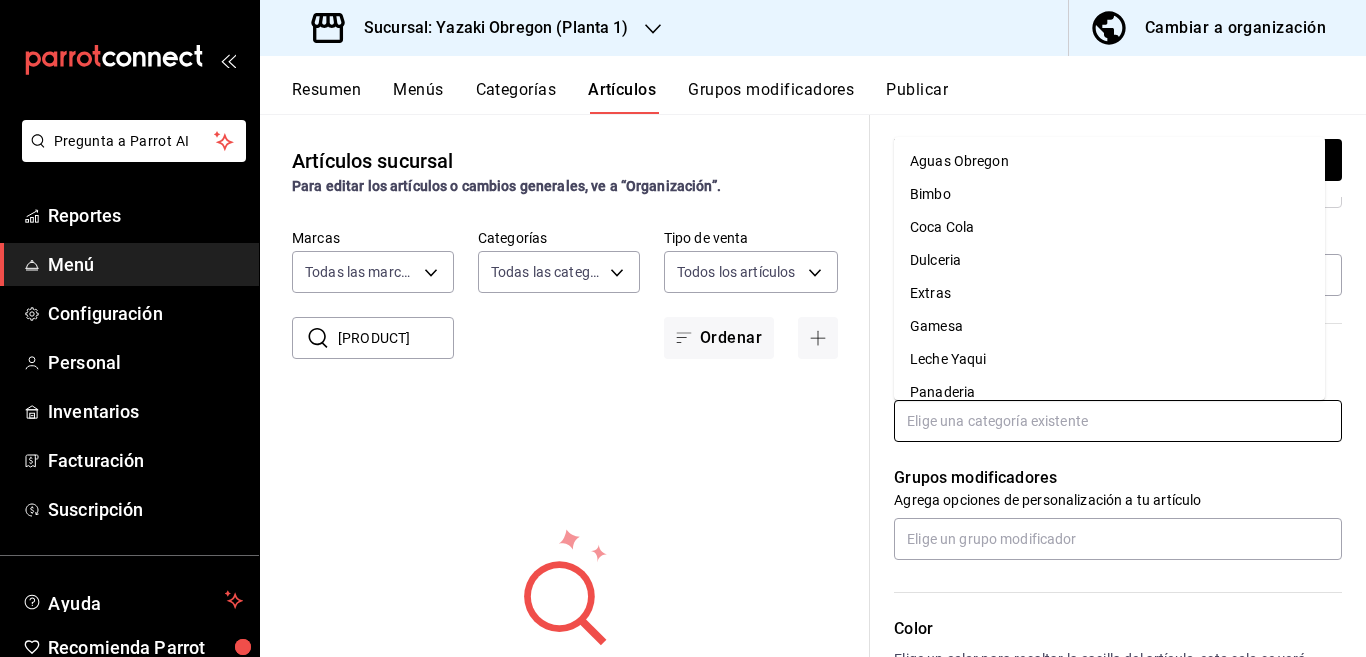click on "Bimbo" at bounding box center [1109, 194] 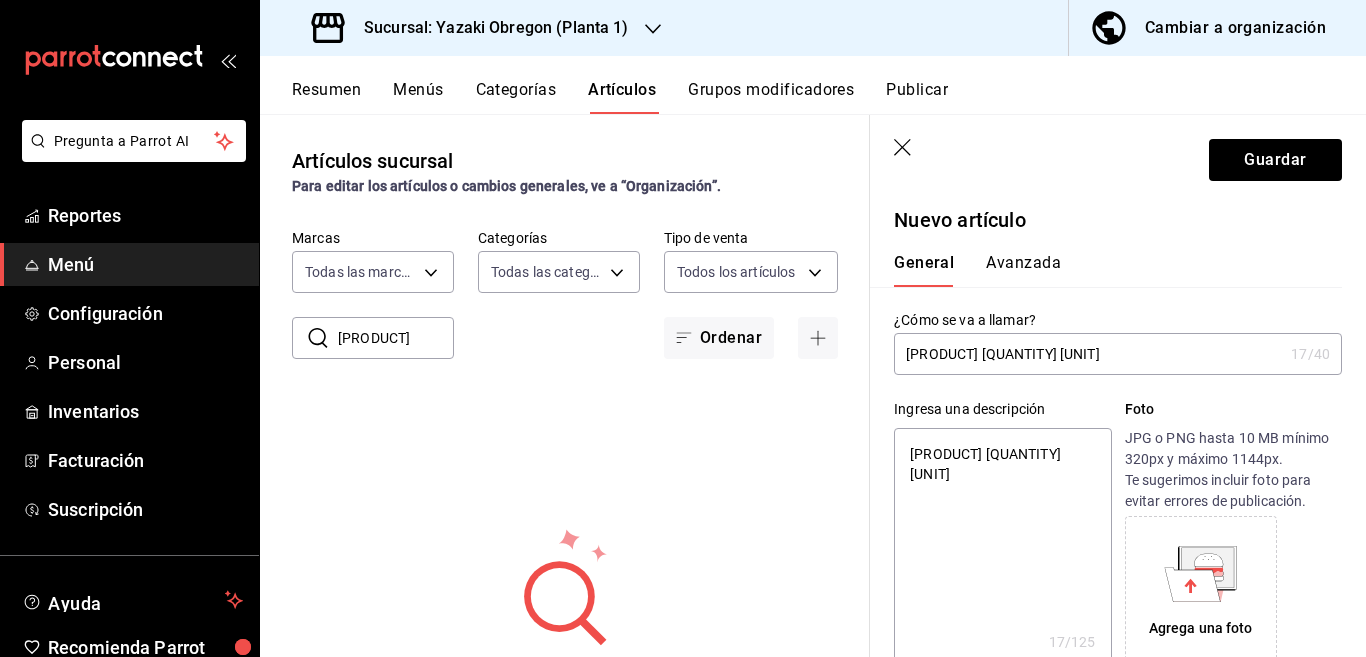scroll, scrollTop: 0, scrollLeft: 0, axis: both 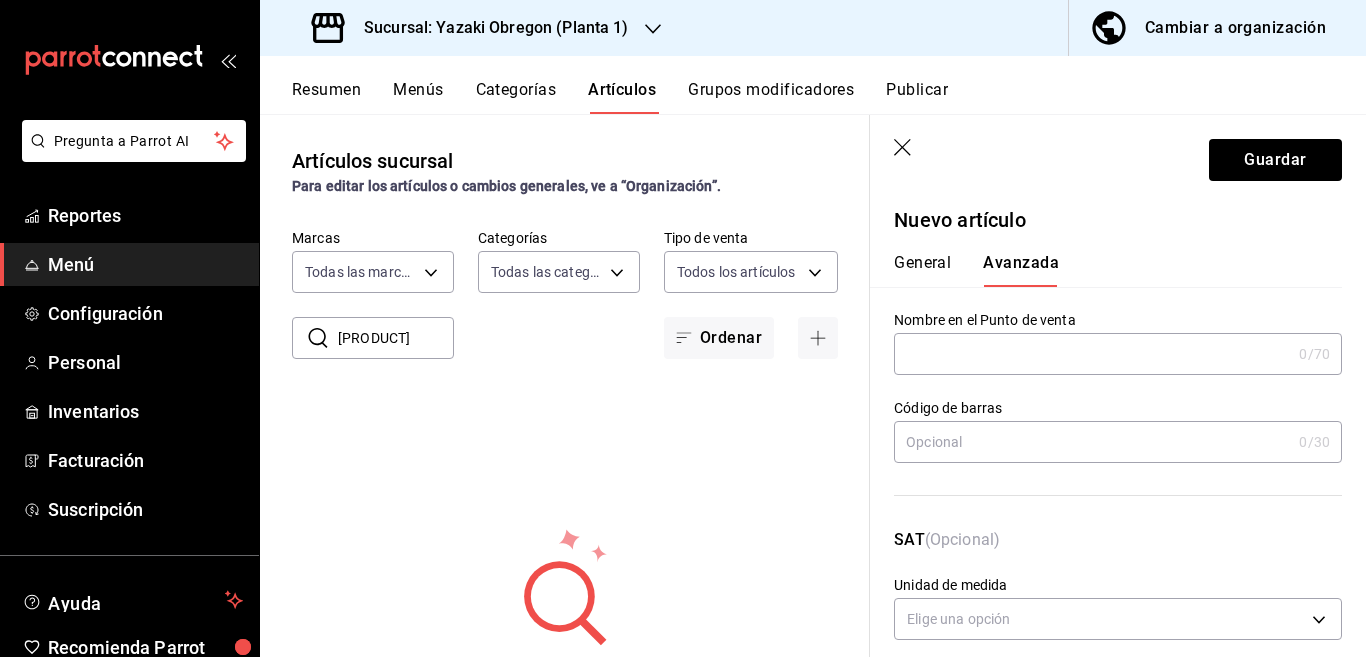 click at bounding box center (1092, 442) 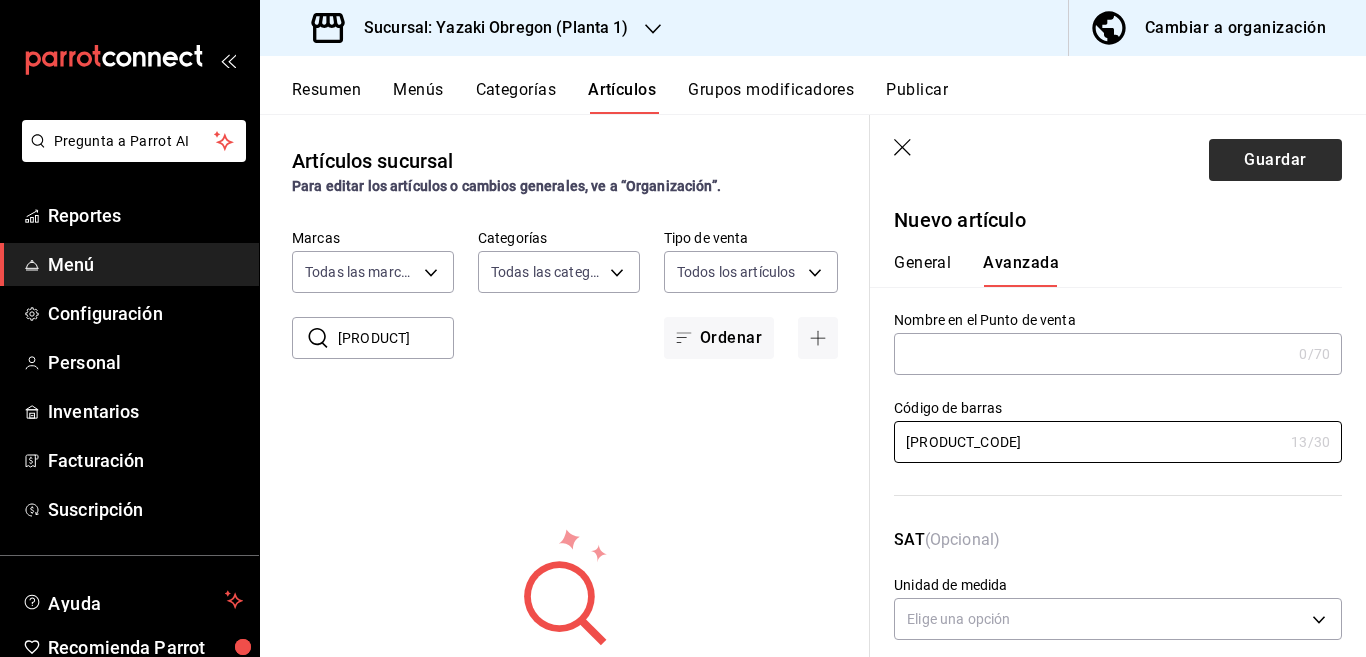 type on "[PRODUCT_CODE]" 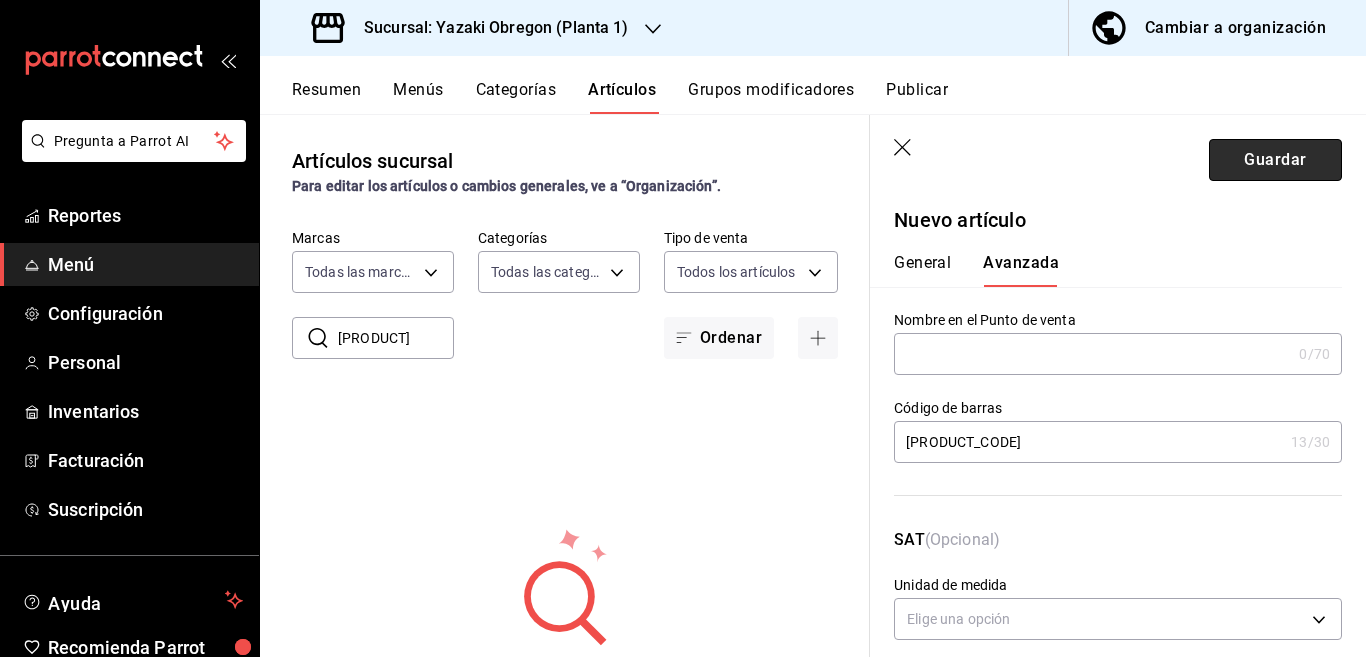 click on "Guardar" at bounding box center (1275, 160) 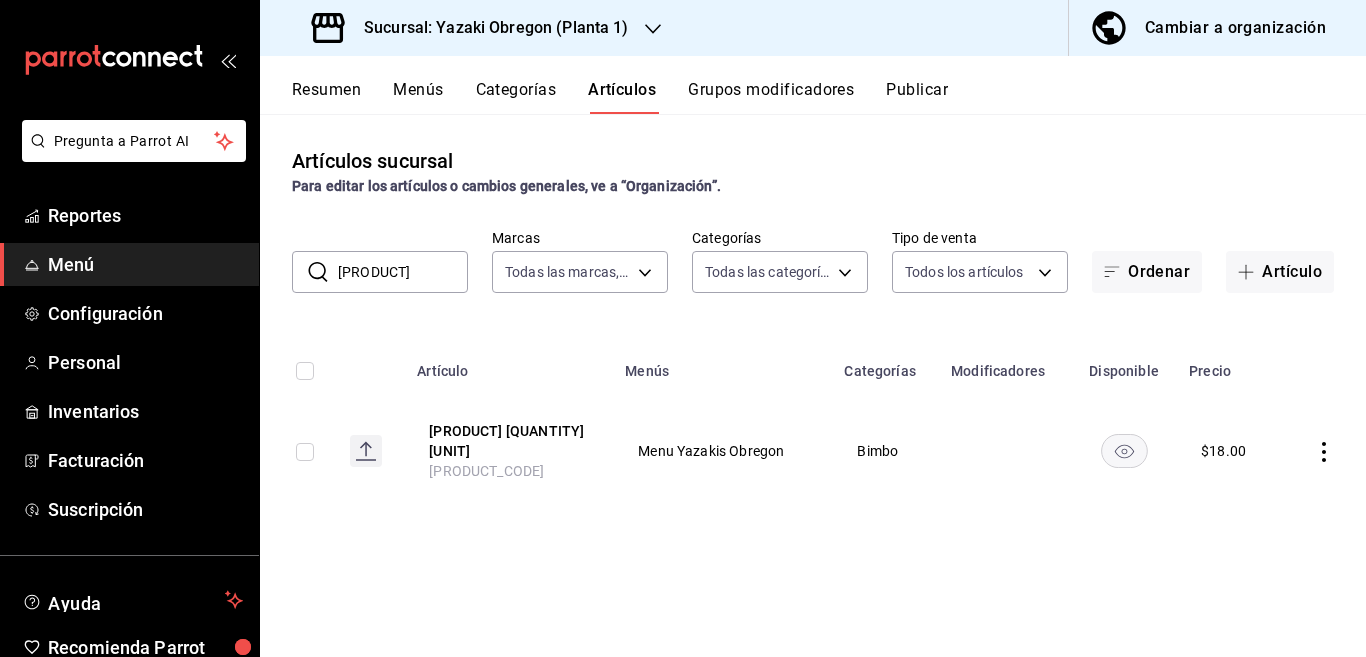 click on "[PRODUCT]" at bounding box center [403, 272] 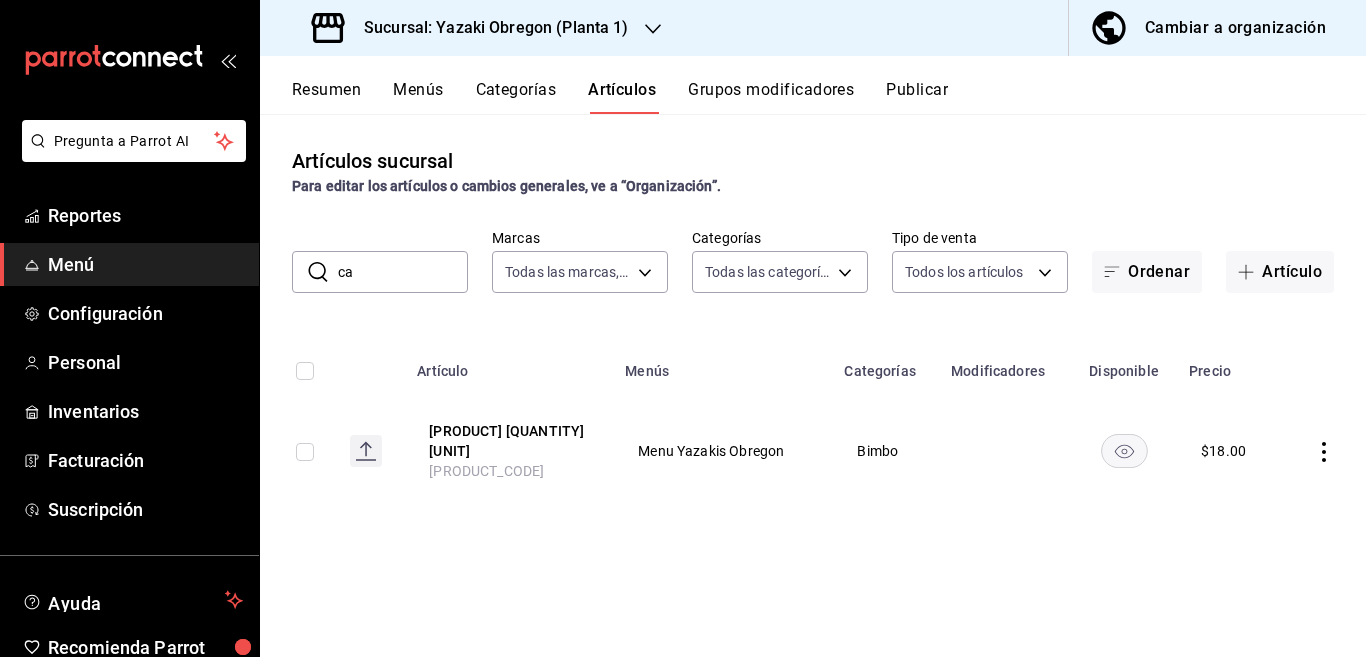 type on "c" 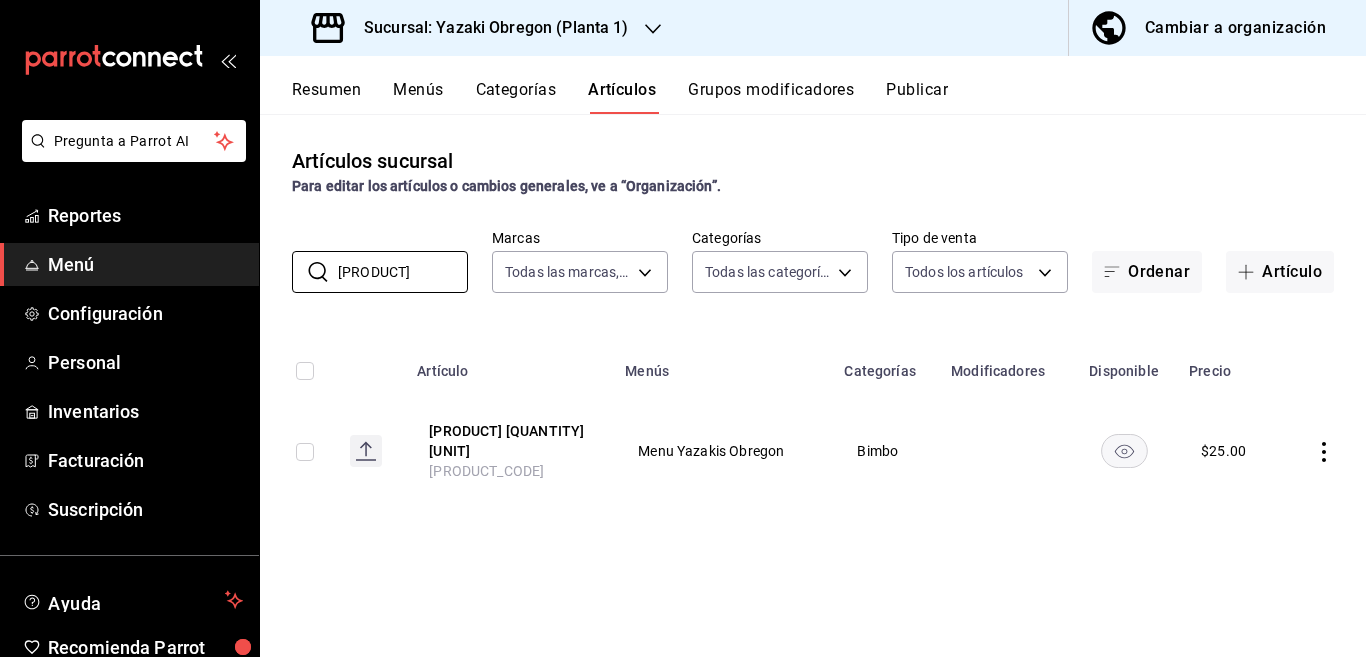 type on "[PRODUCT]" 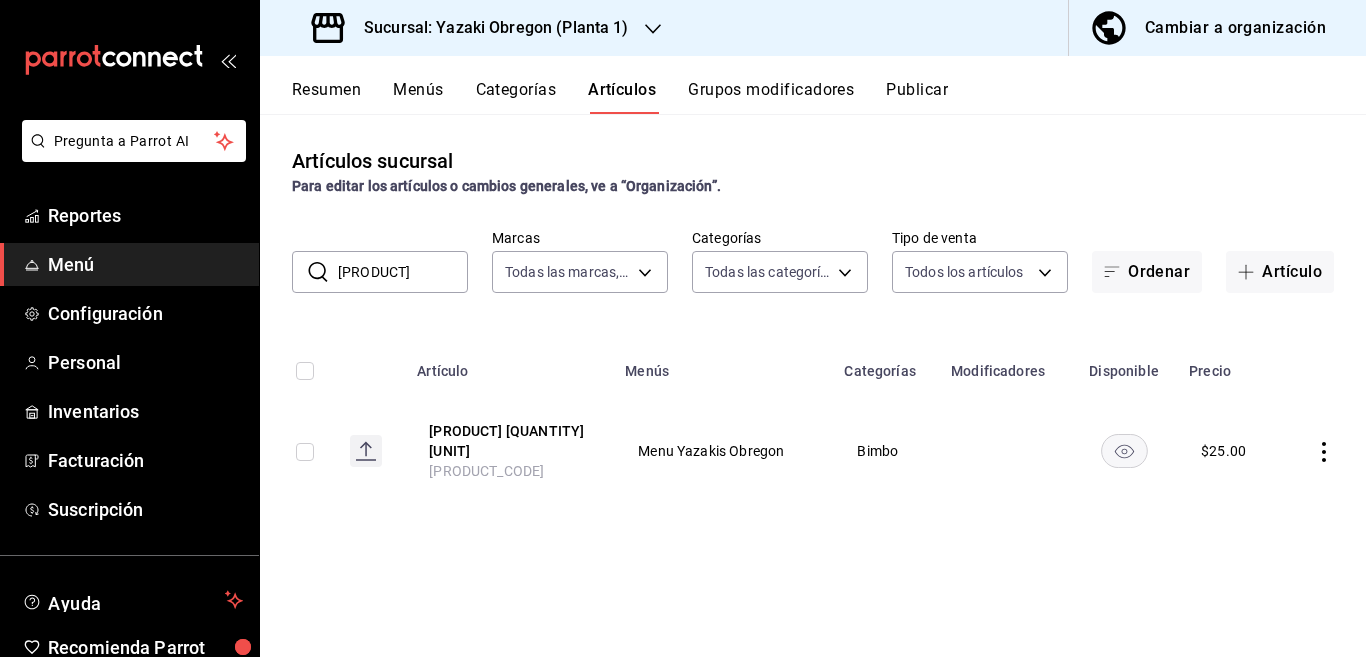 click 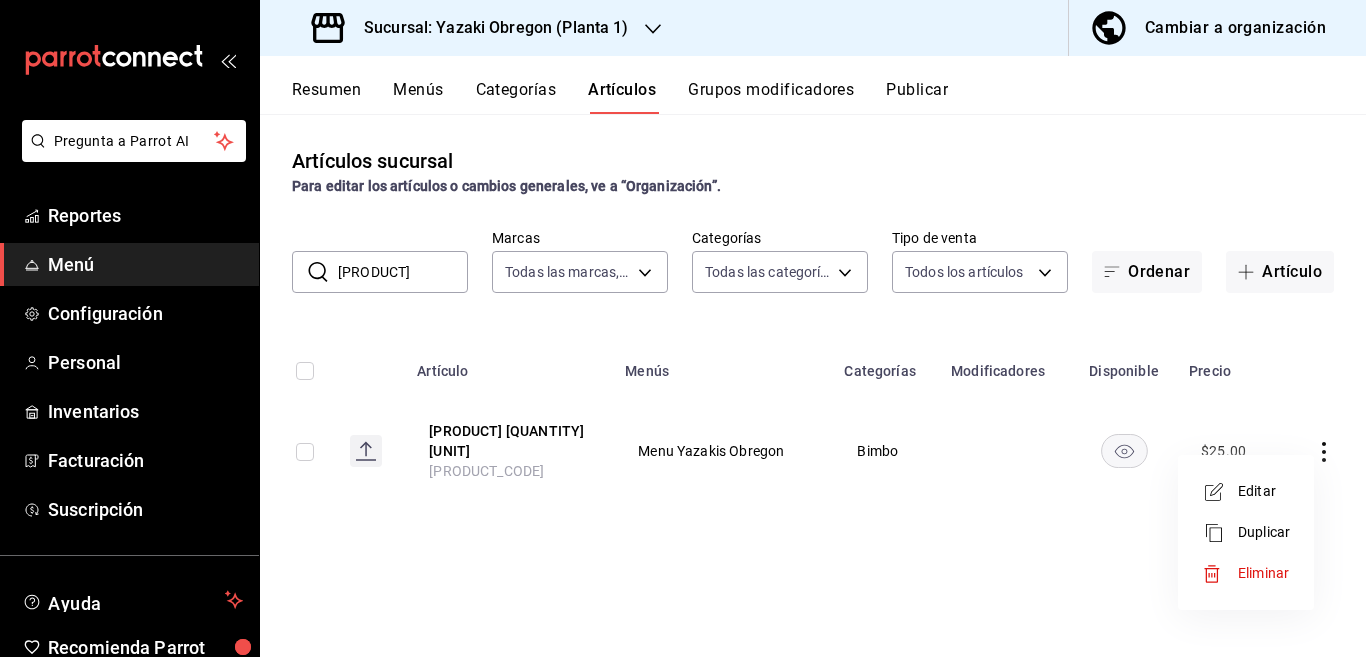 click on "Editar" at bounding box center [1264, 491] 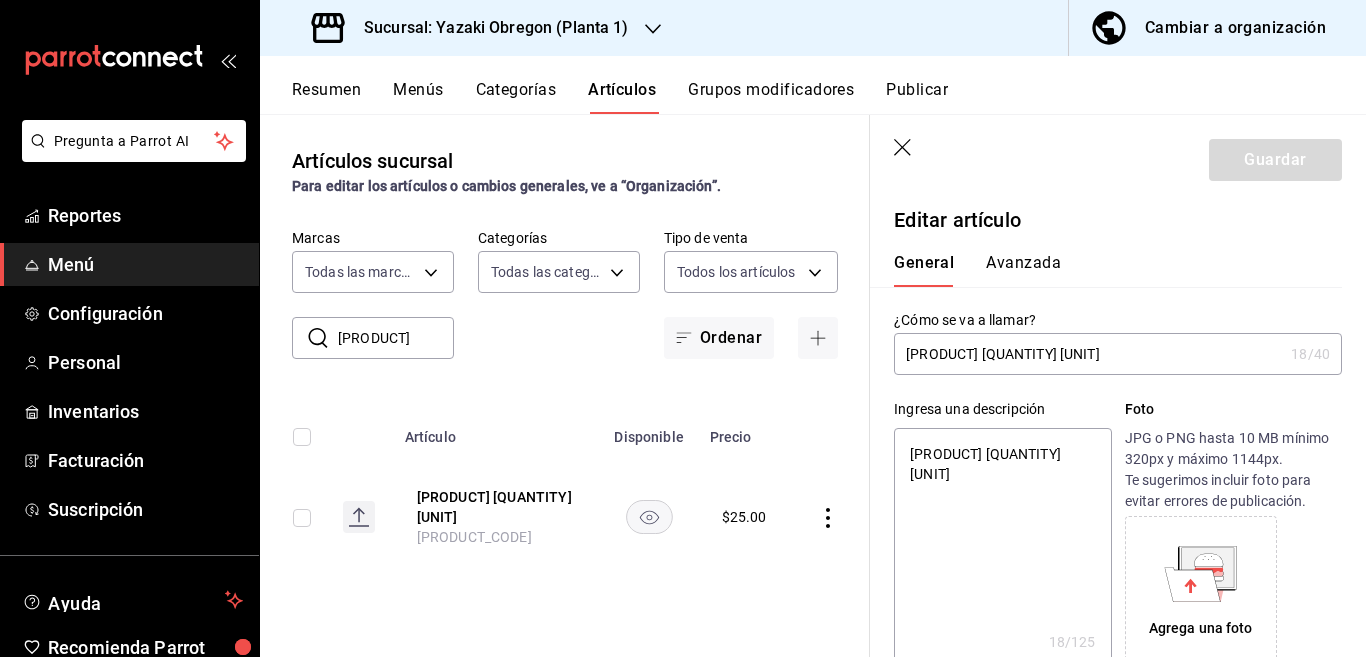 type on "x" 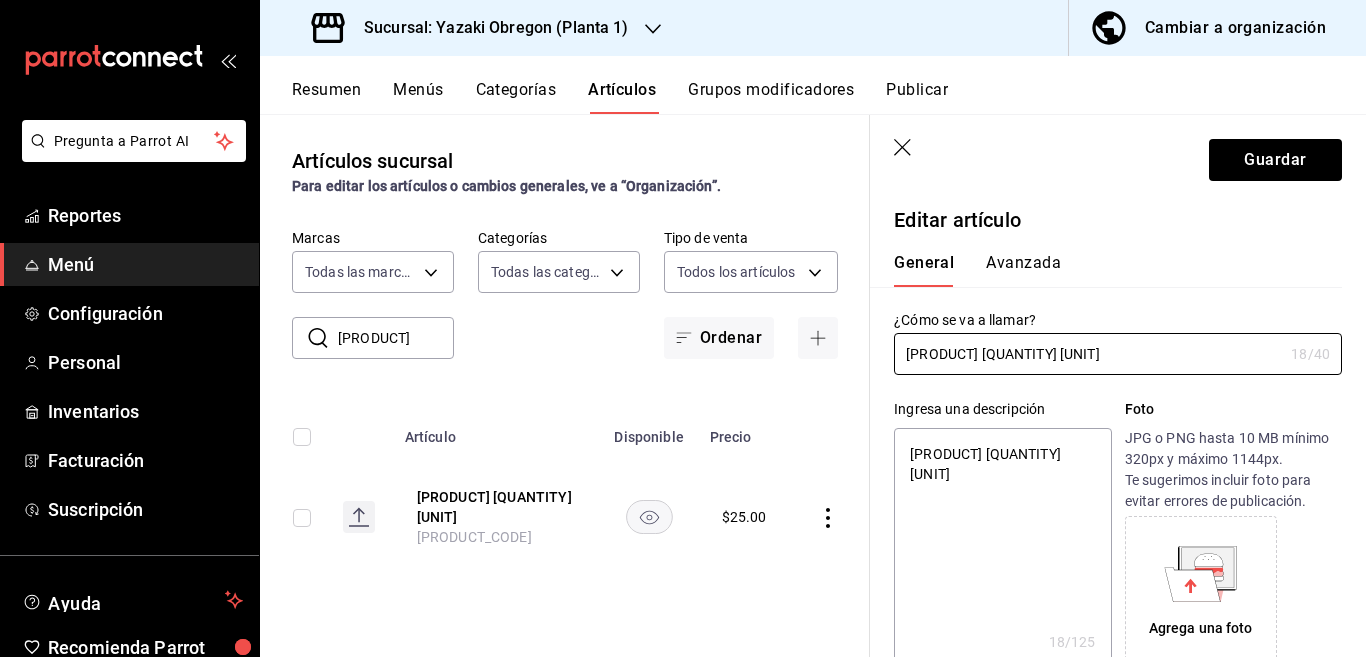 type on "x" 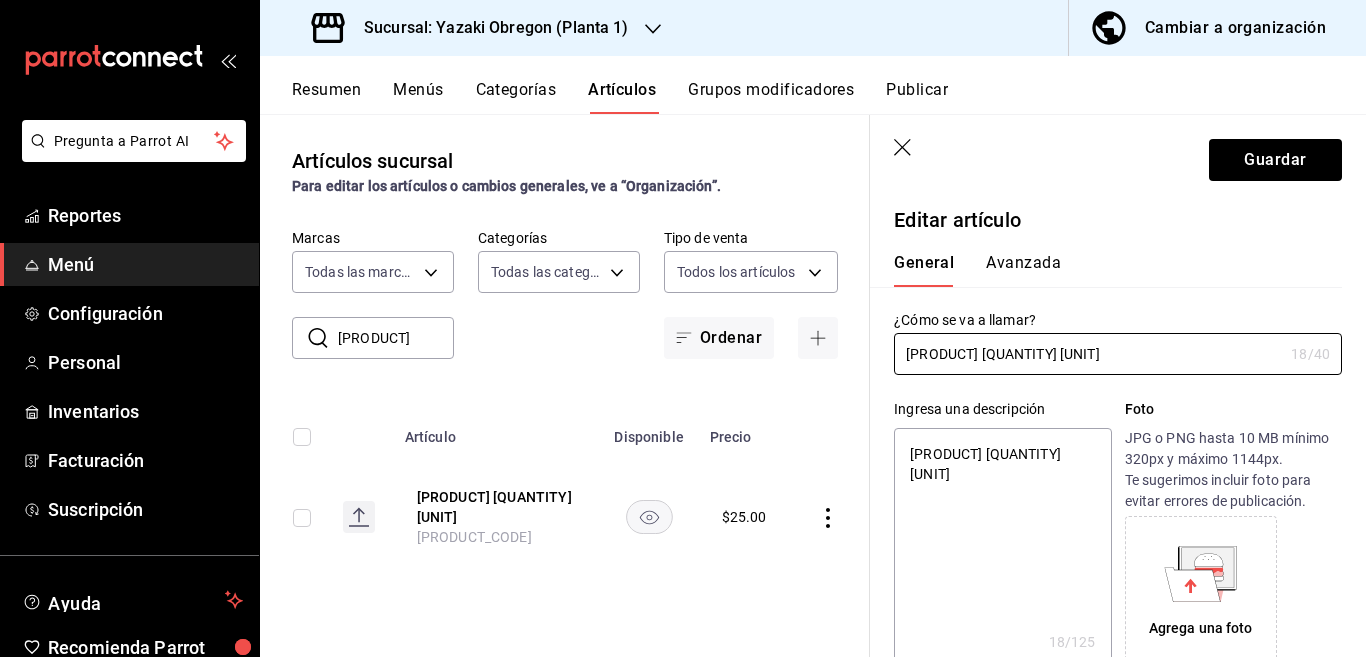 type on "[PRODUCT] [QUANTITY] [UNIT]" 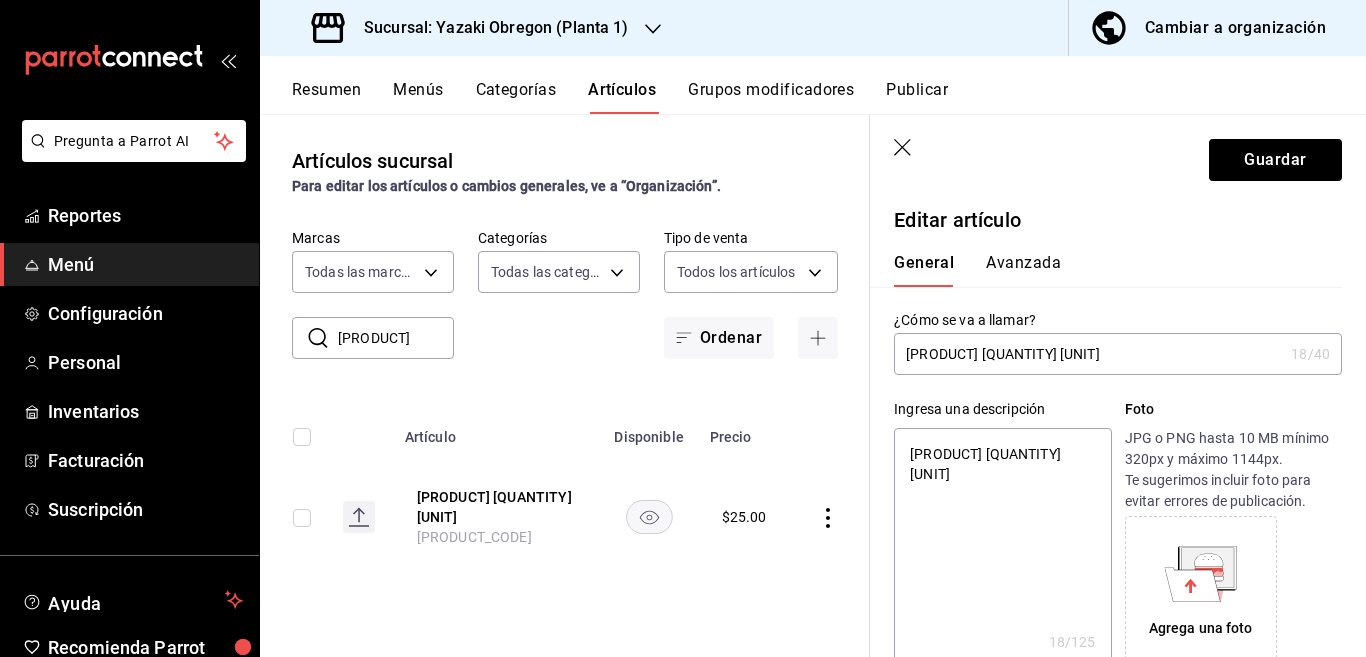type on "[PRODUCT] [QUANTITY] [UNIT]" 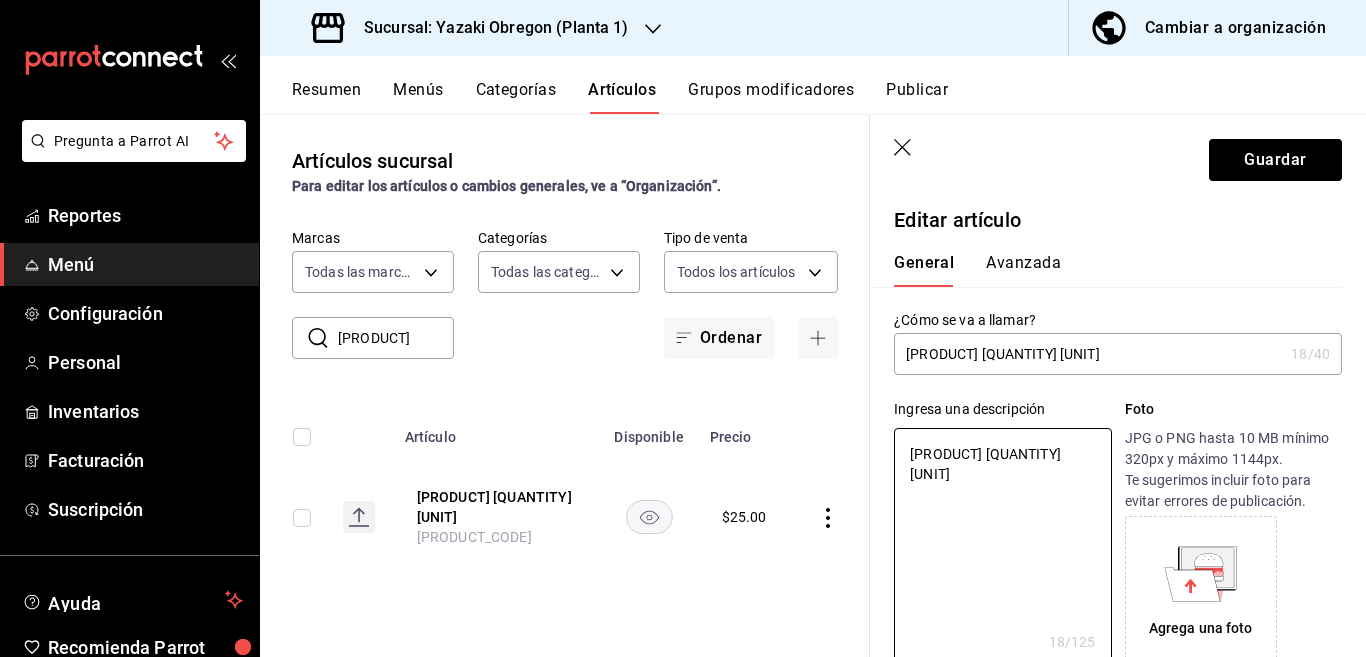 type on "[PRODUCT] [QUANTITY] [UNIT]" 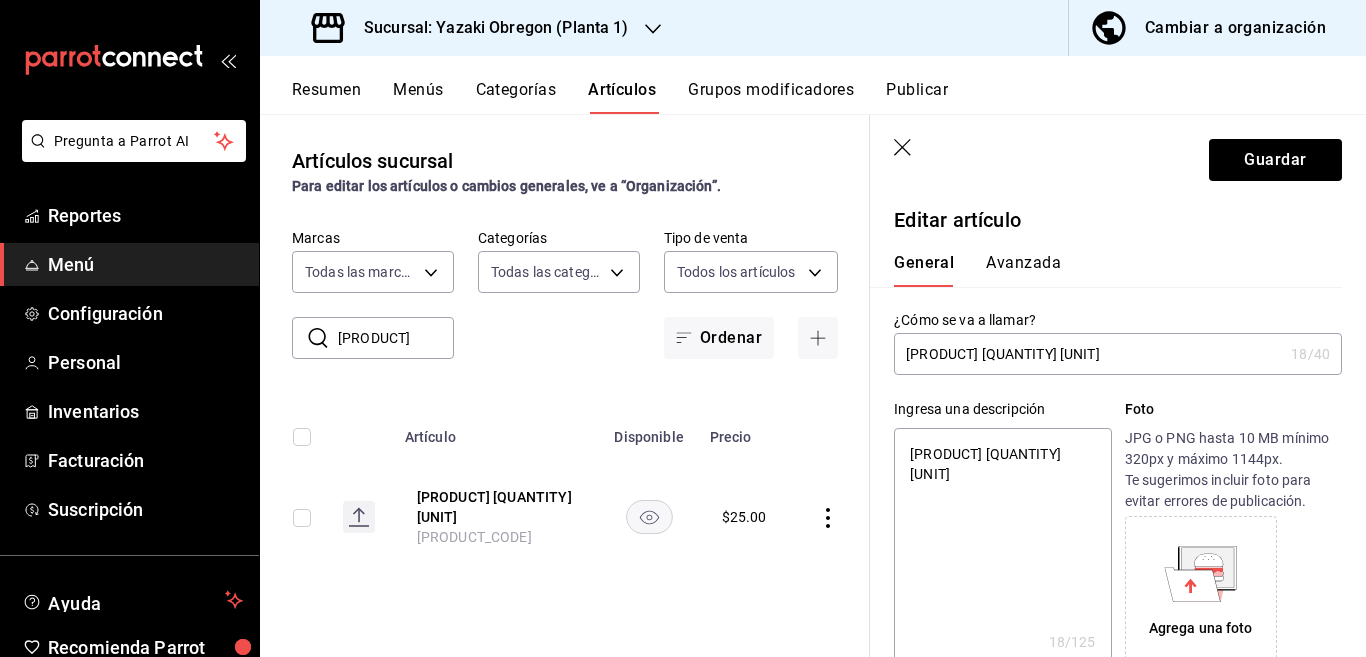 click on "Avanzada" at bounding box center [1023, 270] 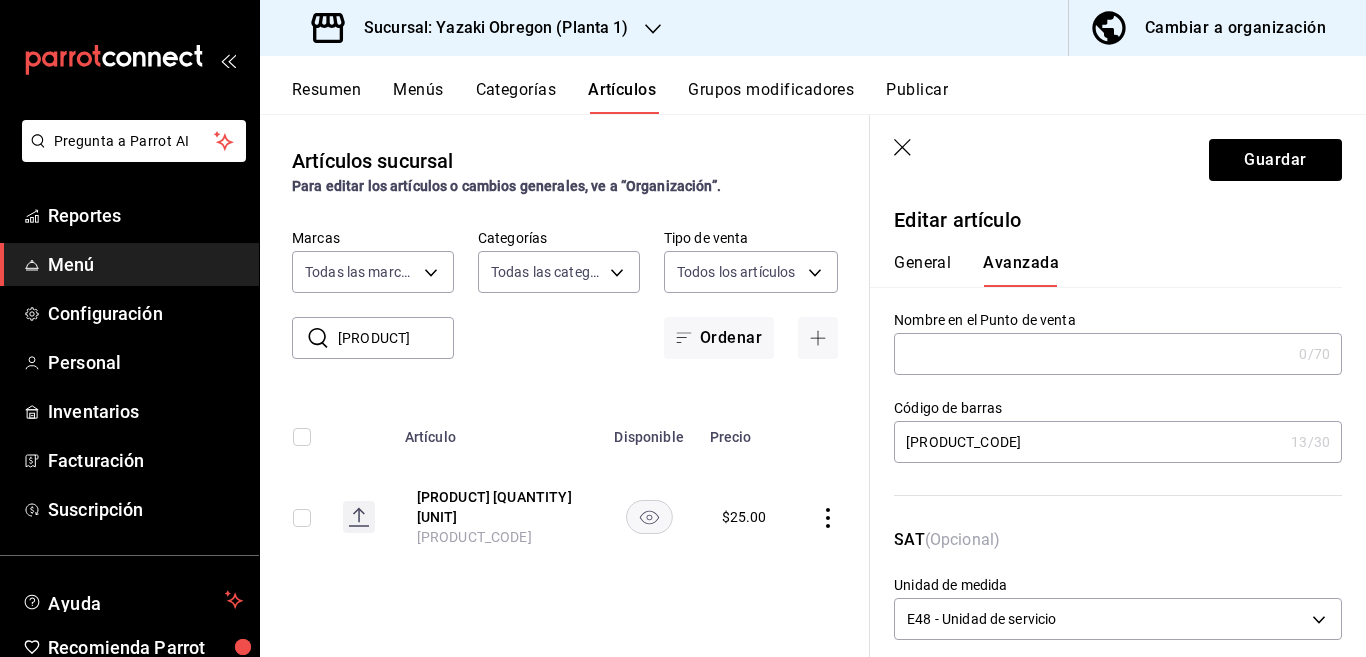 click on "[PRODUCT_CODE]" at bounding box center [1088, 442] 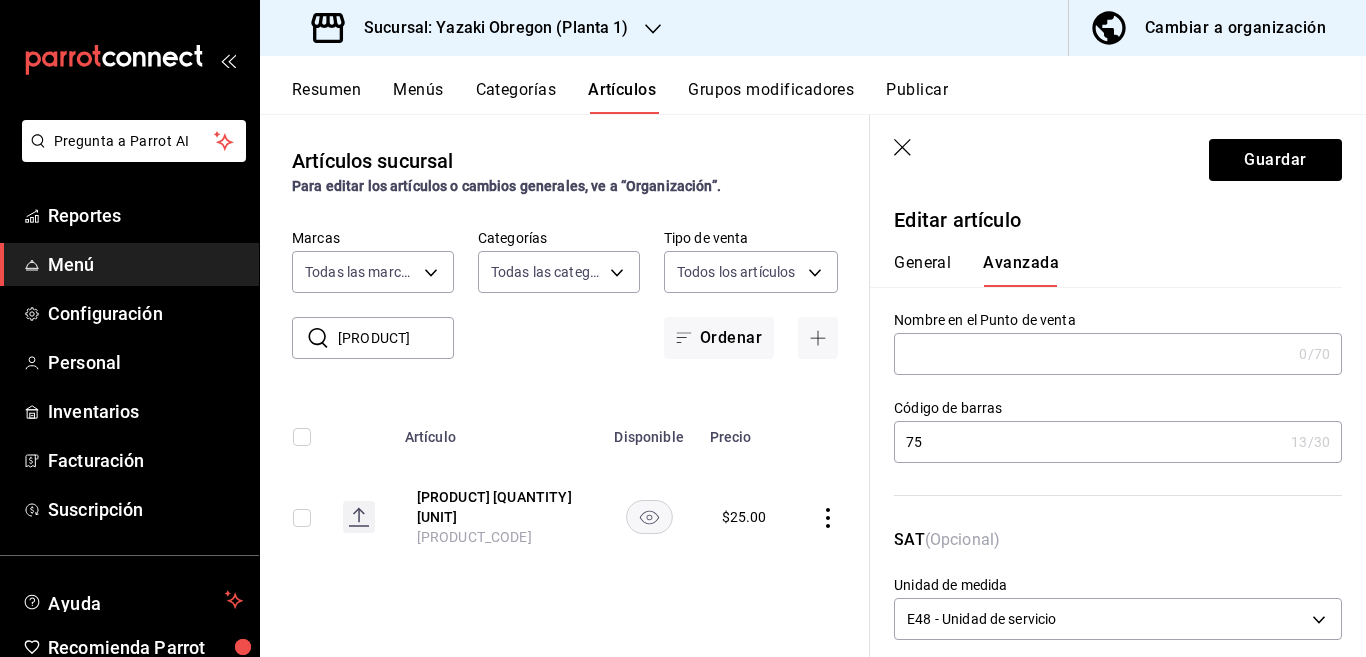 type on "7" 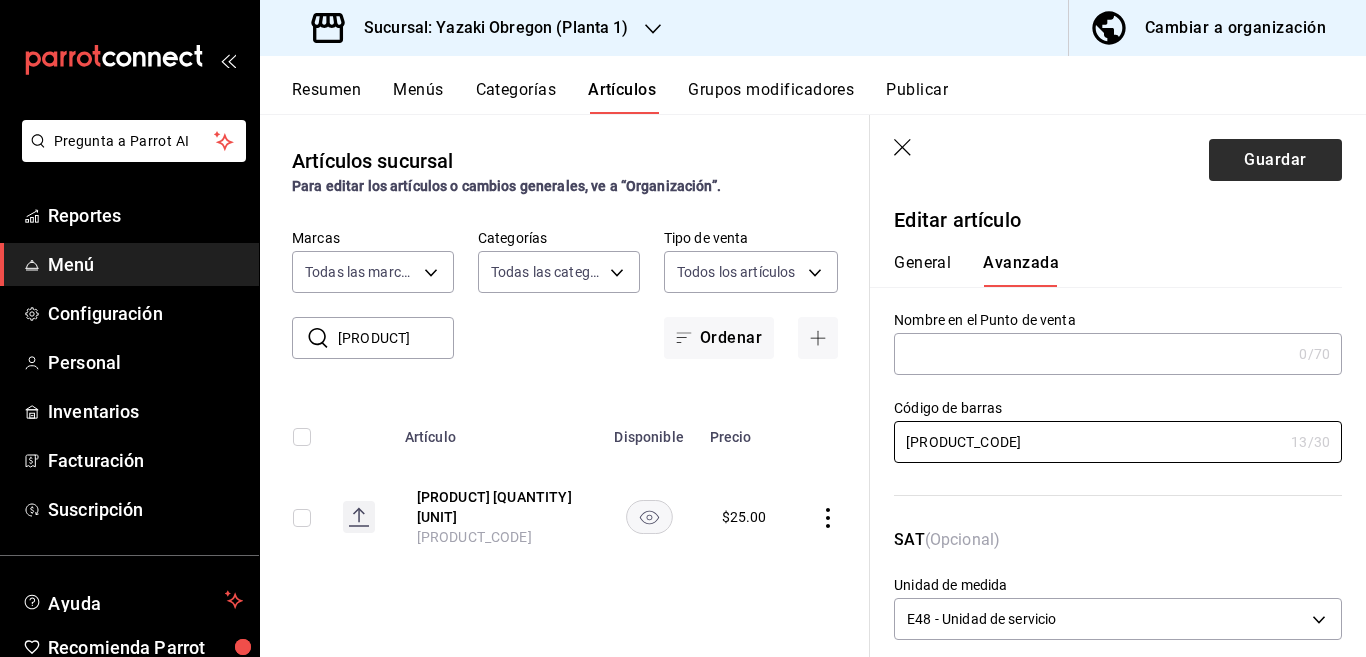 type on "[PRODUCT_CODE]" 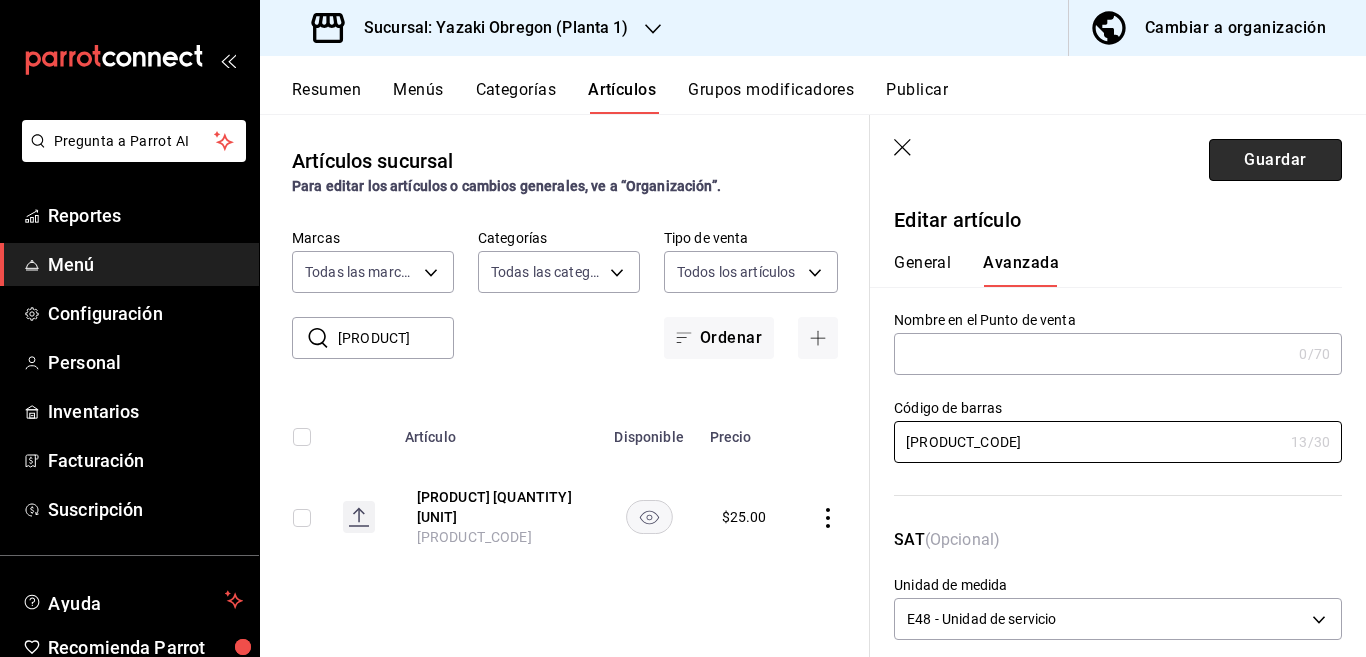click on "Guardar" at bounding box center [1275, 160] 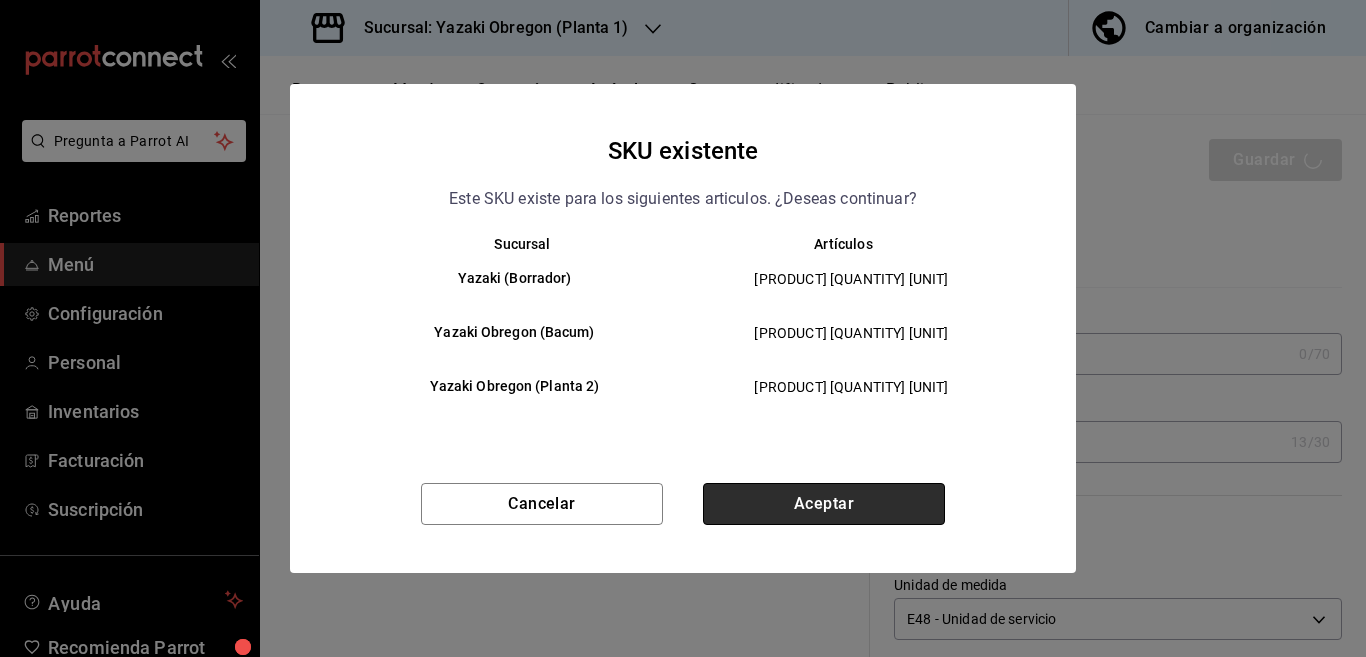 click on "Aceptar" at bounding box center (824, 504) 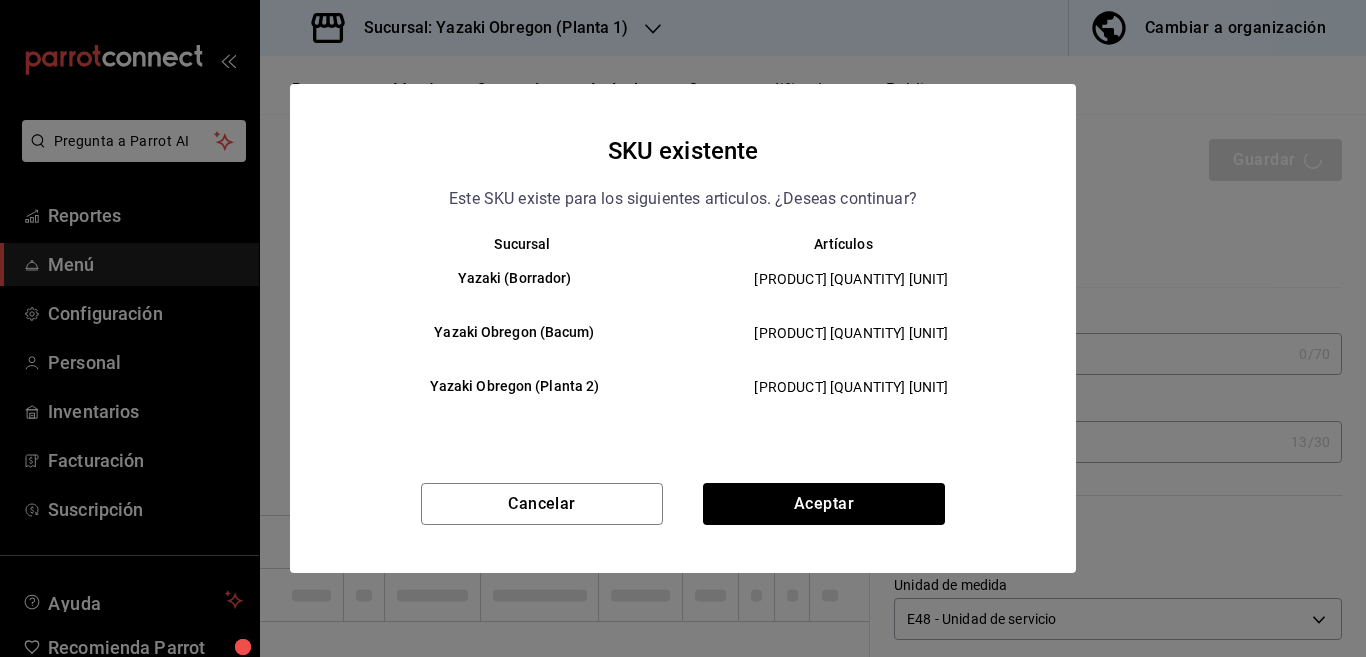 type 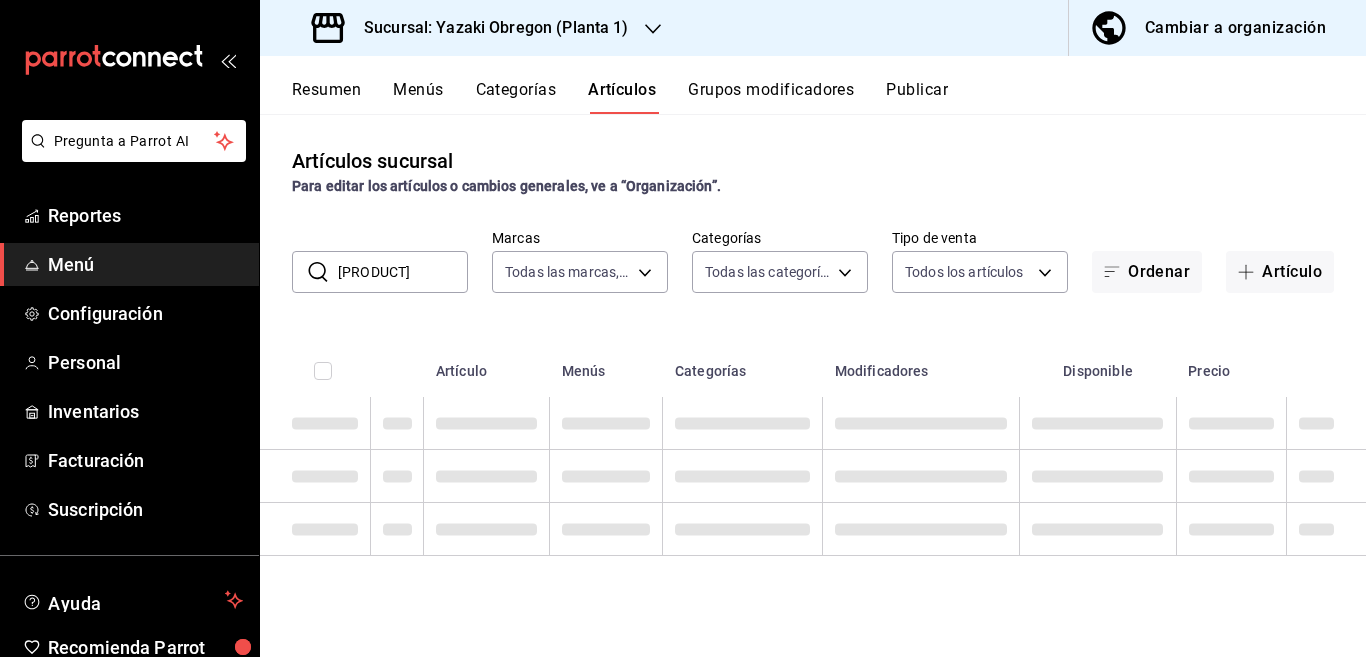 click on "[PRODUCT]" at bounding box center [403, 272] 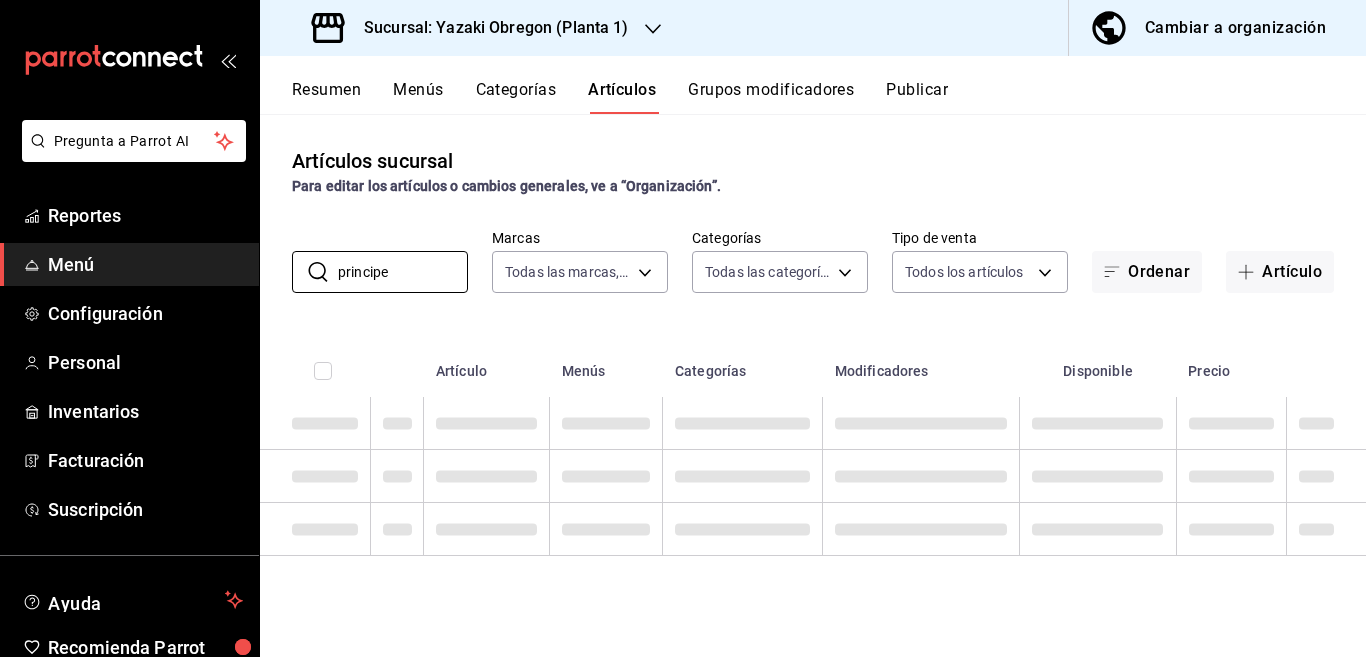 type on "principe" 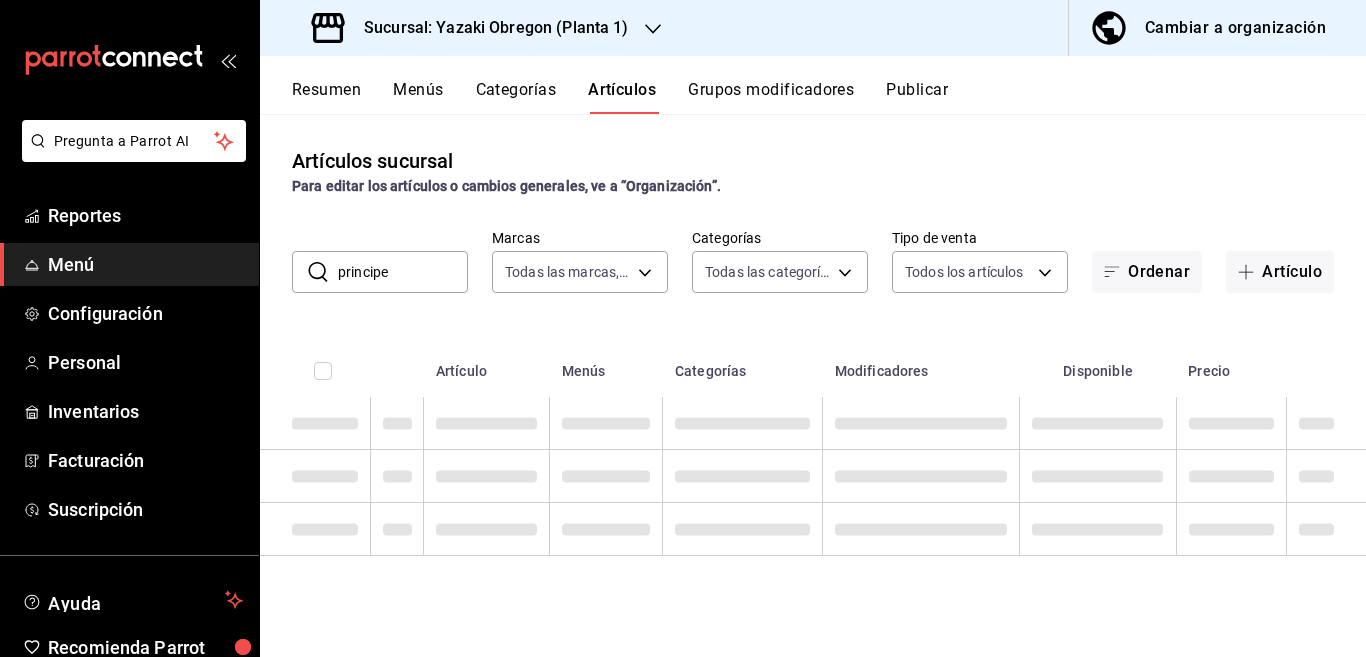 click on "Categorías" at bounding box center [743, 365] 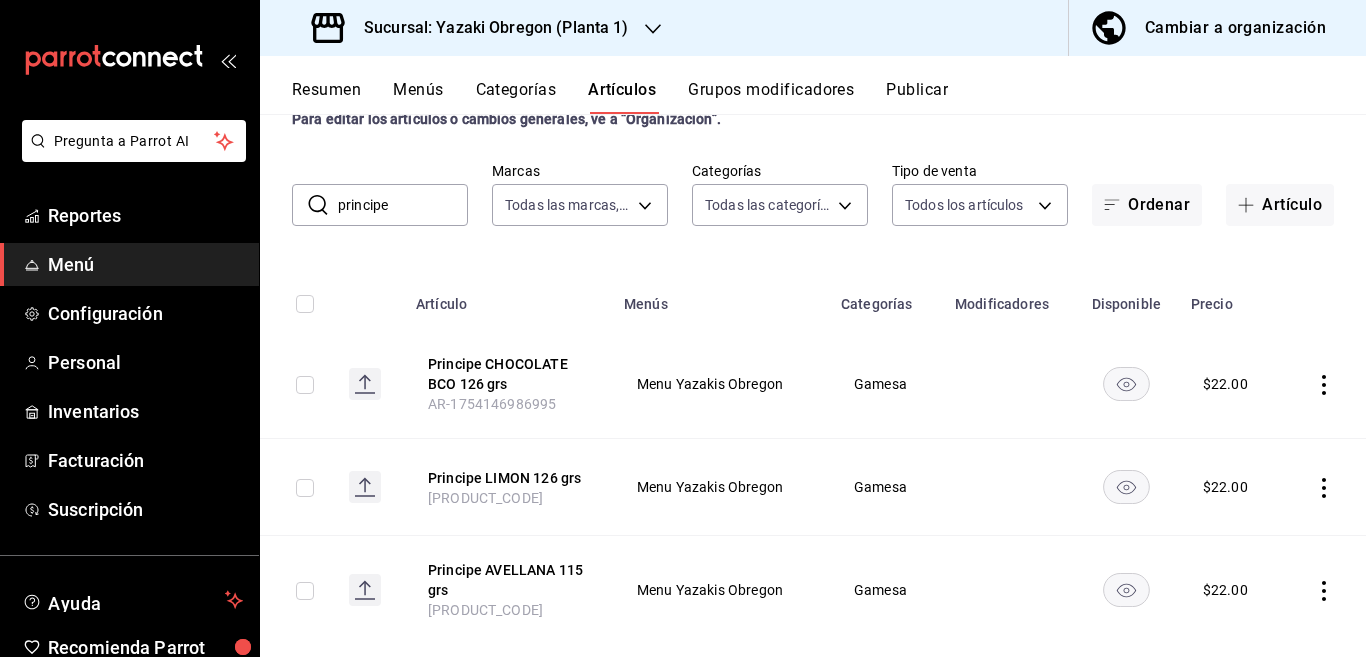scroll, scrollTop: 81, scrollLeft: 0, axis: vertical 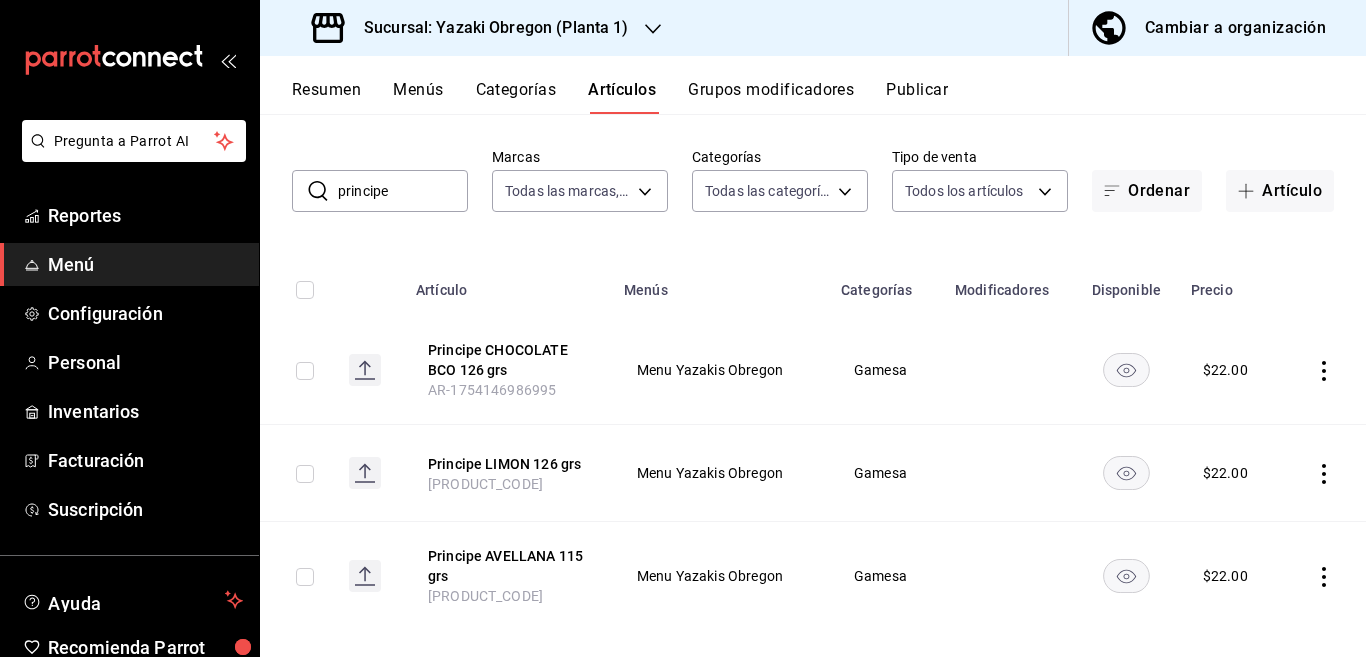click 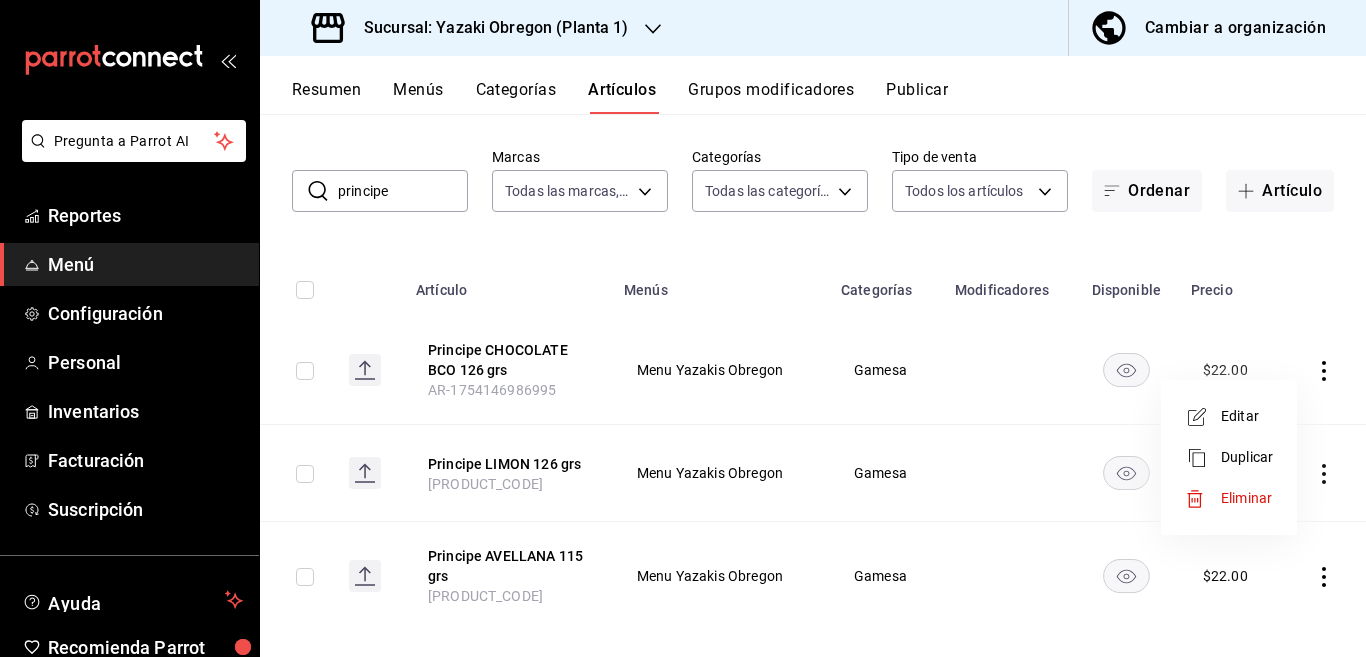 click on "Editar" at bounding box center [1247, 416] 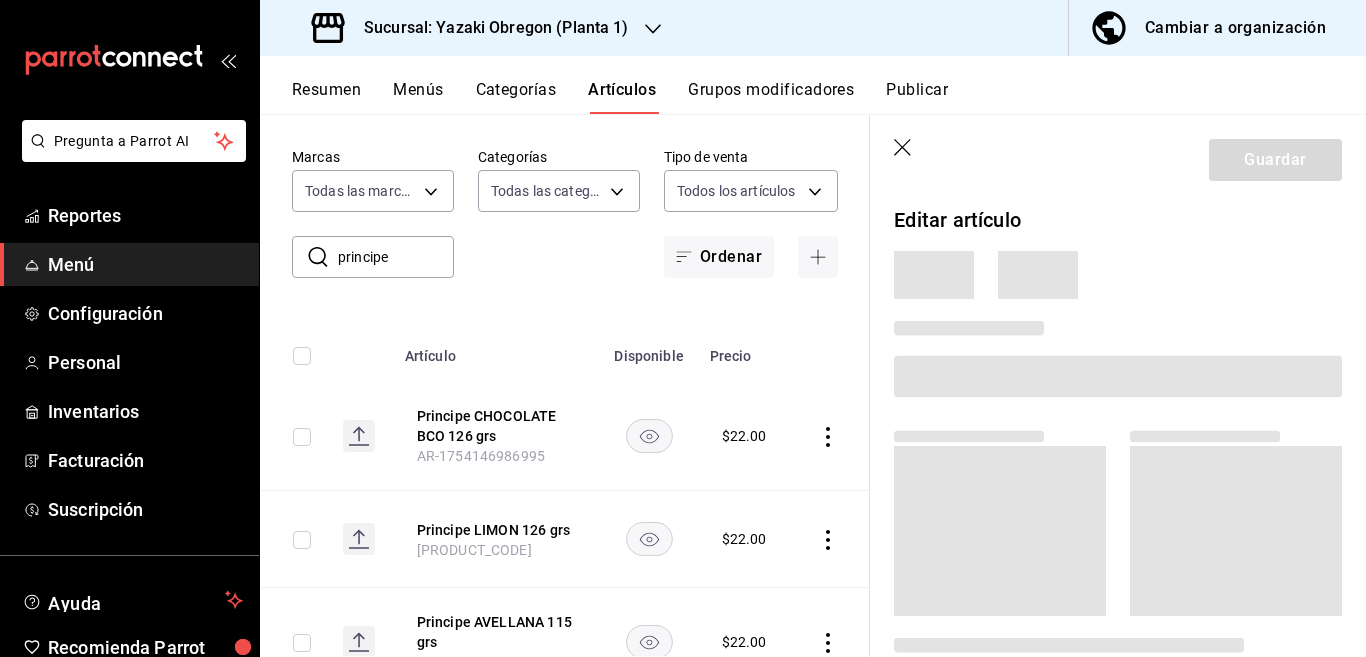 scroll, scrollTop: 81, scrollLeft: 0, axis: vertical 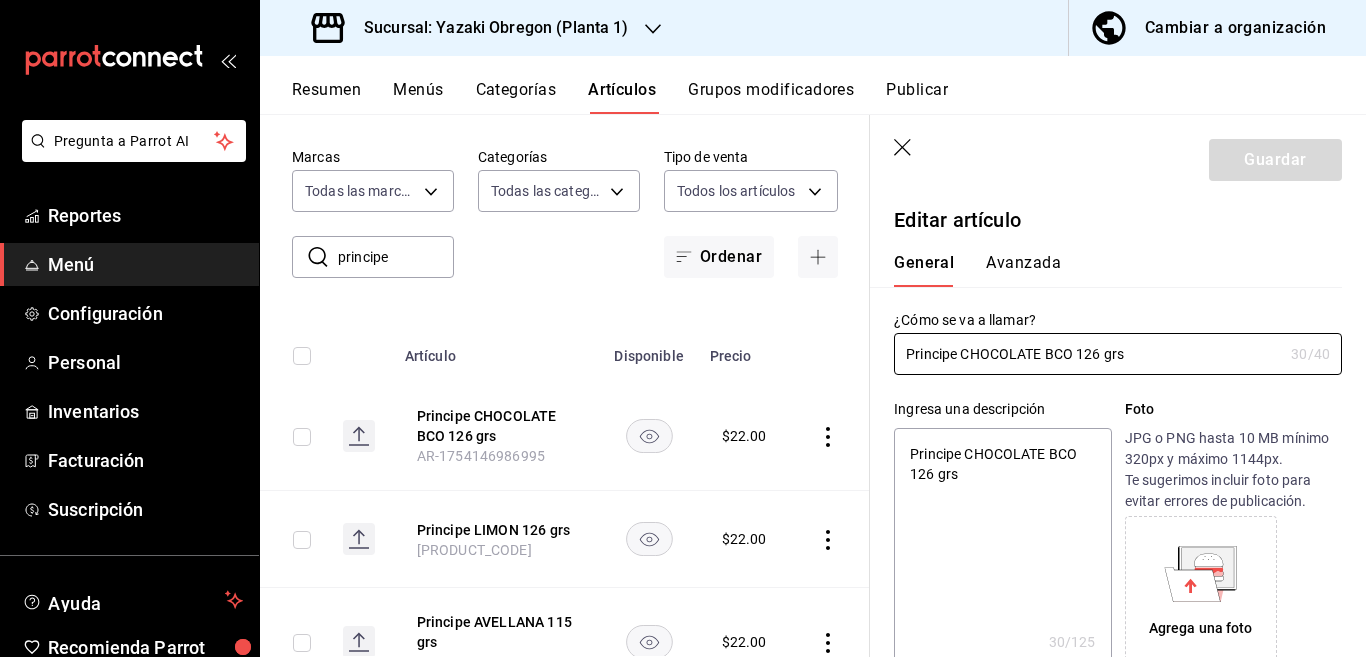 type on "x" 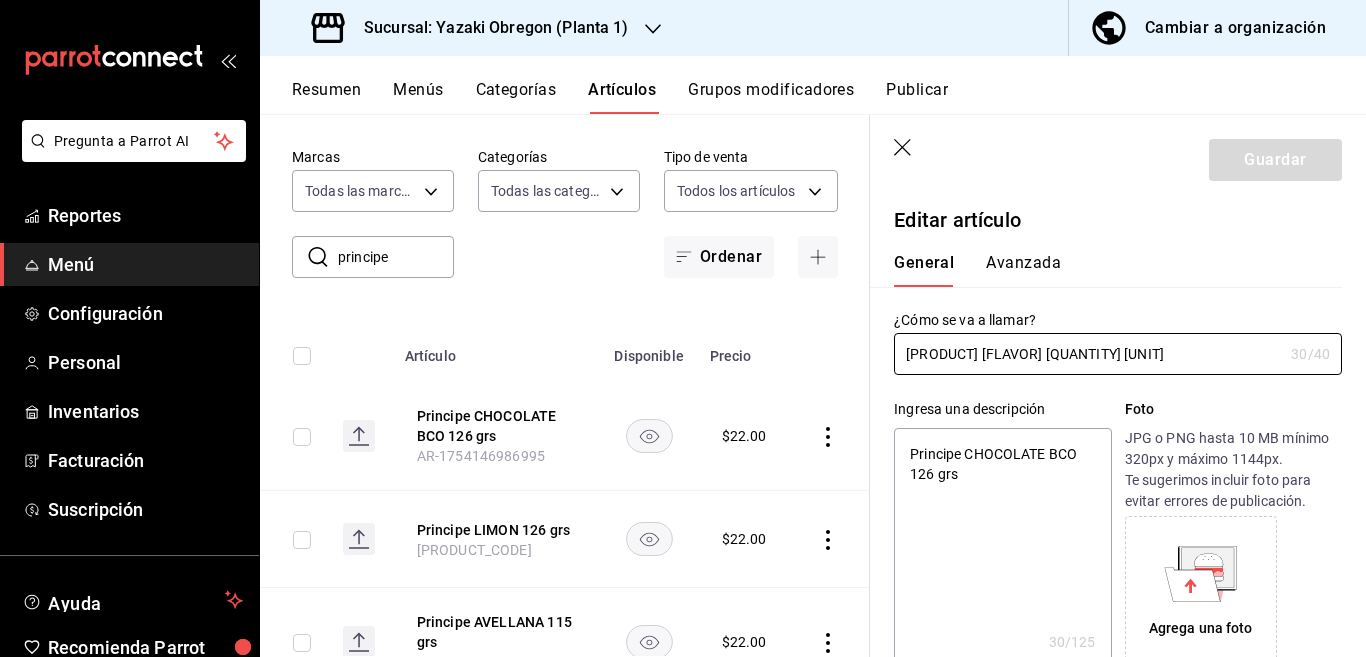 type on "[PRODUCT] [FLAVOR] [QUANTITY] [UNIT]" 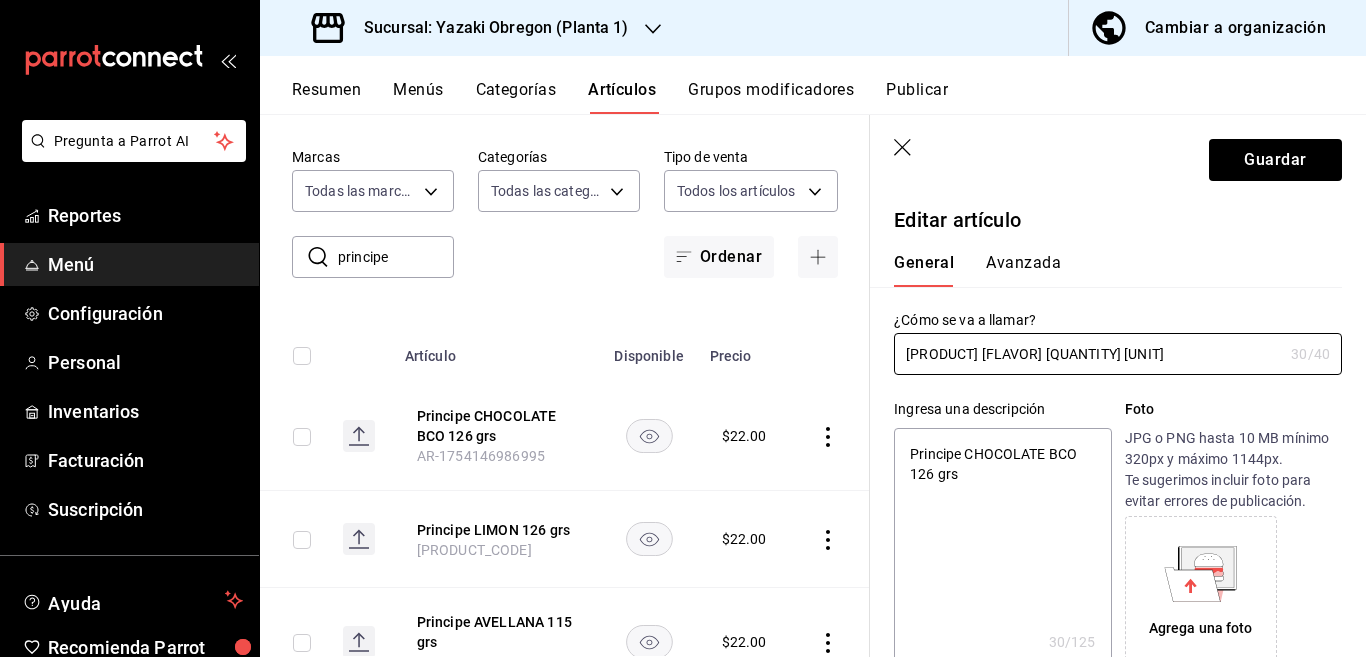 type on "x" 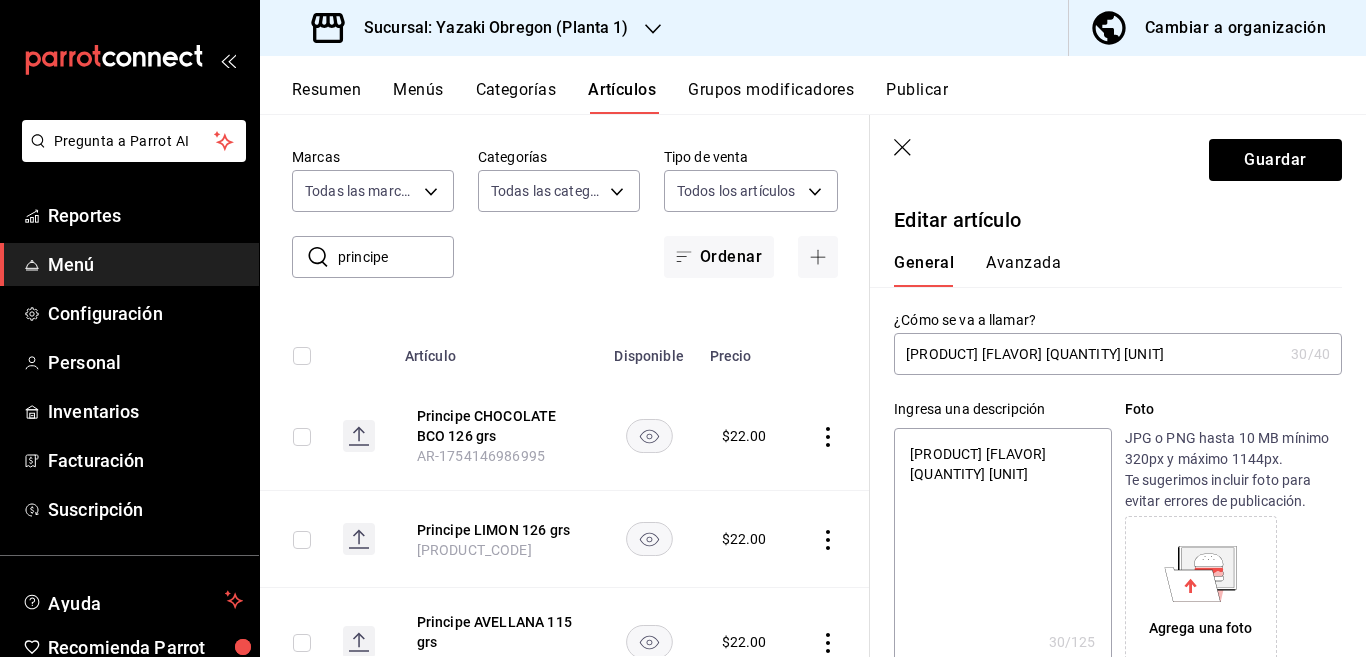 type on "[PRODUCT] [FLAVOR] [QUANTITY] [UNIT]" 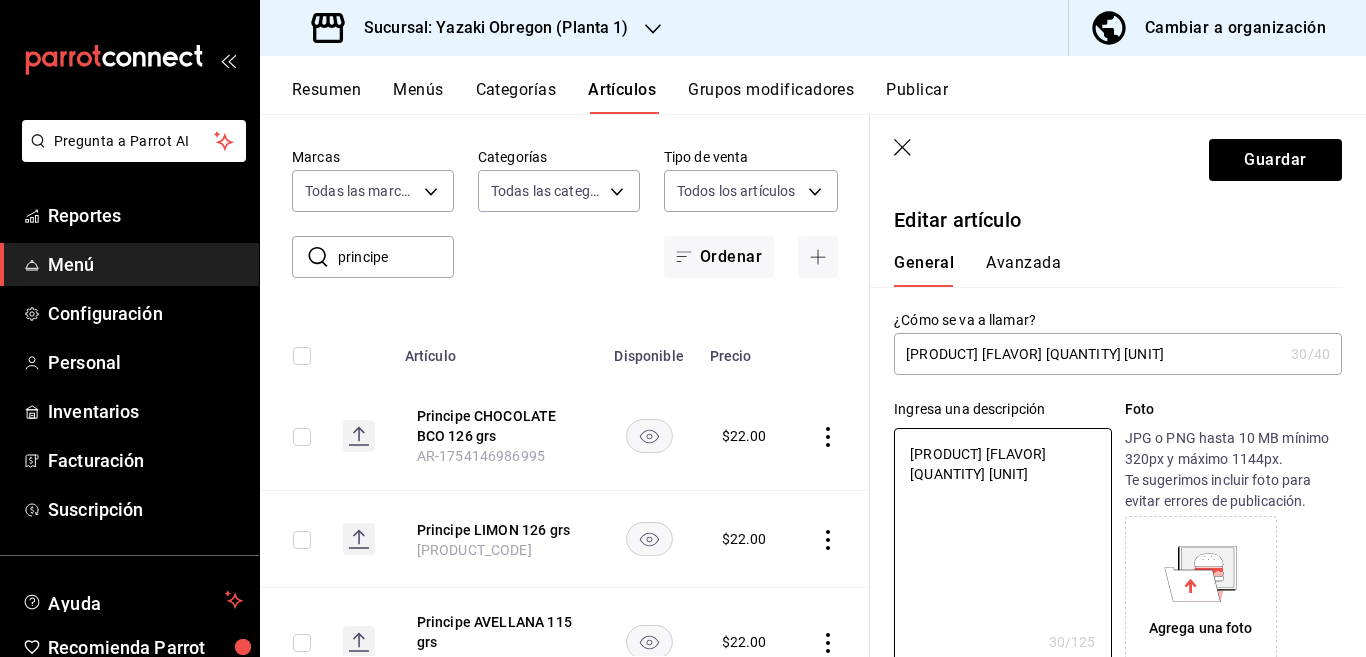 scroll, scrollTop: 0, scrollLeft: 0, axis: both 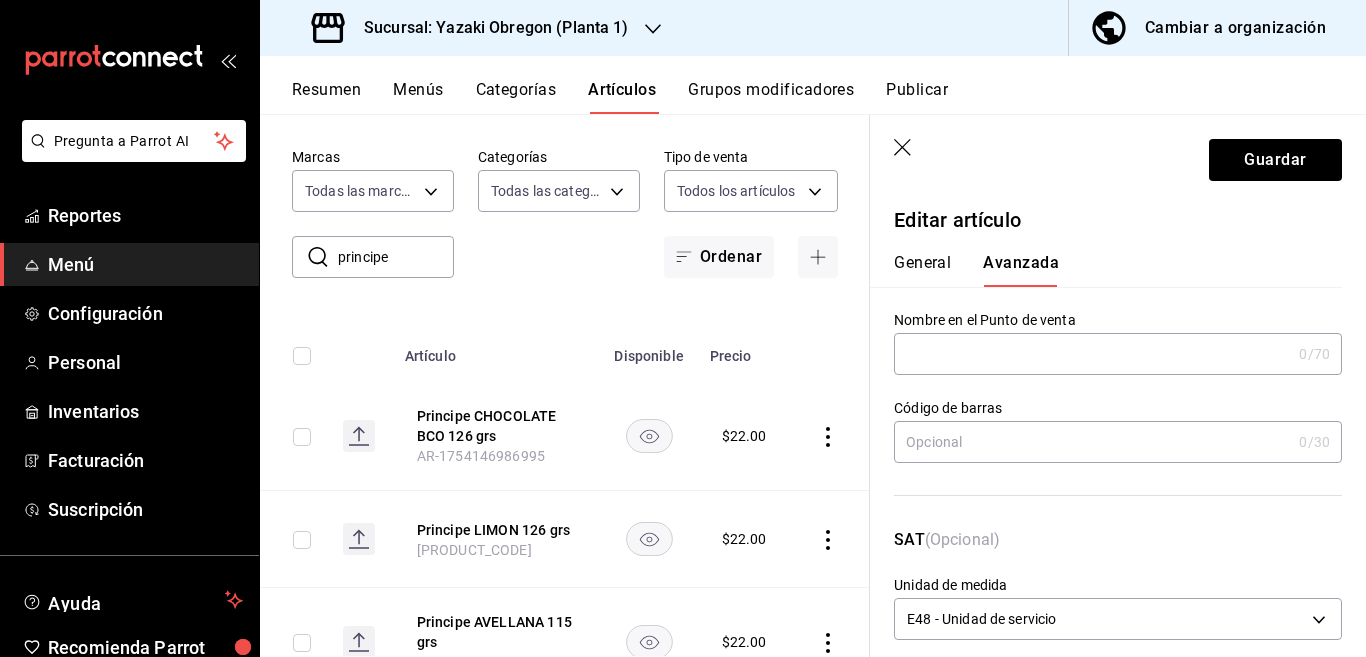 click at bounding box center [1092, 442] 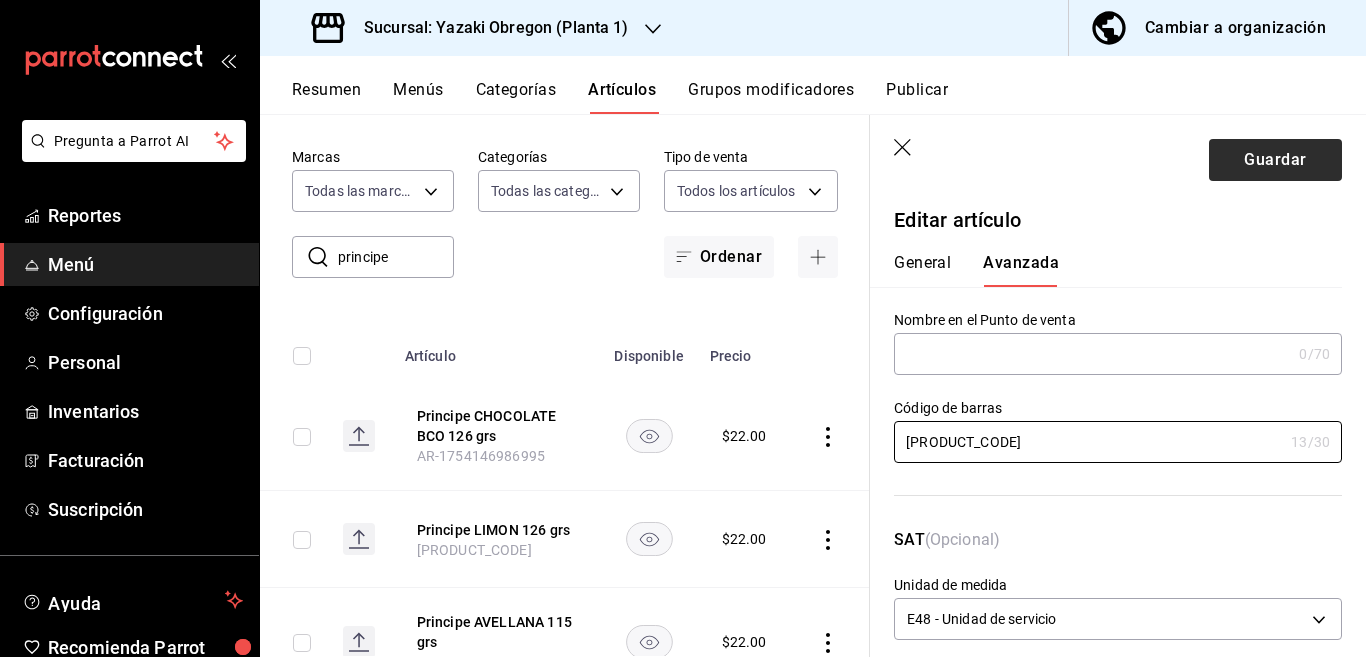 type on "[PRODUCT_CODE]" 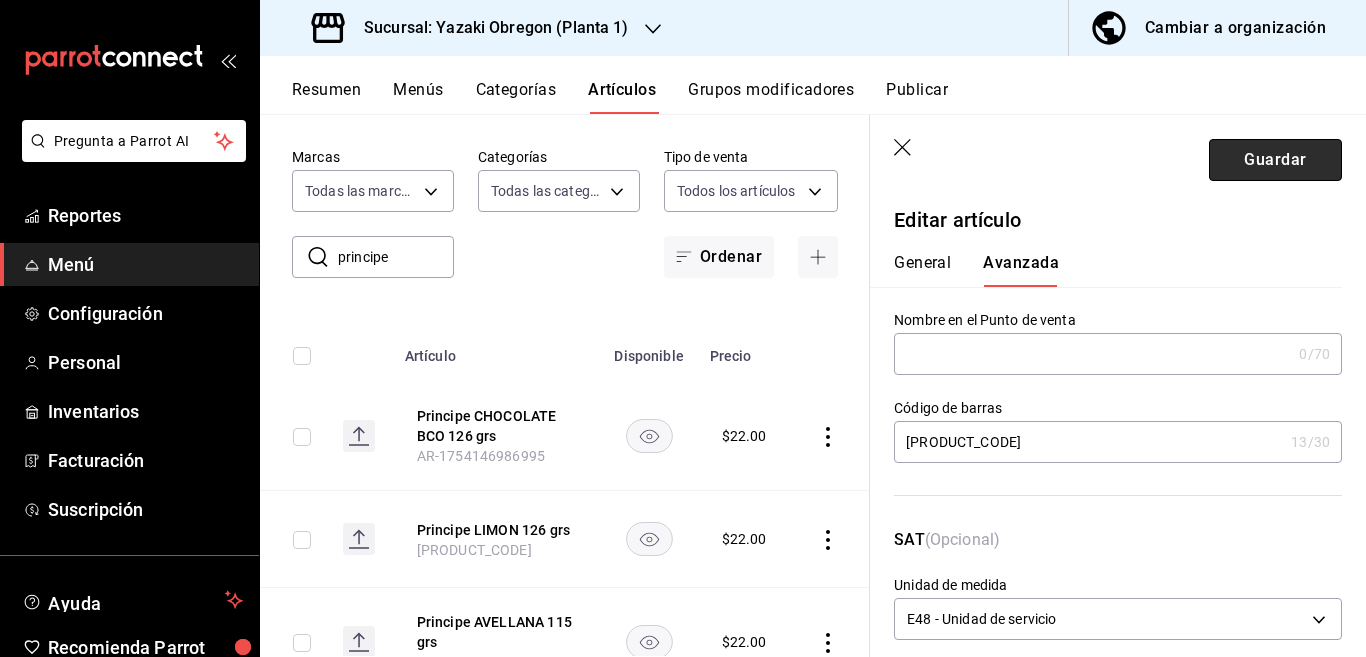 click on "Guardar" at bounding box center [1275, 160] 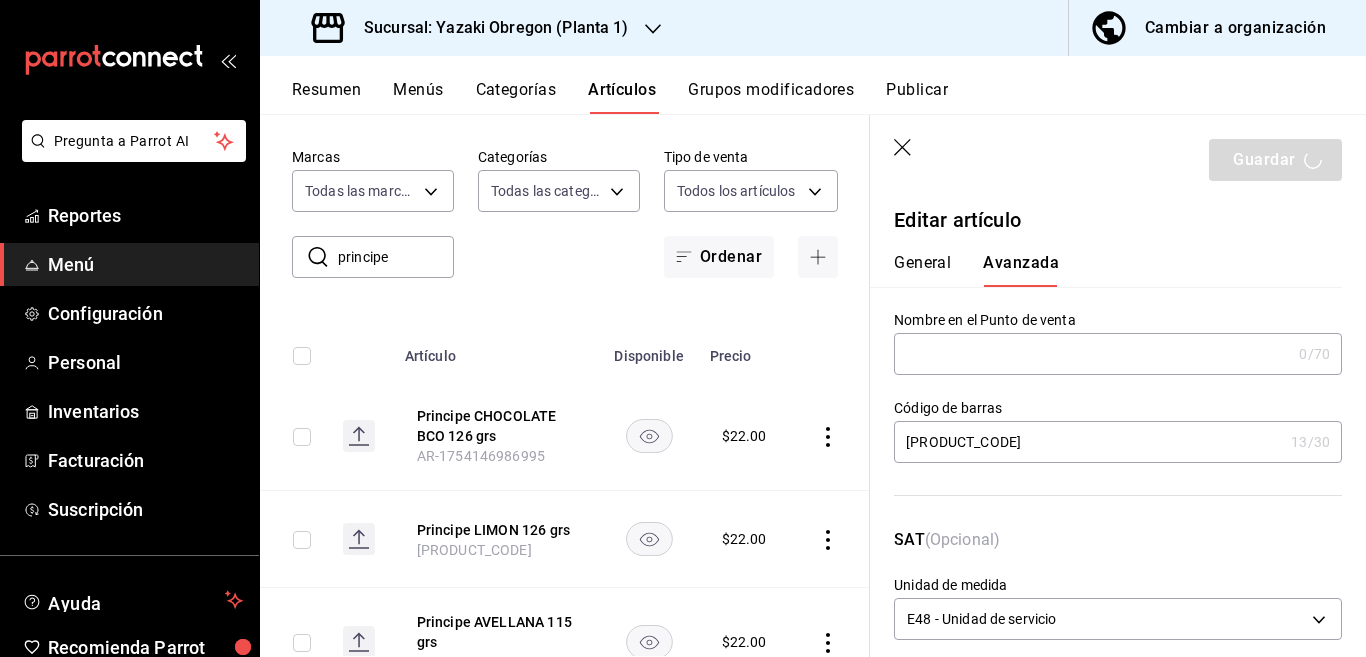 type 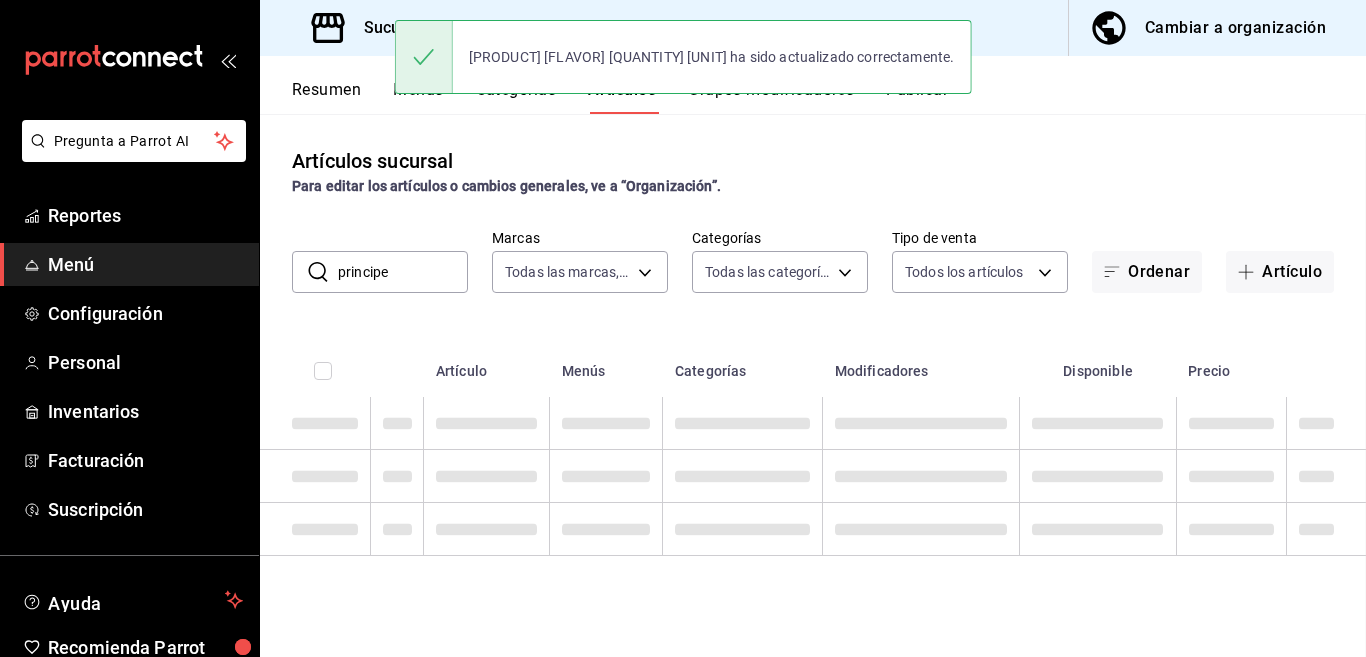 scroll, scrollTop: 0, scrollLeft: 0, axis: both 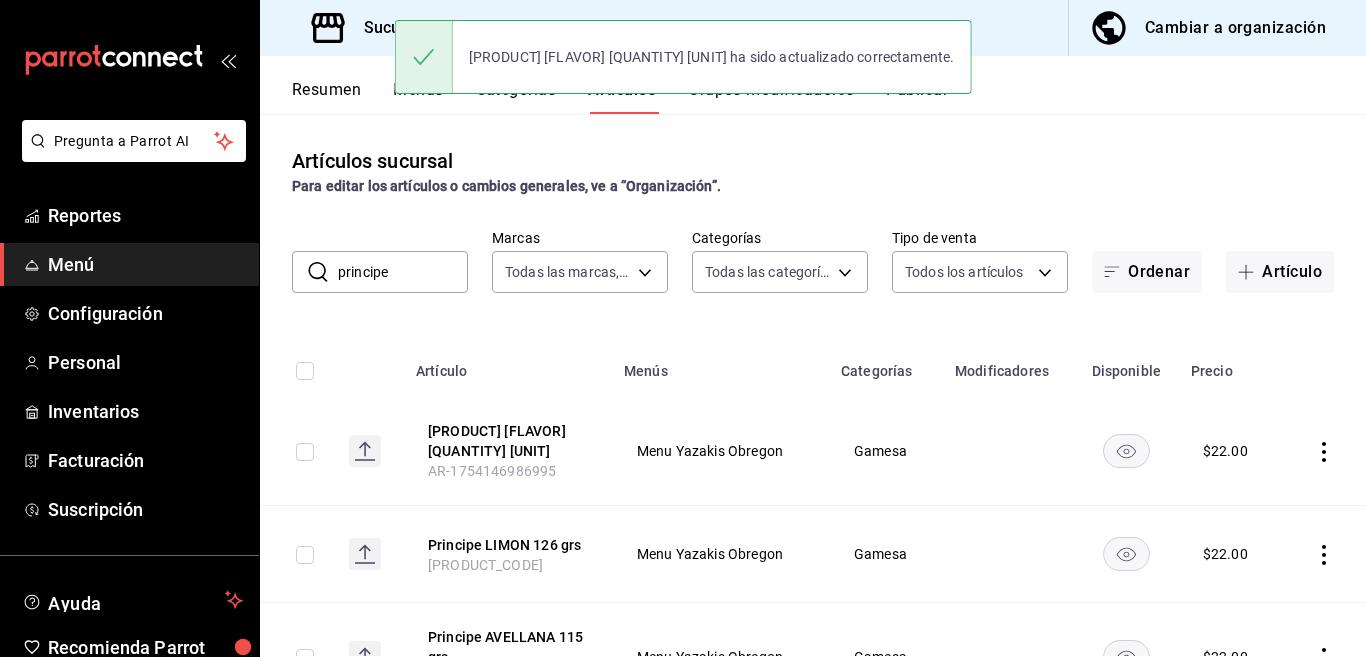 click on "principe" at bounding box center (403, 272) 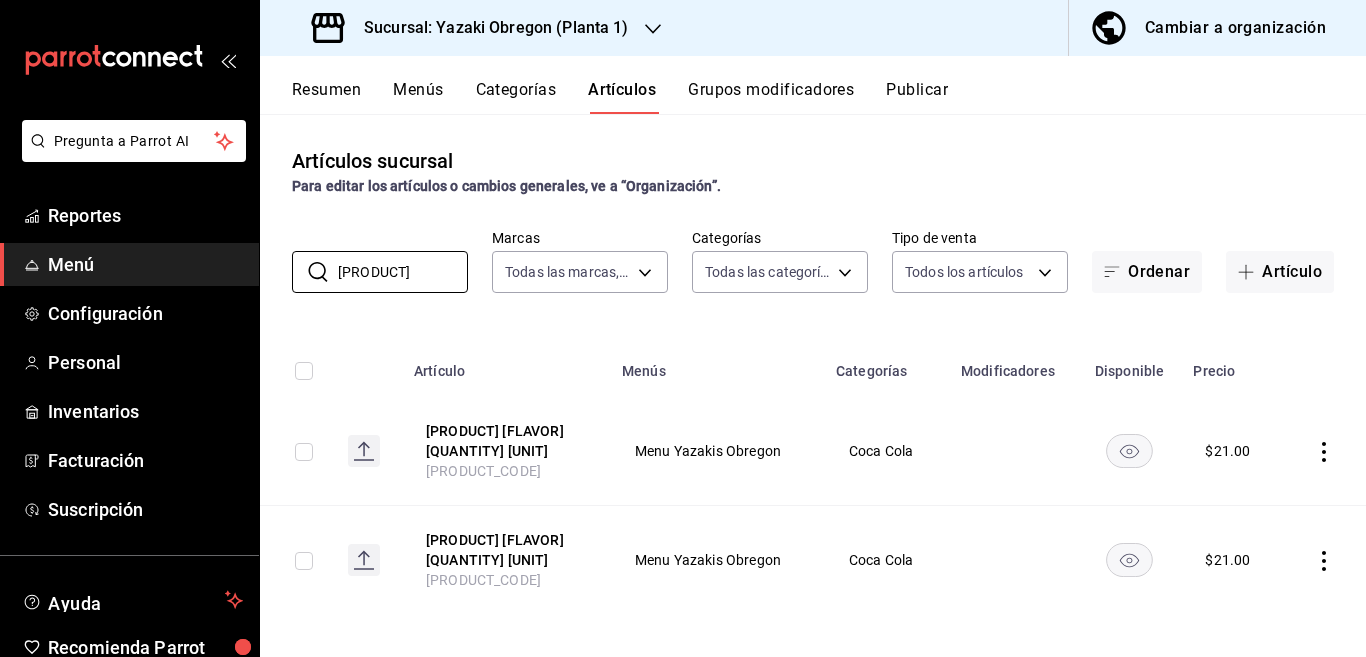 type on "[PRODUCT]" 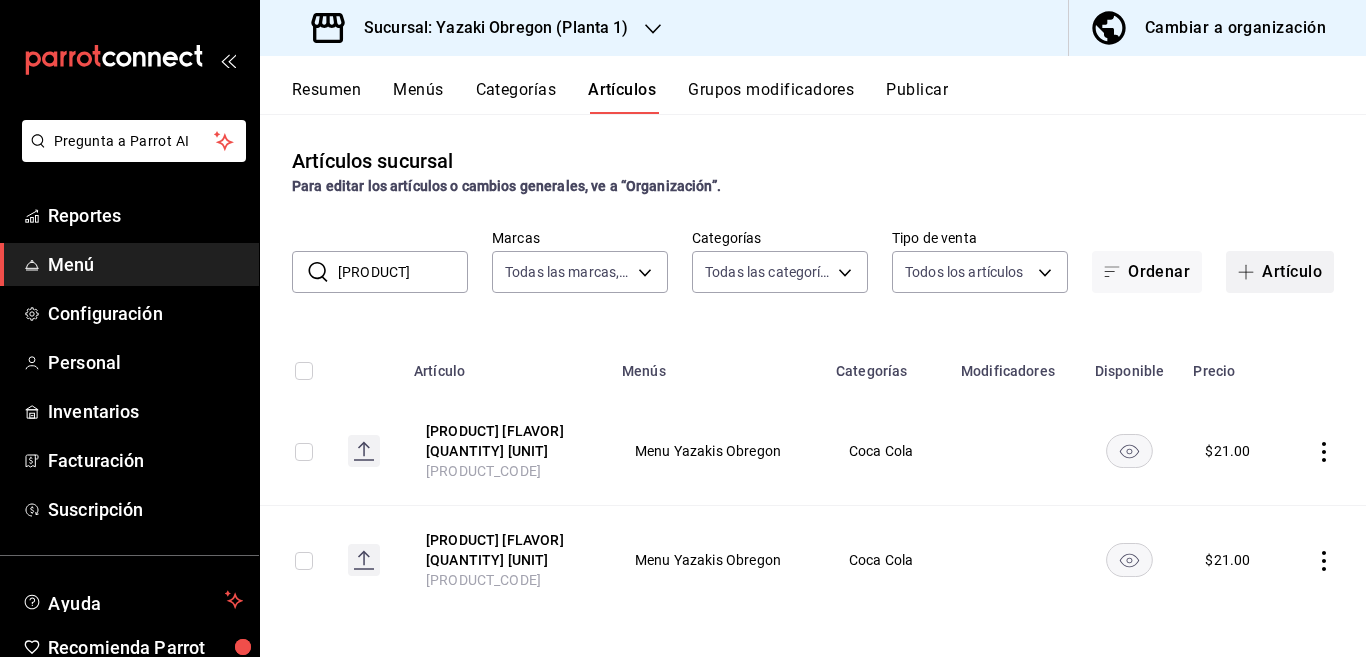 click on "Artículo" at bounding box center [1280, 272] 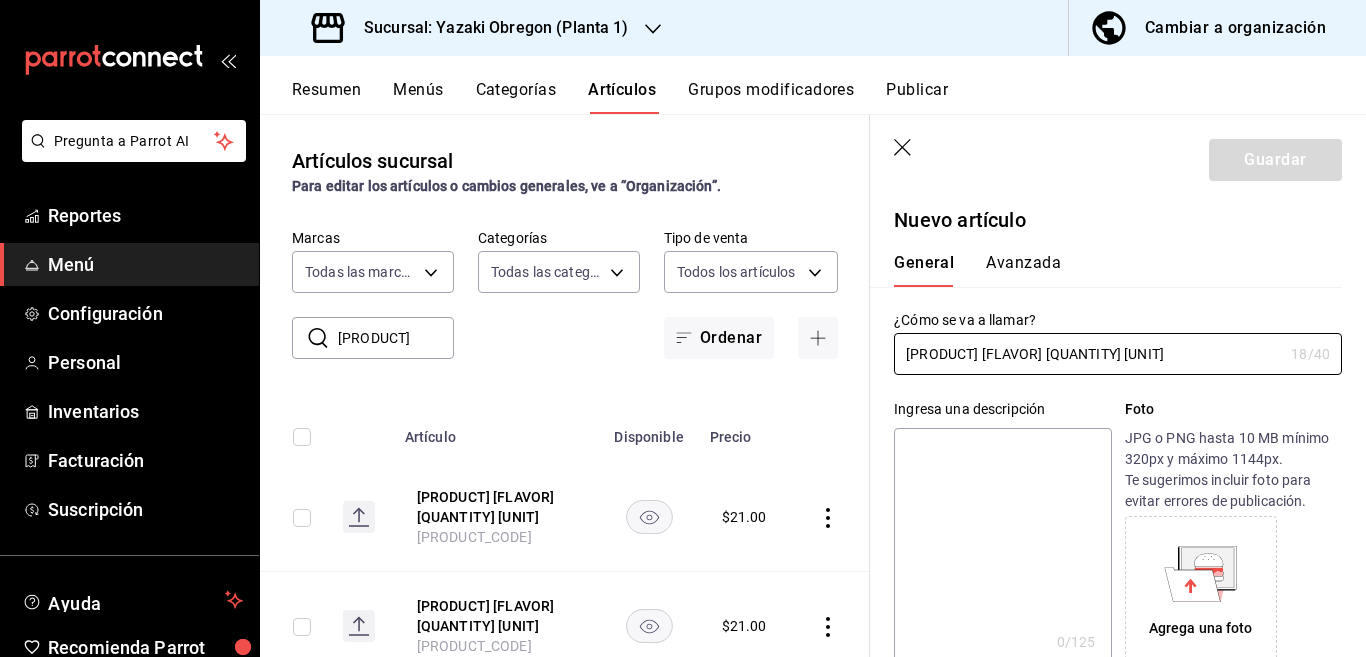 type on "[PRODUCT] [FLAVOR] [QUANTITY] [UNIT]" 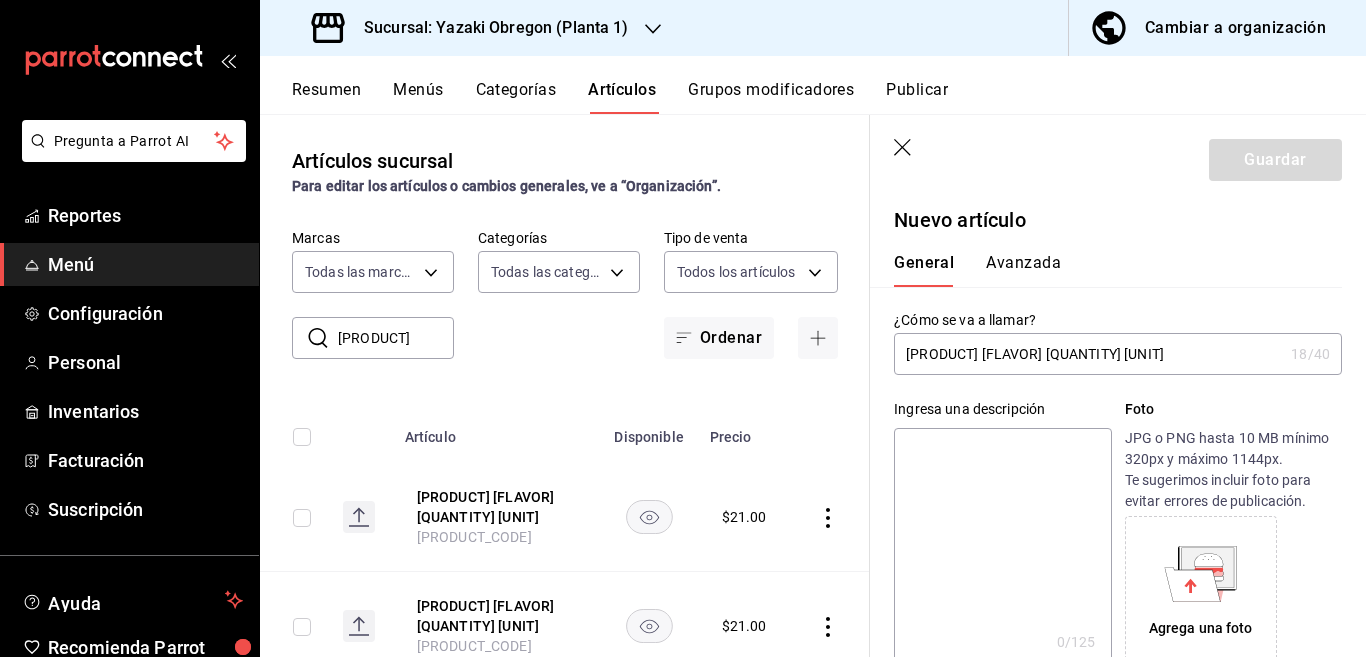 paste on "[PRODUCT] [FLAVOR] [QUANTITY] [UNIT]" 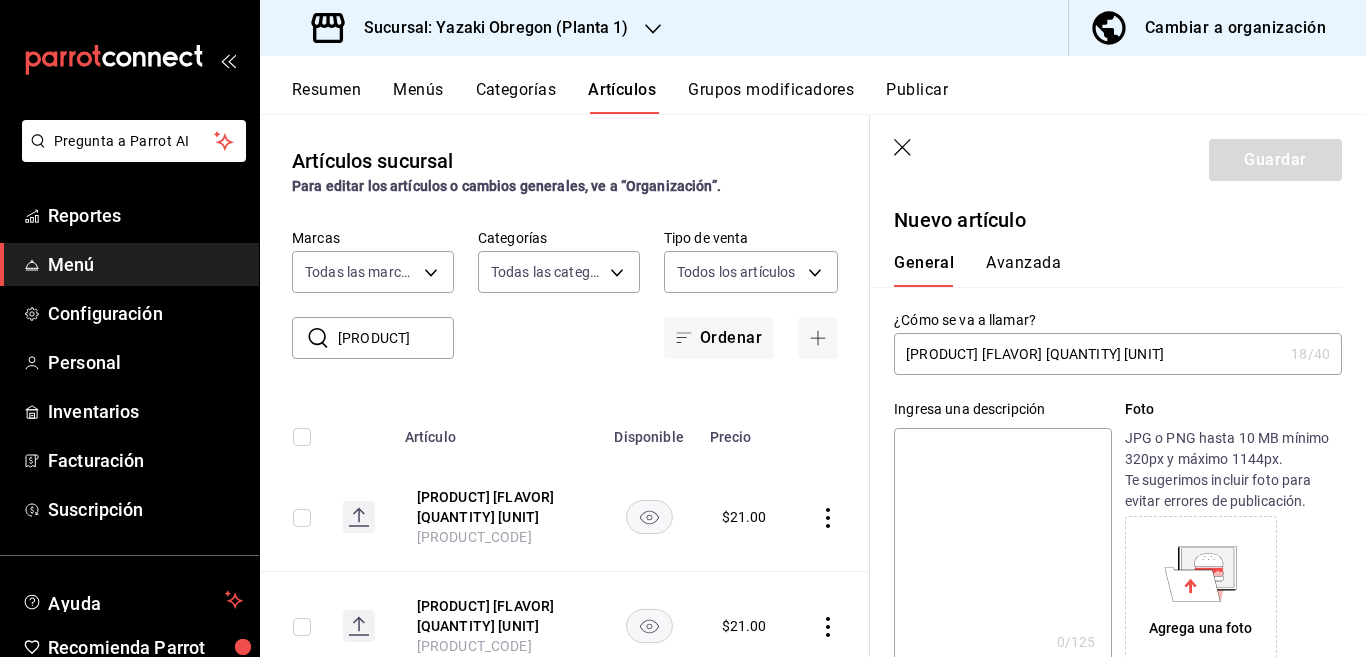 type on "[PRODUCT] [FLAVOR] [QUANTITY] [UNIT]" 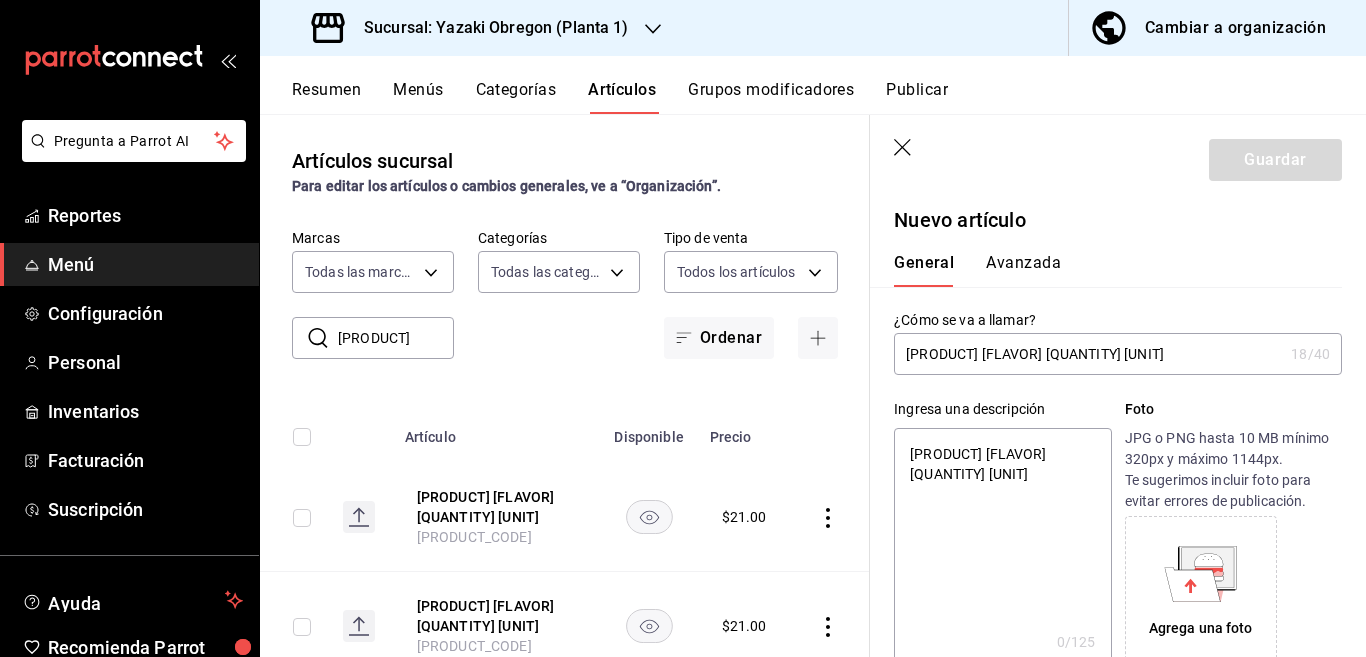 type on "x" 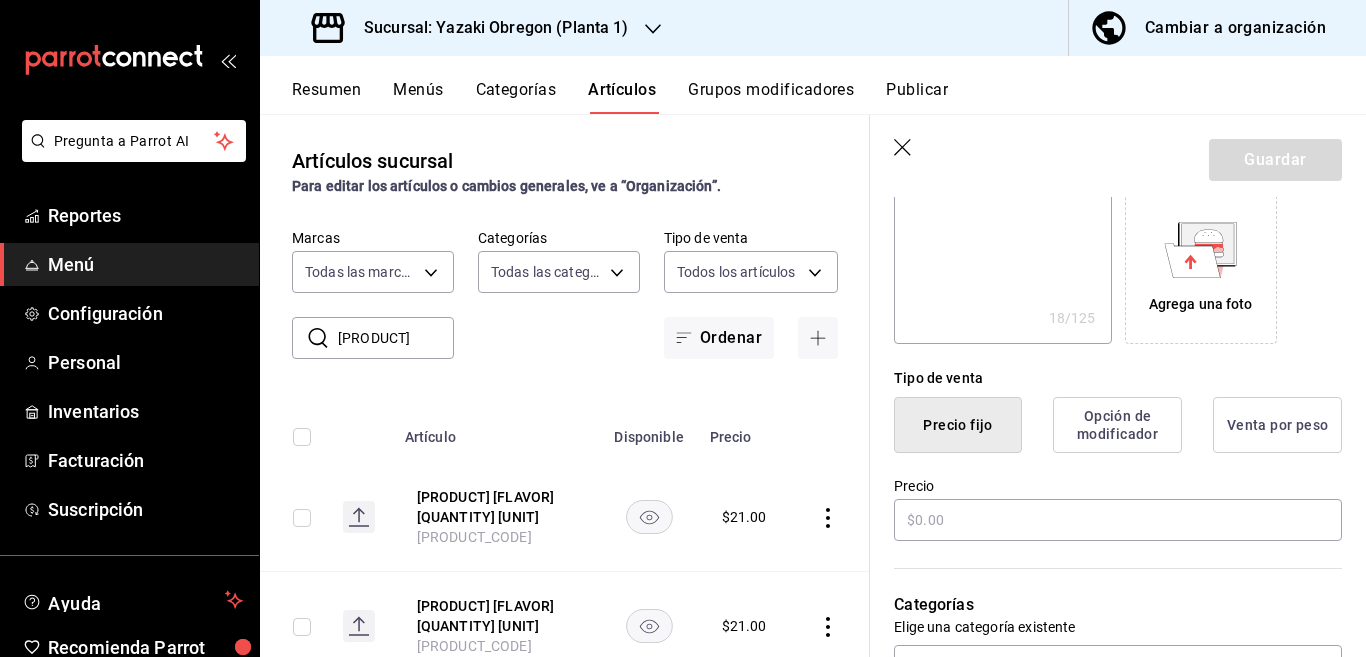 scroll, scrollTop: 325, scrollLeft: 0, axis: vertical 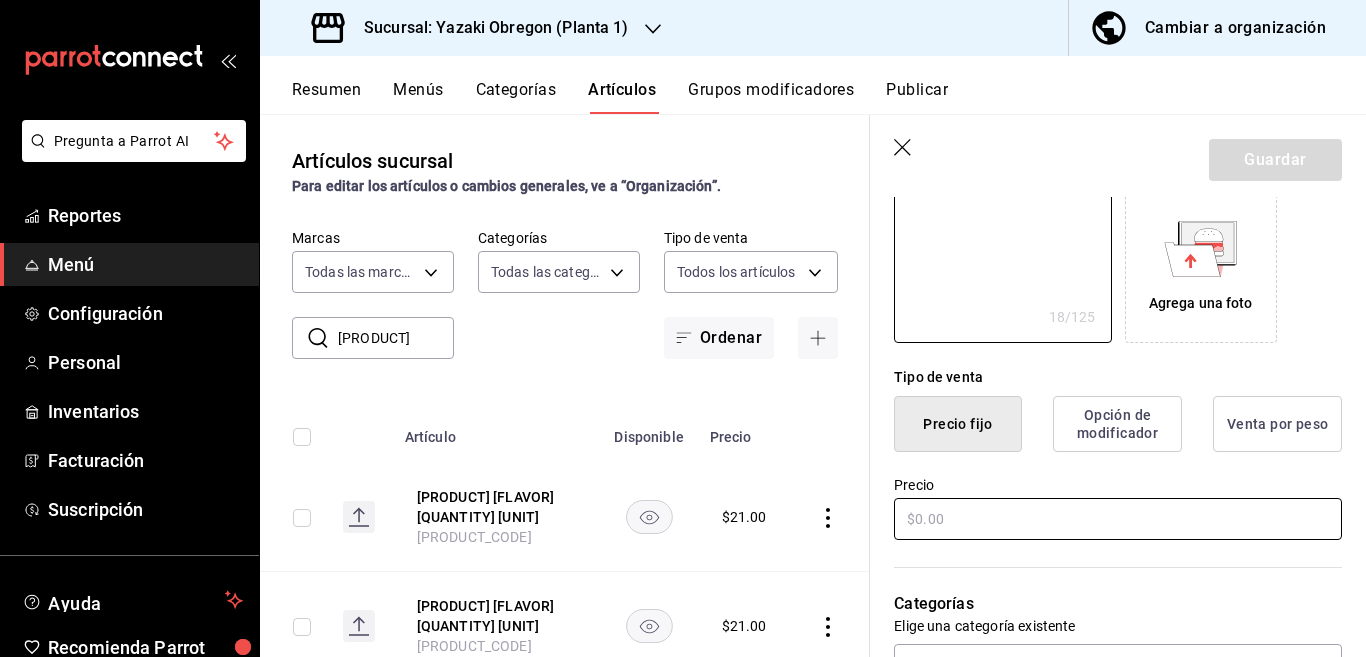 type on "[PRODUCT] [FLAVOR] [QUANTITY] [UNIT]" 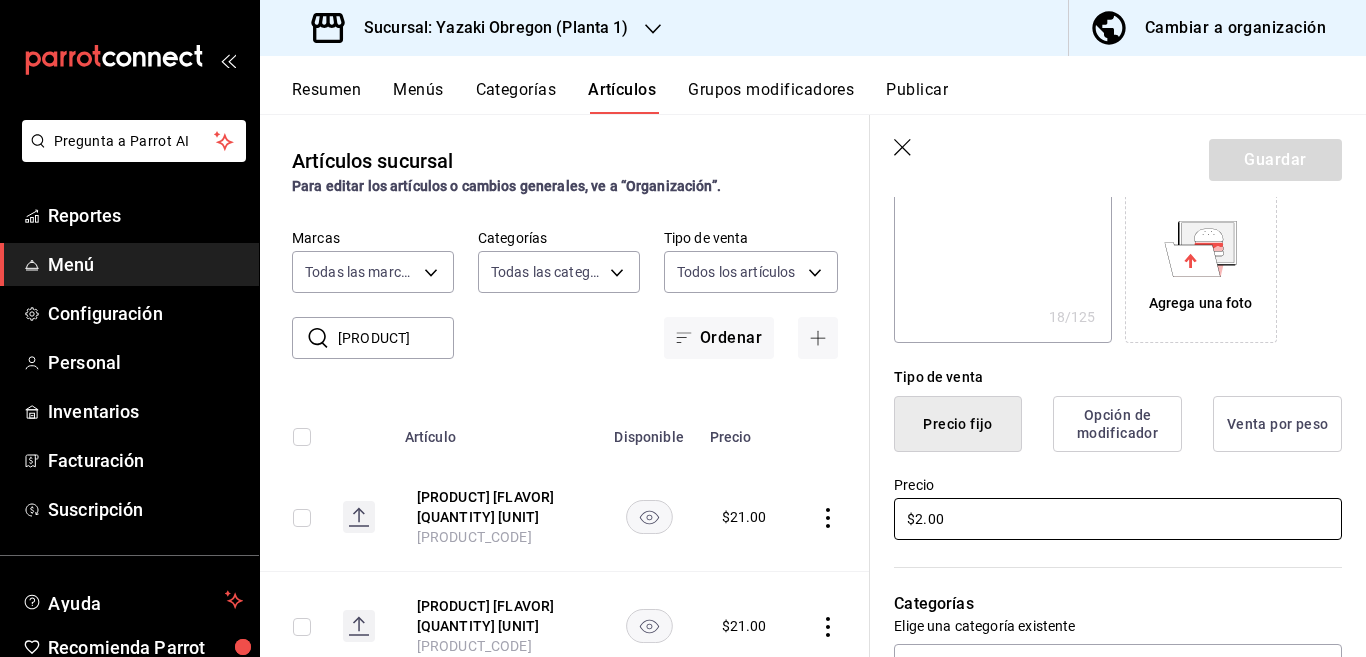 type on "$21.00" 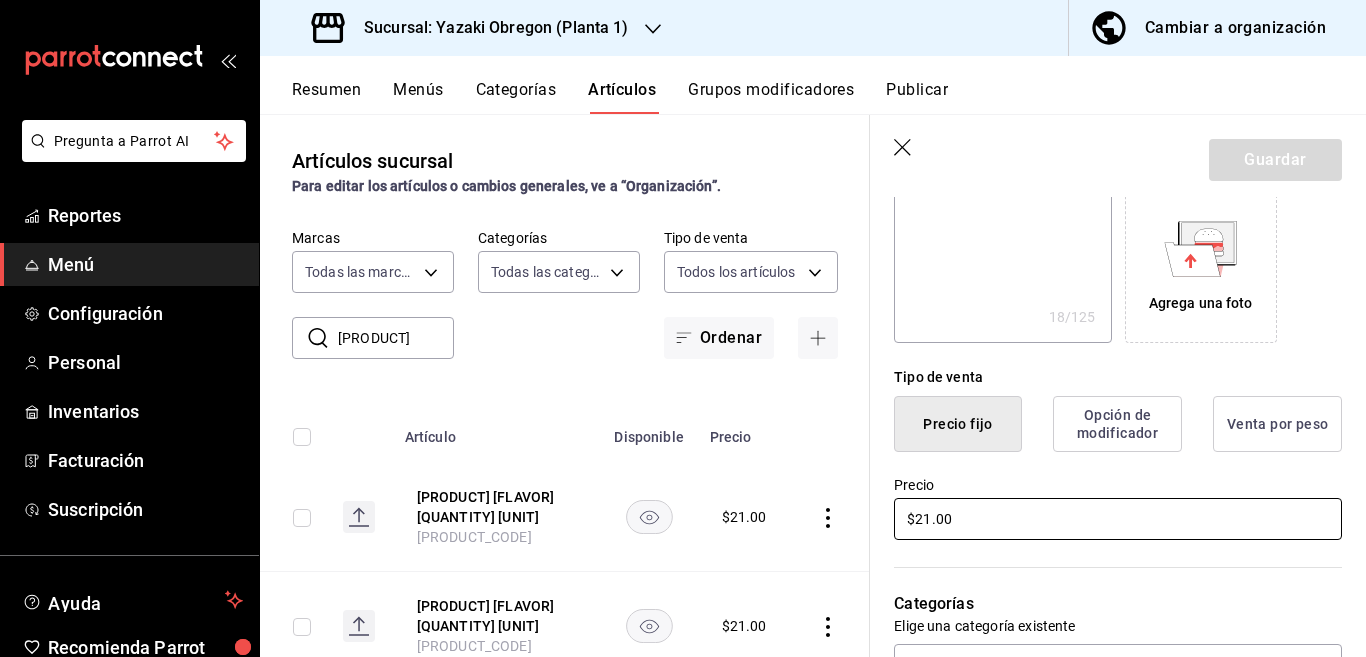 type on "x" 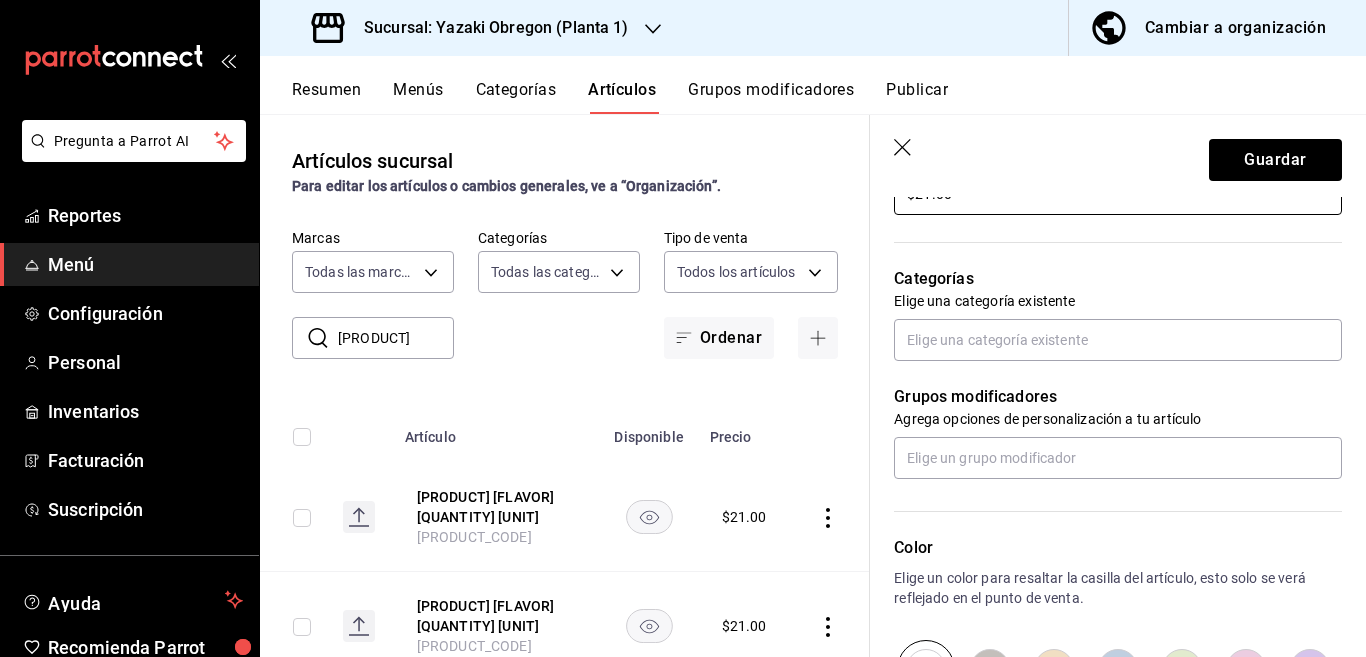 scroll, scrollTop: 650, scrollLeft: 0, axis: vertical 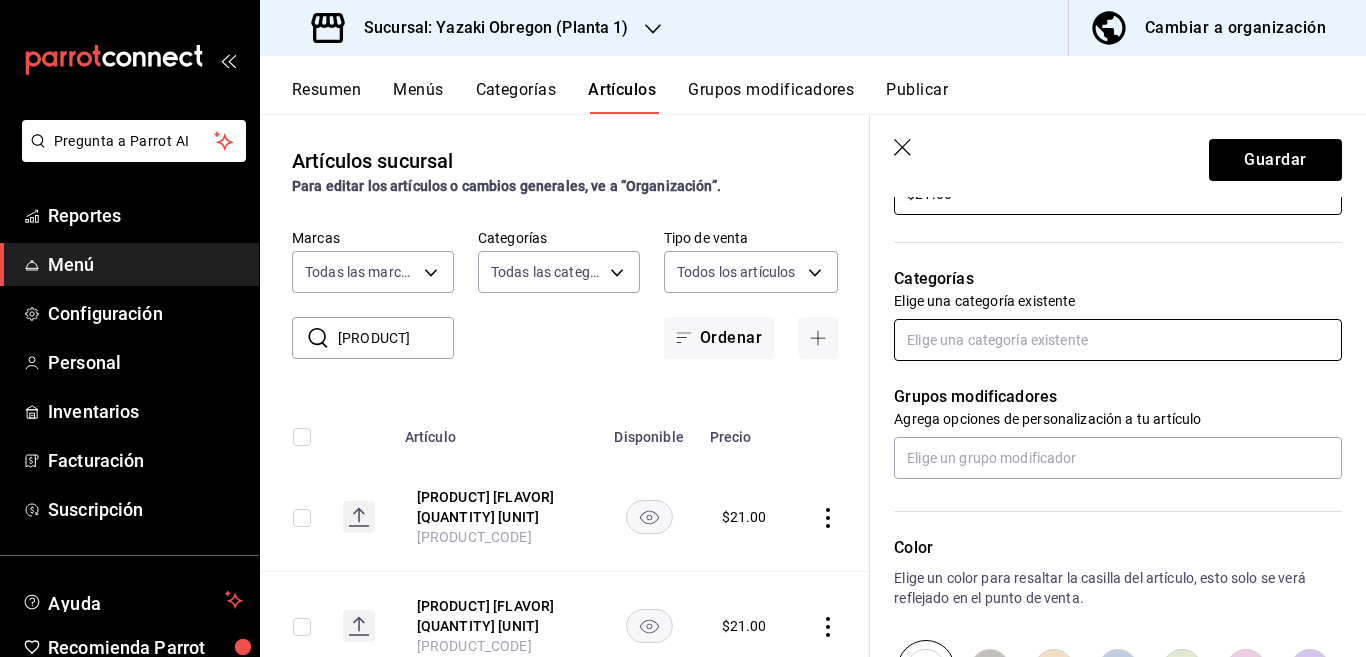 type on "$21.00" 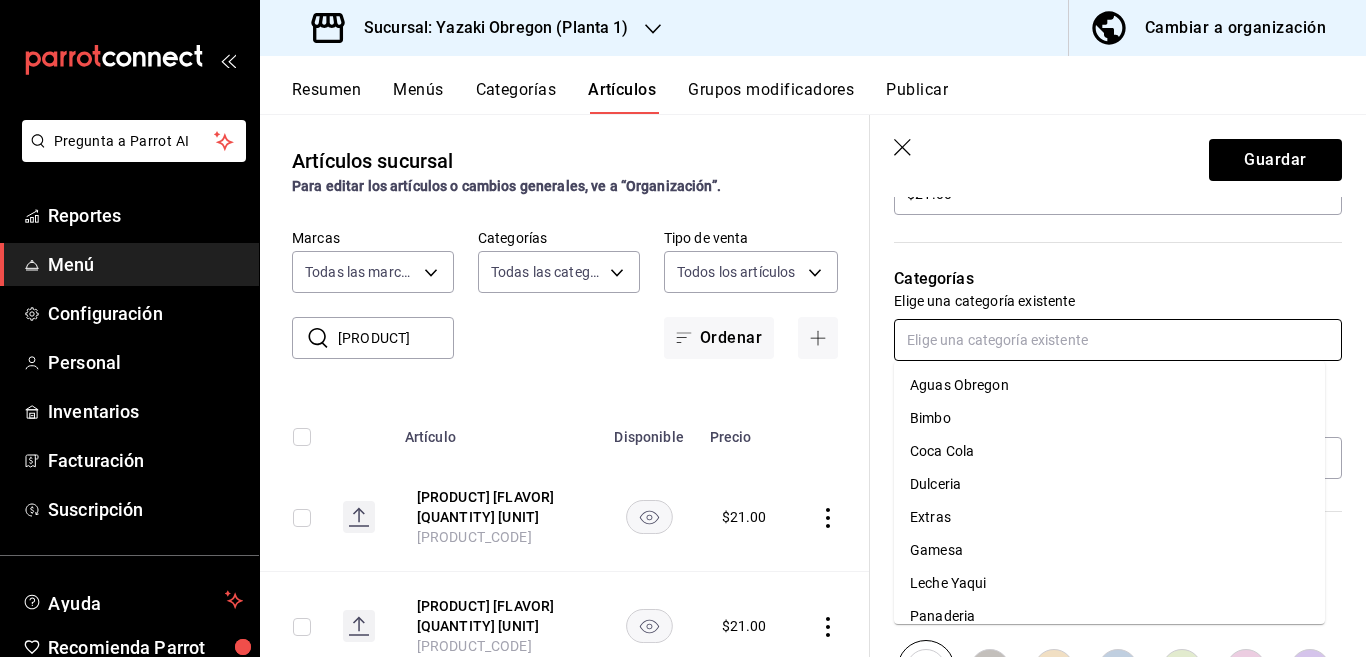 click at bounding box center [1118, 340] 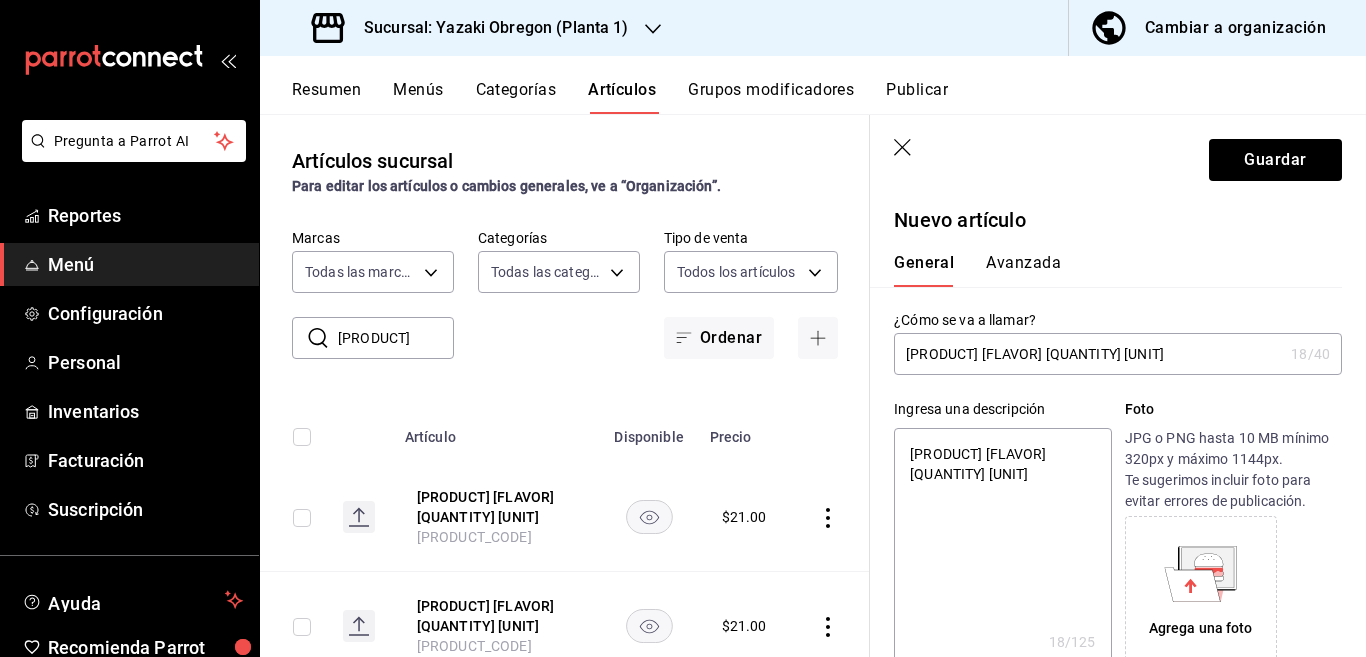 scroll, scrollTop: 0, scrollLeft: 0, axis: both 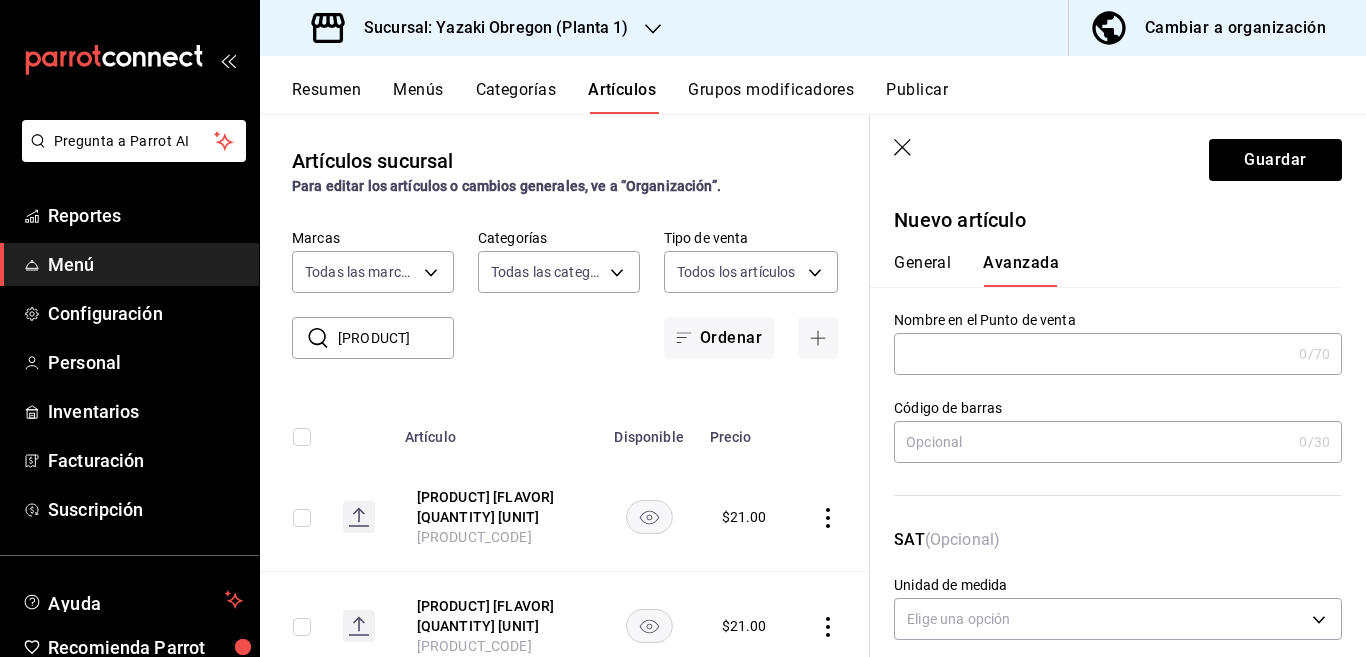 click at bounding box center [1092, 442] 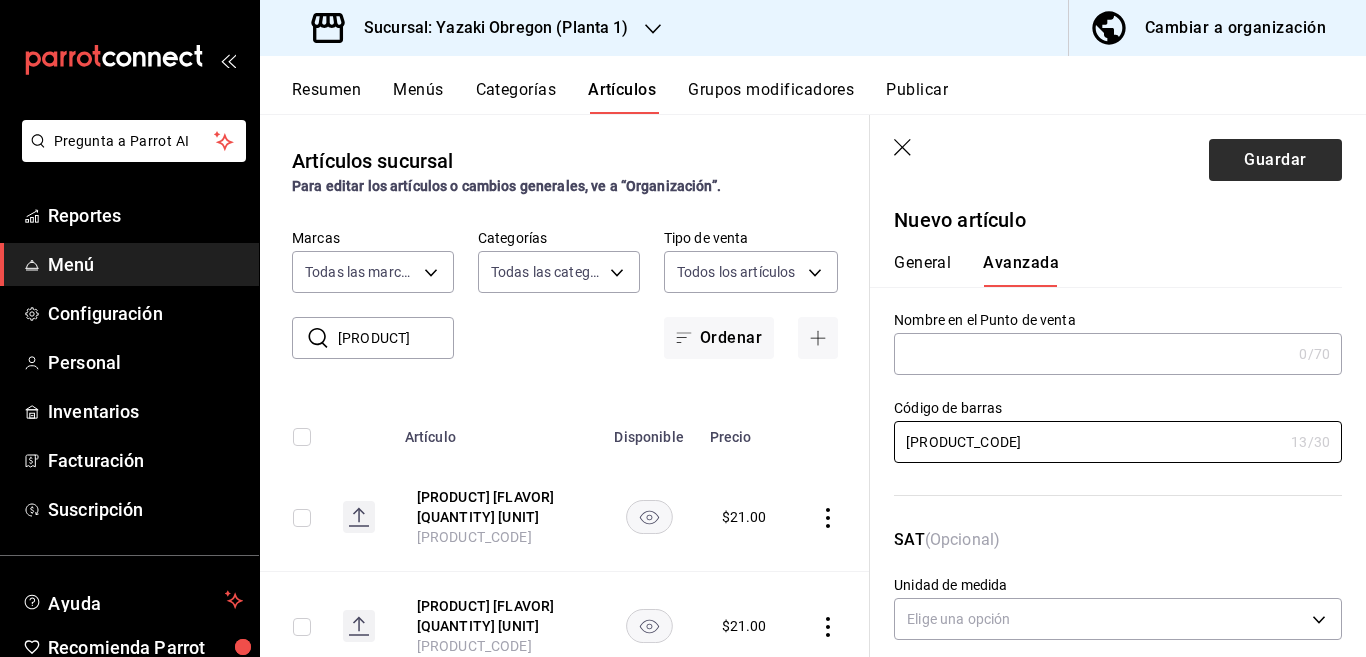 type on "[PRODUCT_CODE]" 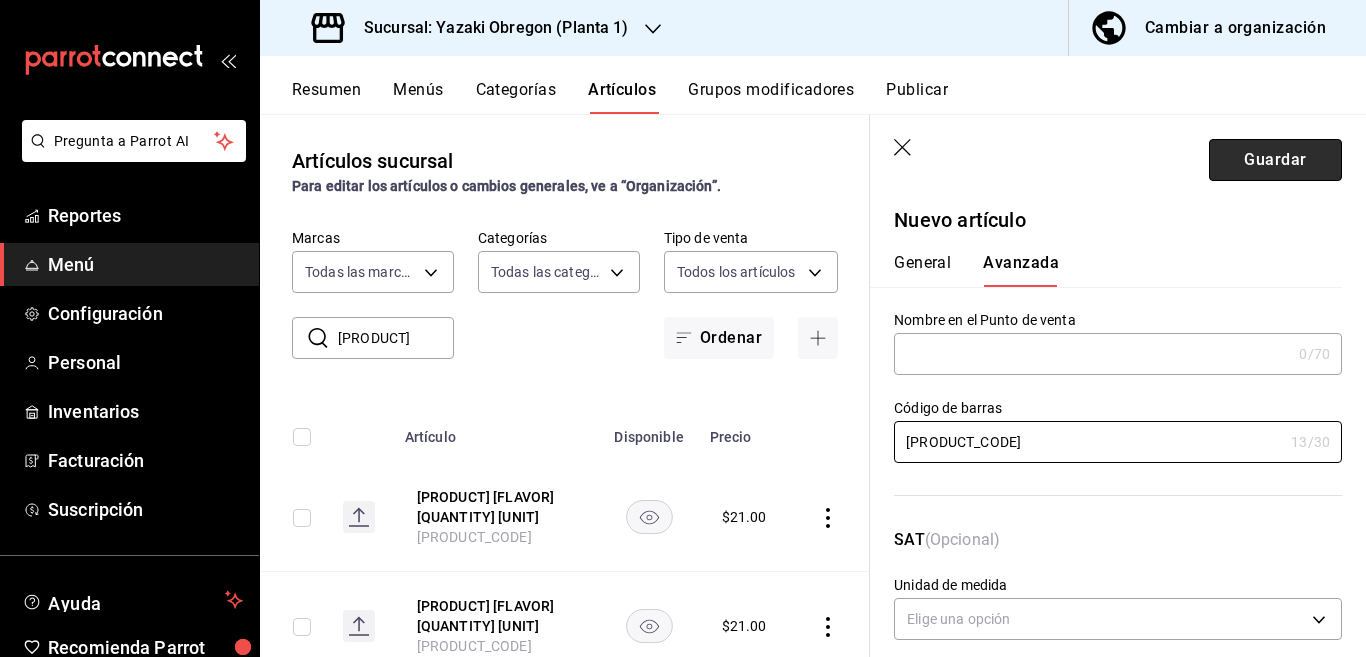 click on "Guardar" at bounding box center [1275, 160] 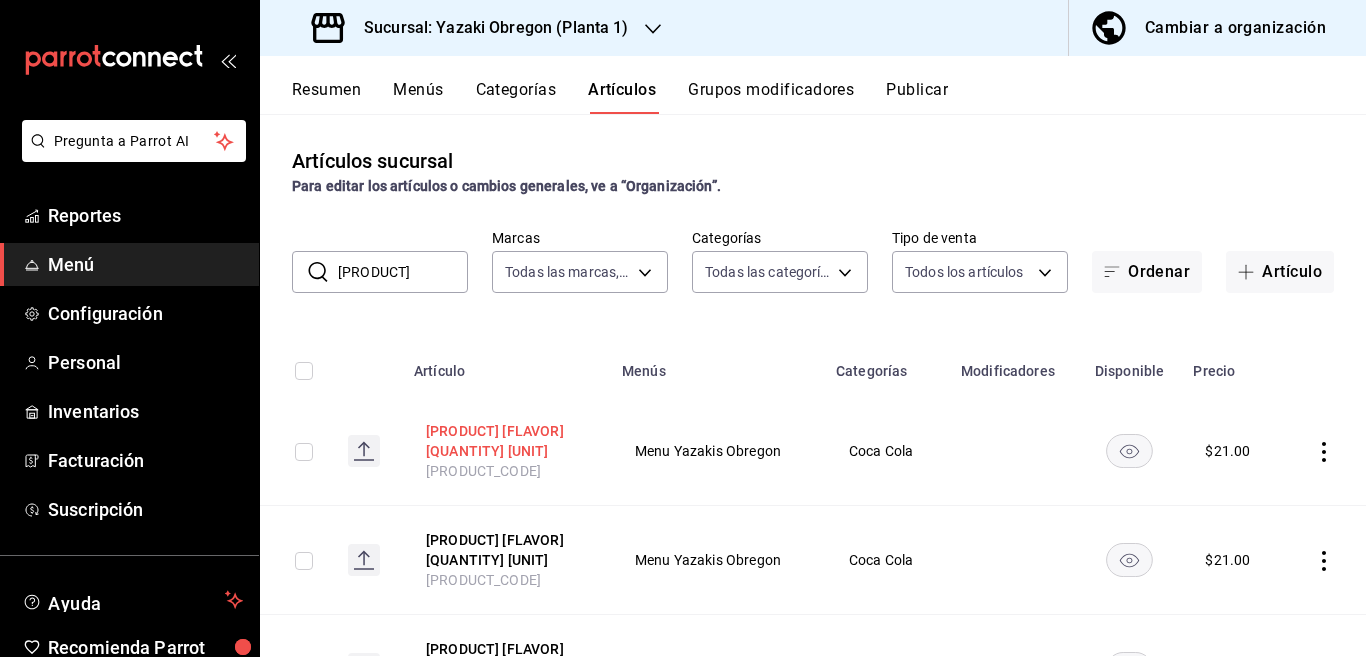 scroll, scrollTop: 0, scrollLeft: 0, axis: both 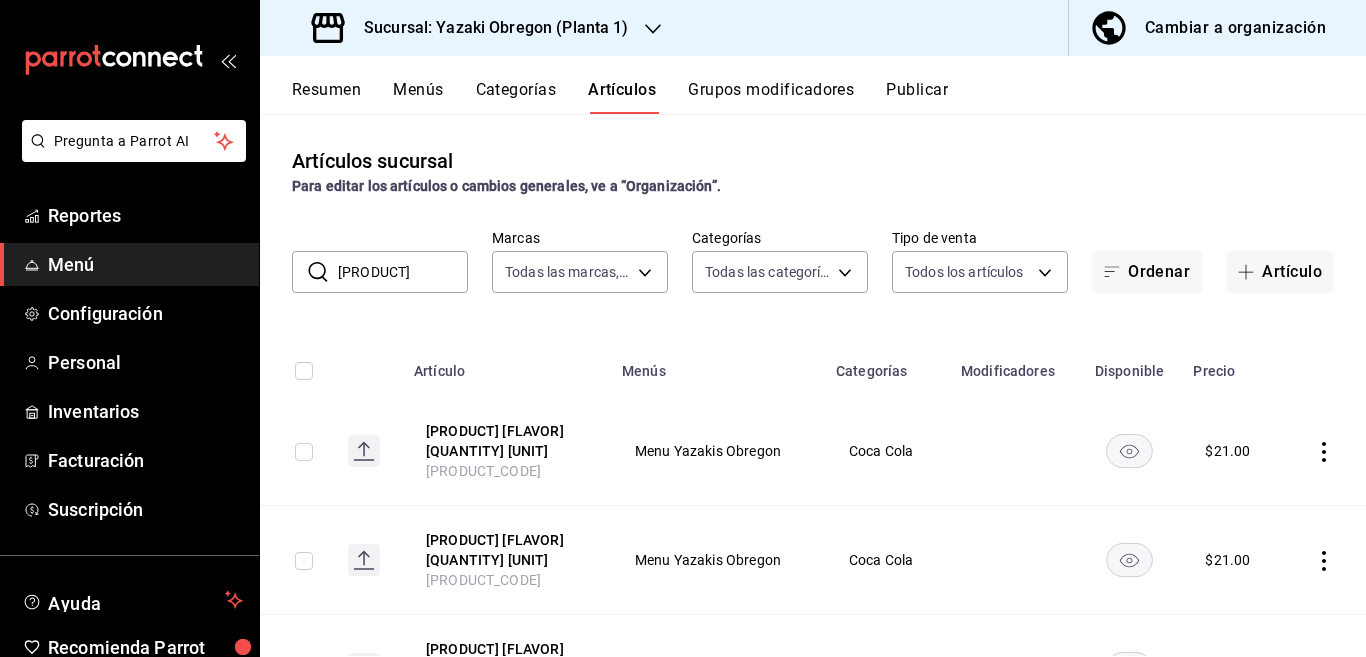 click on "[PRODUCT]" at bounding box center (403, 272) 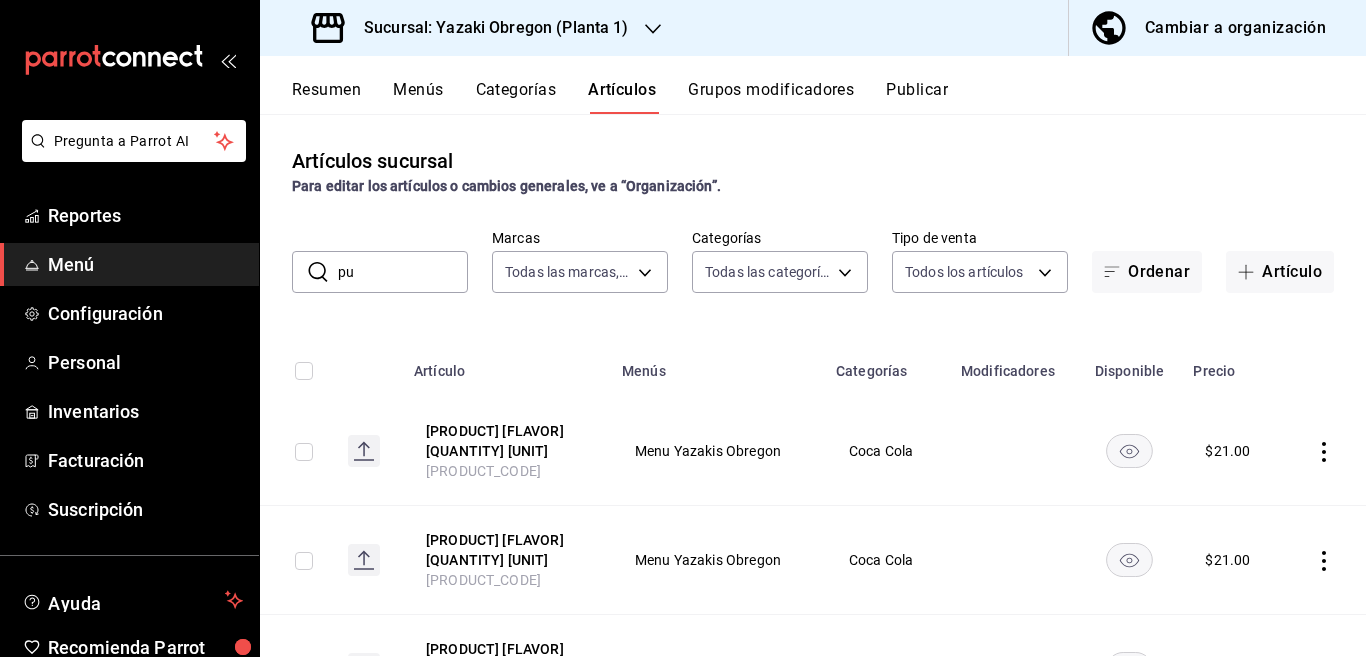 type on "p" 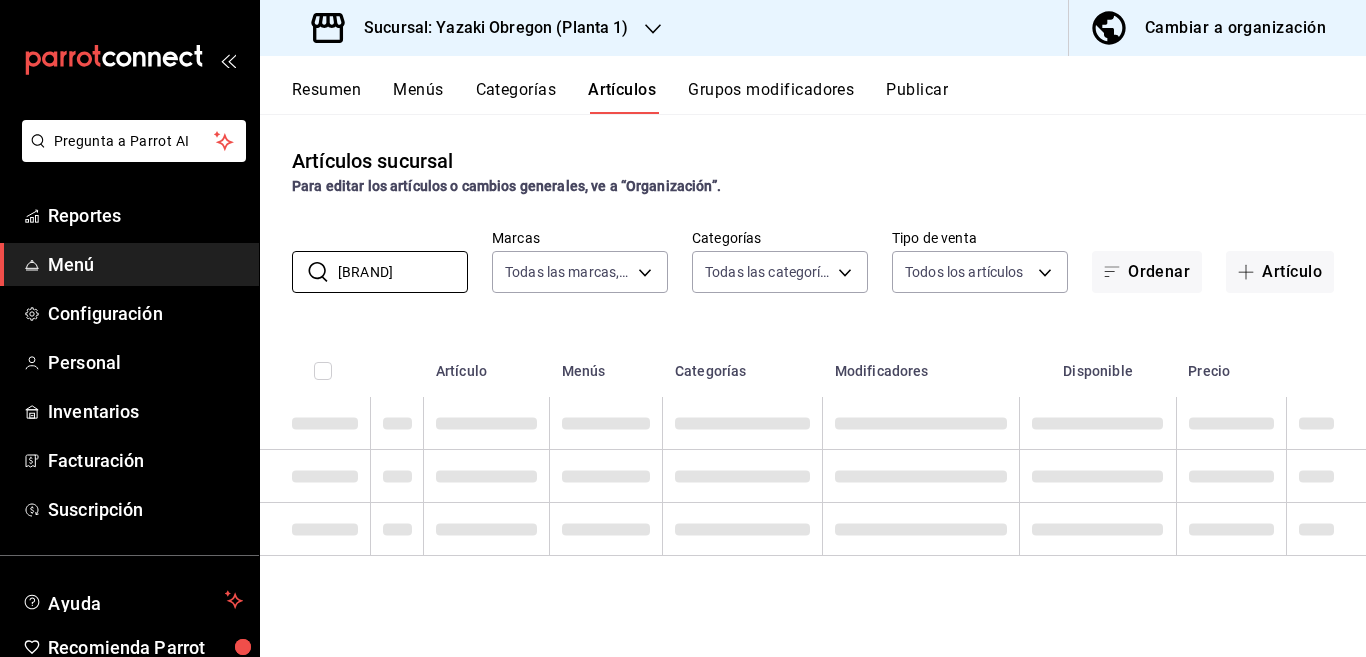 type on "[BRAND]" 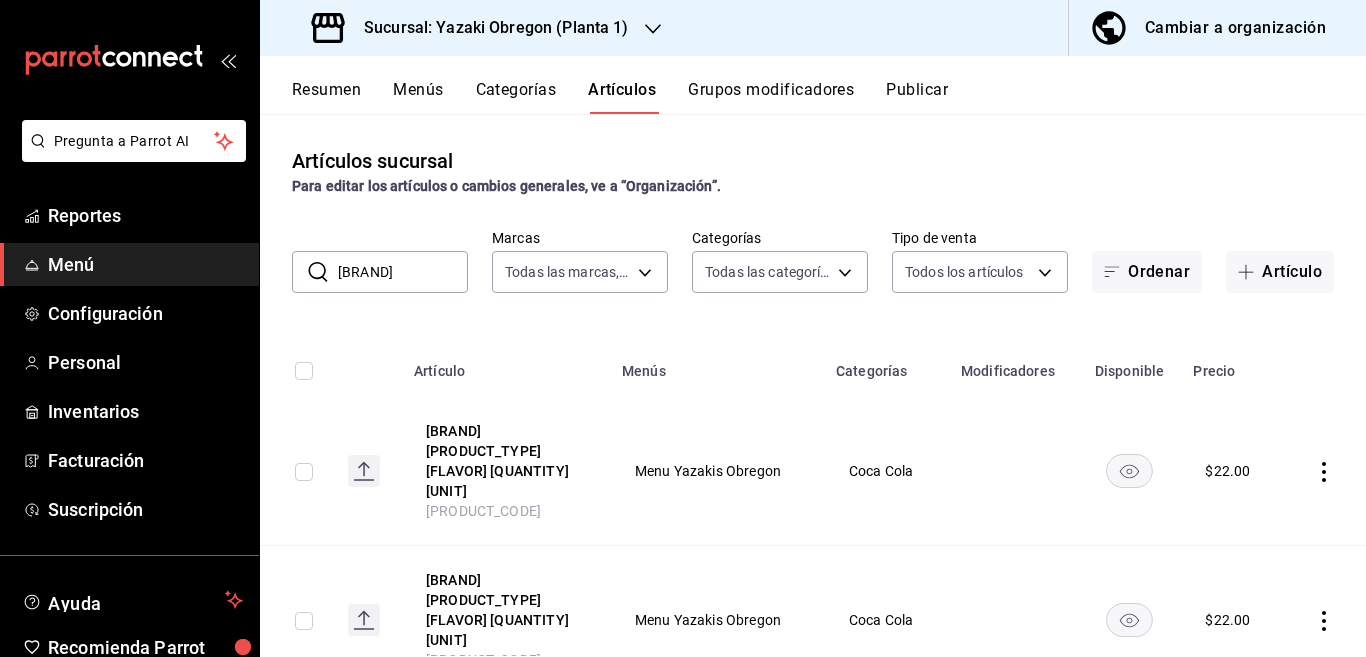 scroll, scrollTop: 6, scrollLeft: 0, axis: vertical 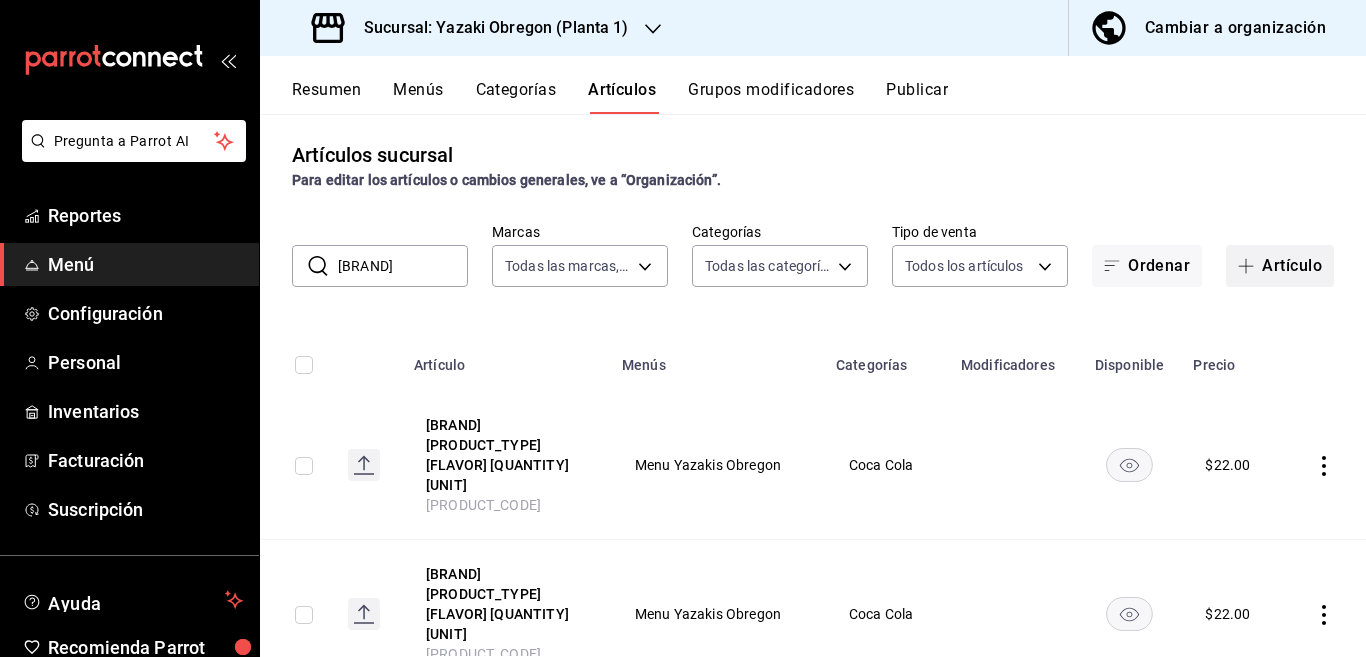 click on "Artículo" at bounding box center [1280, 266] 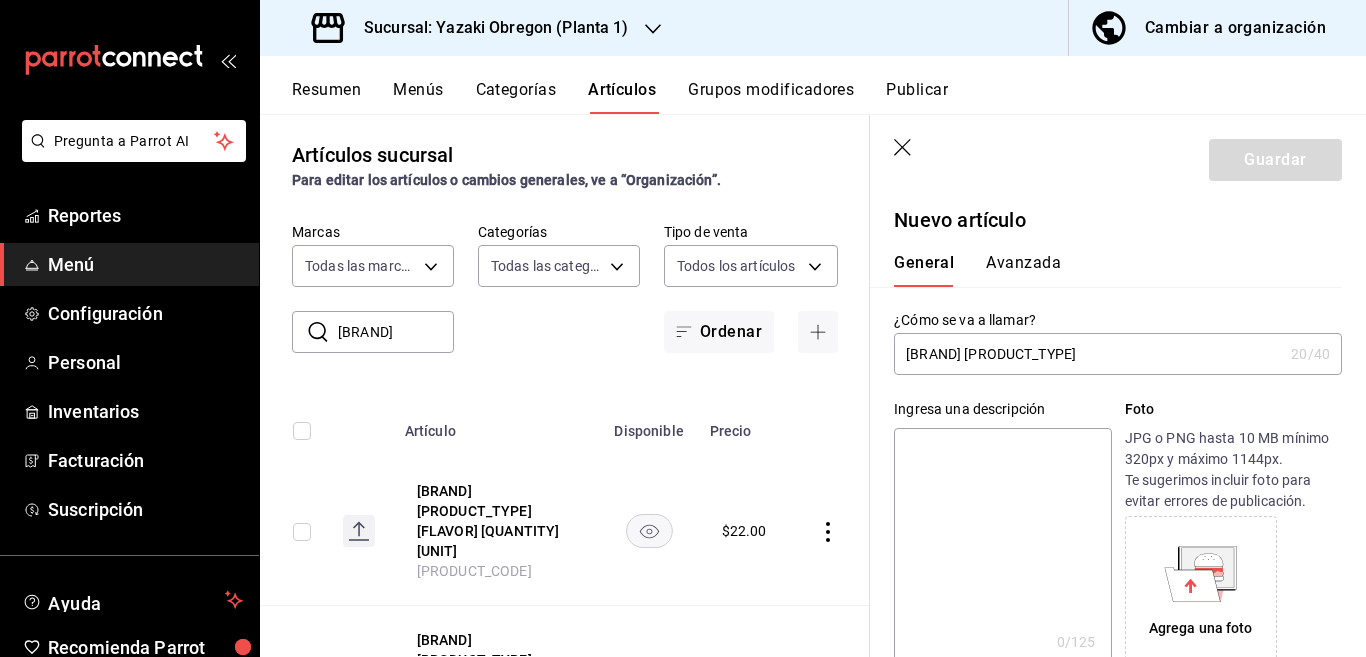 type on "[BRAND] [PRODUCT_TYPE] [FLAVOR] [QUANTITY] [UNIT]" 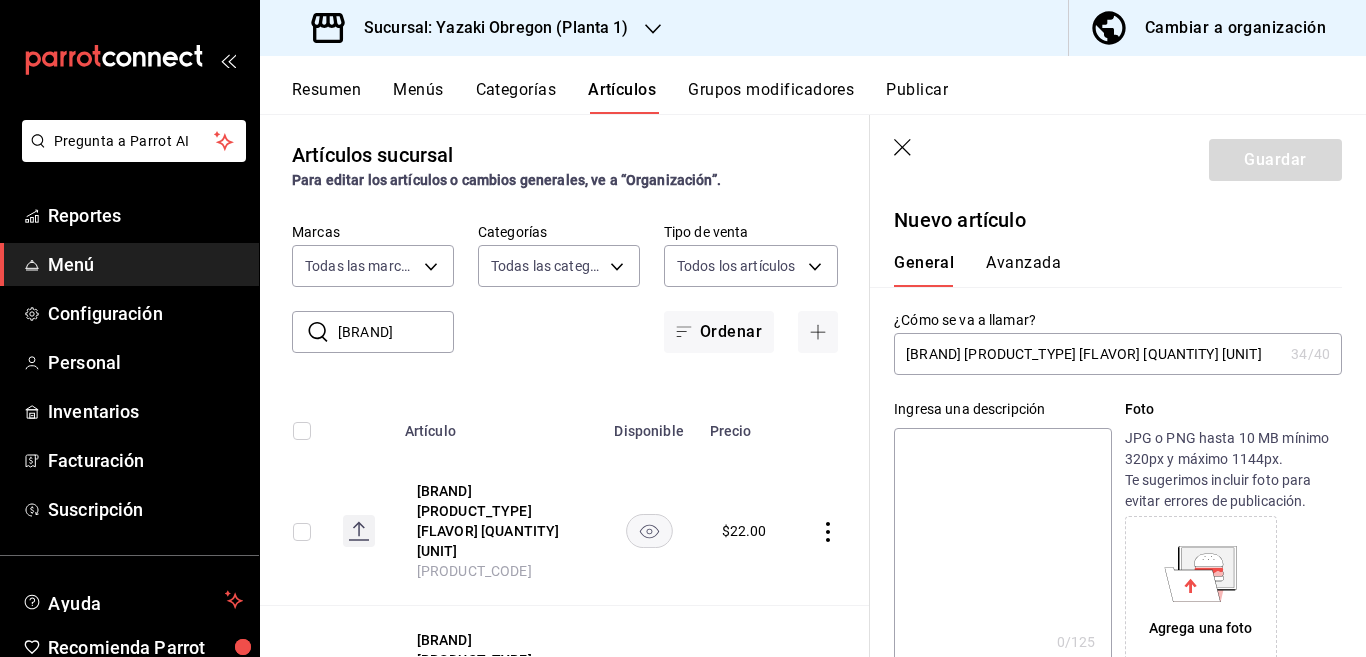 click on "[BRAND] [PRODUCT_TYPE] [FLAVOR] [QUANTITY] [UNIT]" at bounding box center (1088, 354) 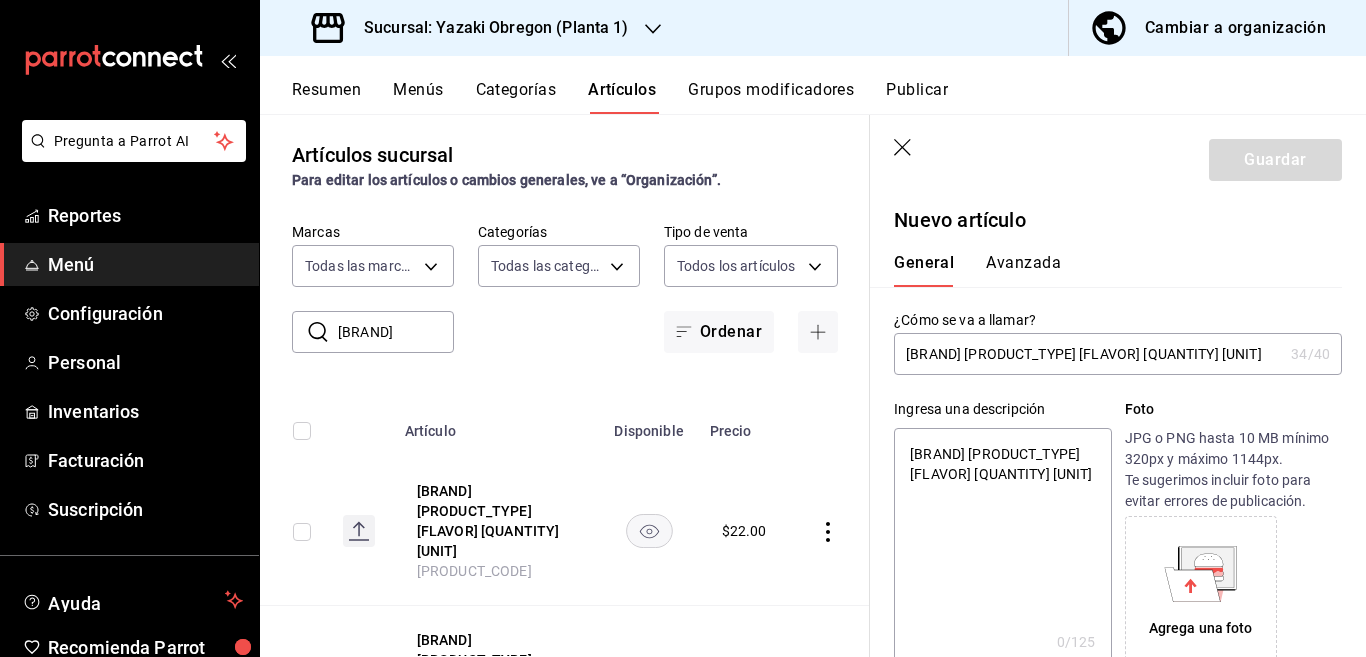 type on "x" 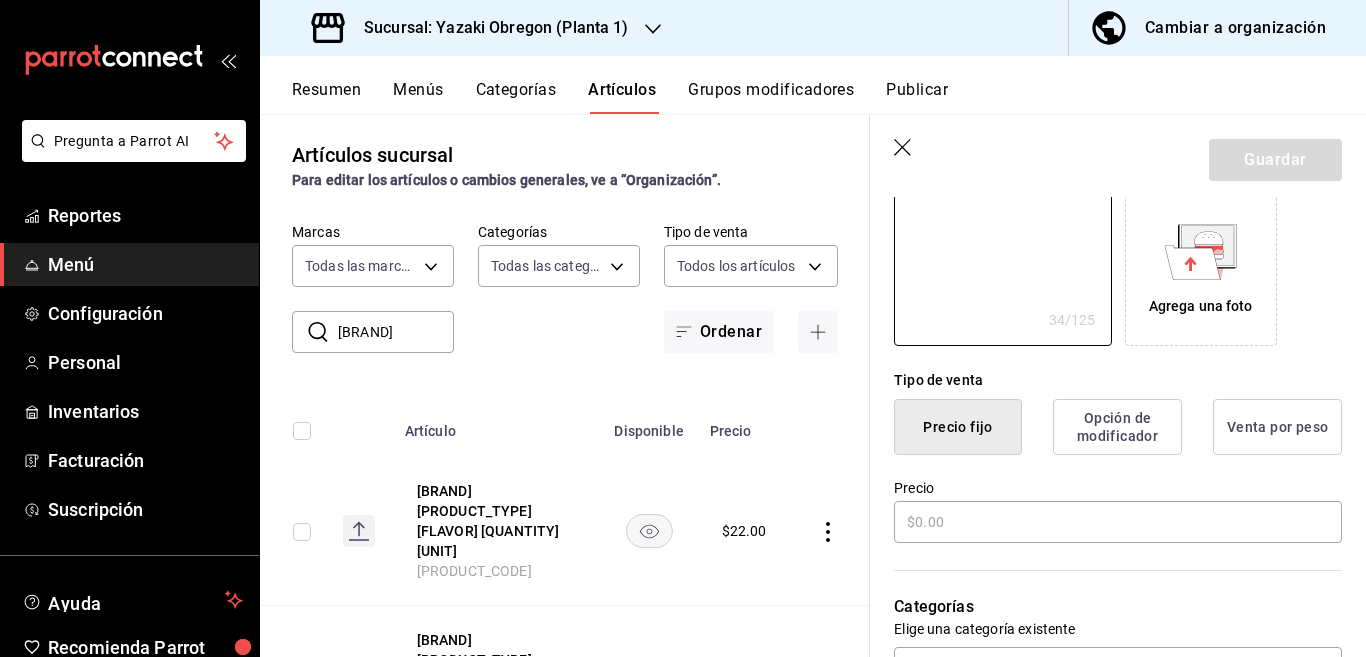 scroll, scrollTop: 325, scrollLeft: 0, axis: vertical 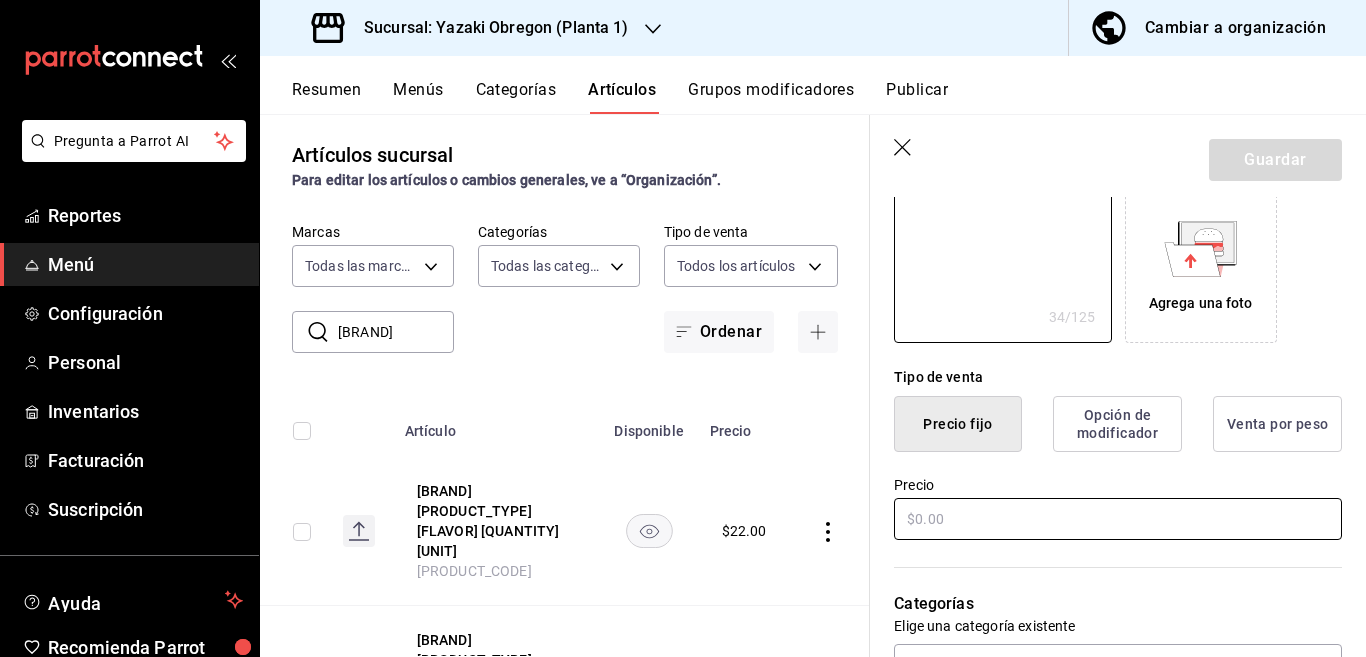type on "[BRAND] [PRODUCT_TYPE] [FLAVOR] [QUANTITY] [UNIT]" 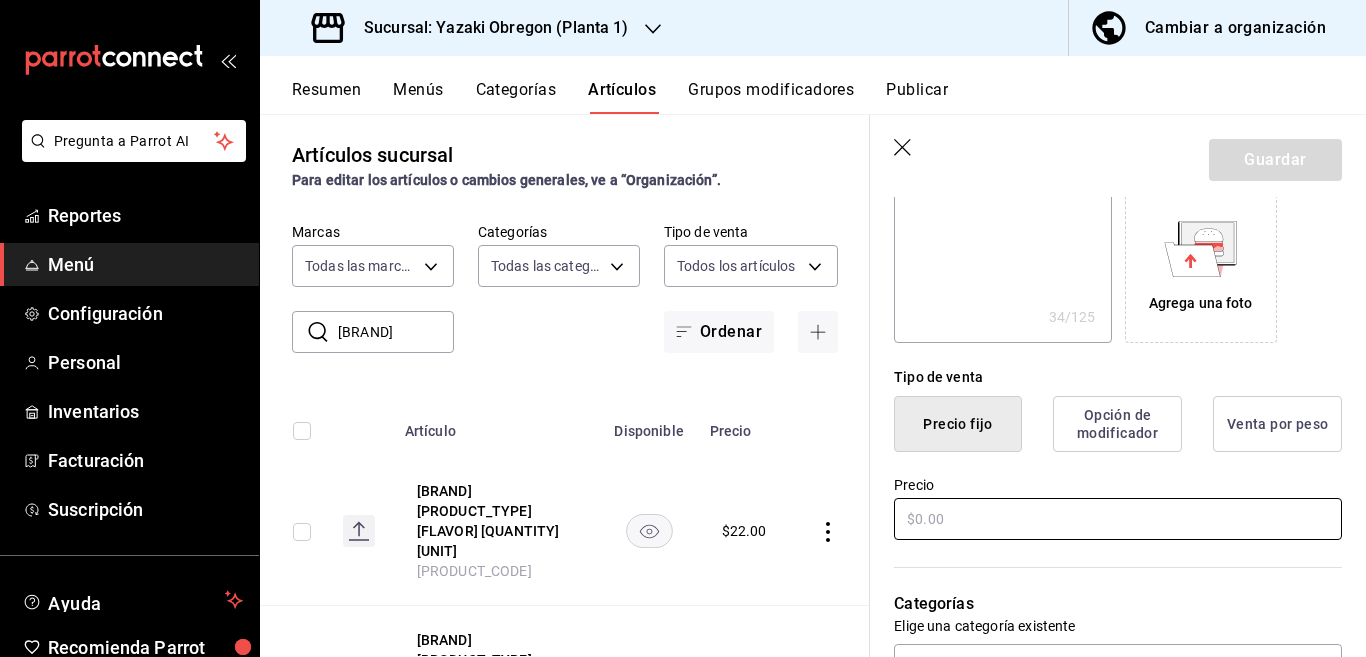 click at bounding box center (1118, 519) 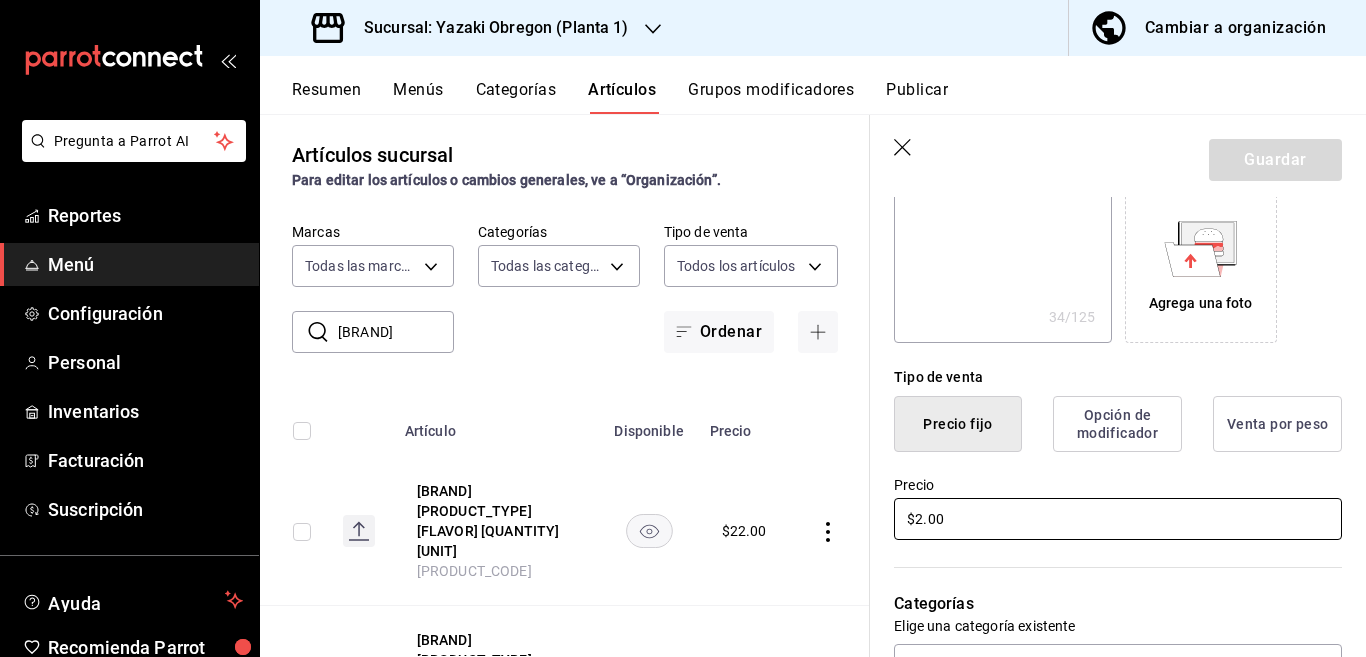 type on "$22.00" 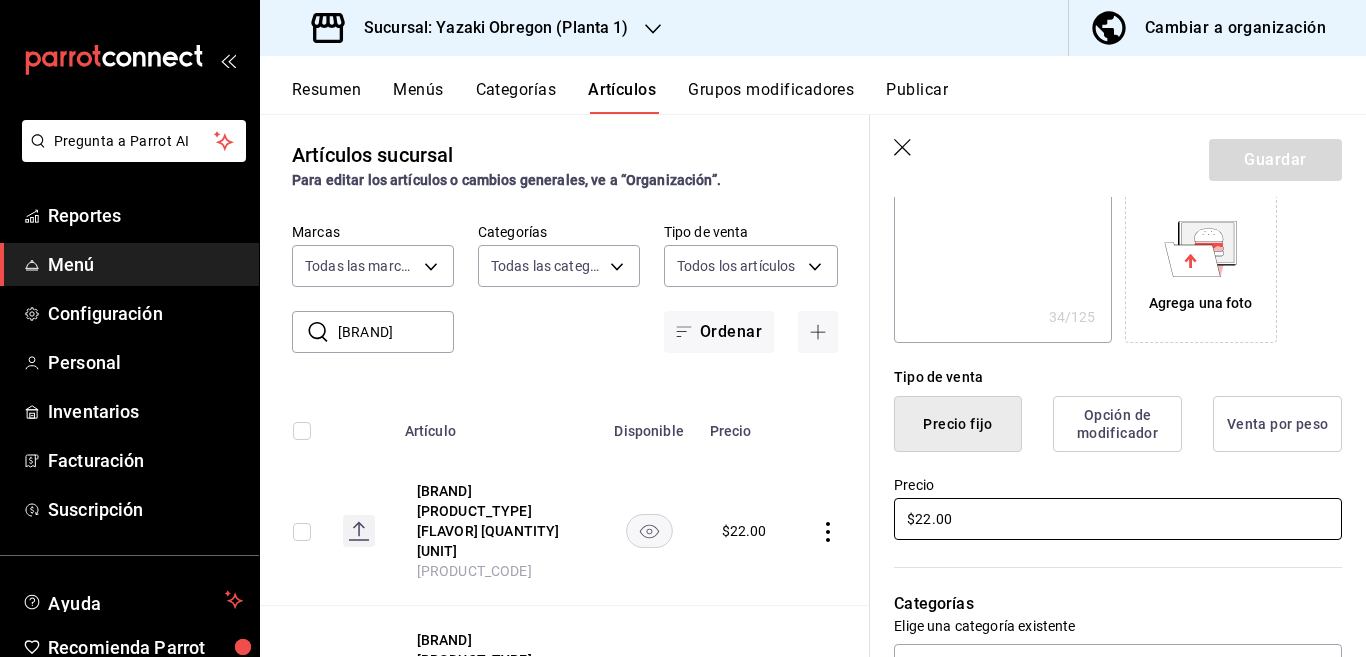 type on "x" 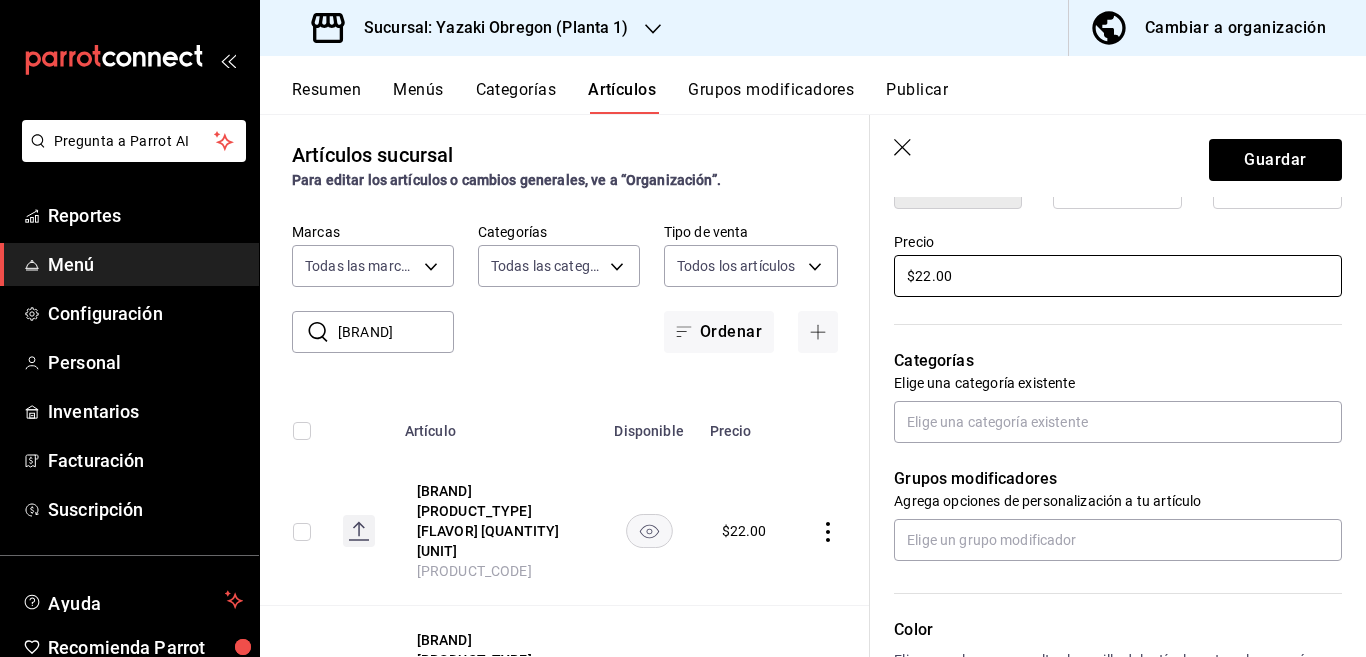 scroll, scrollTop: 568, scrollLeft: 0, axis: vertical 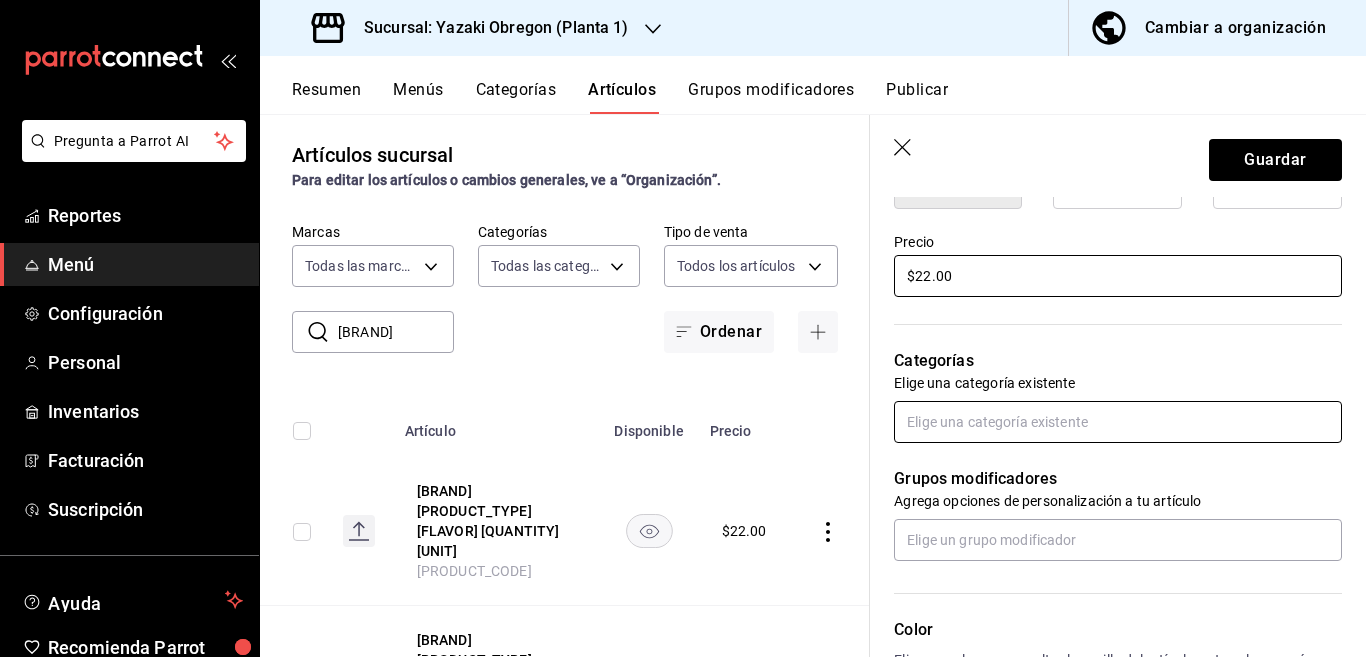type on "$22.00" 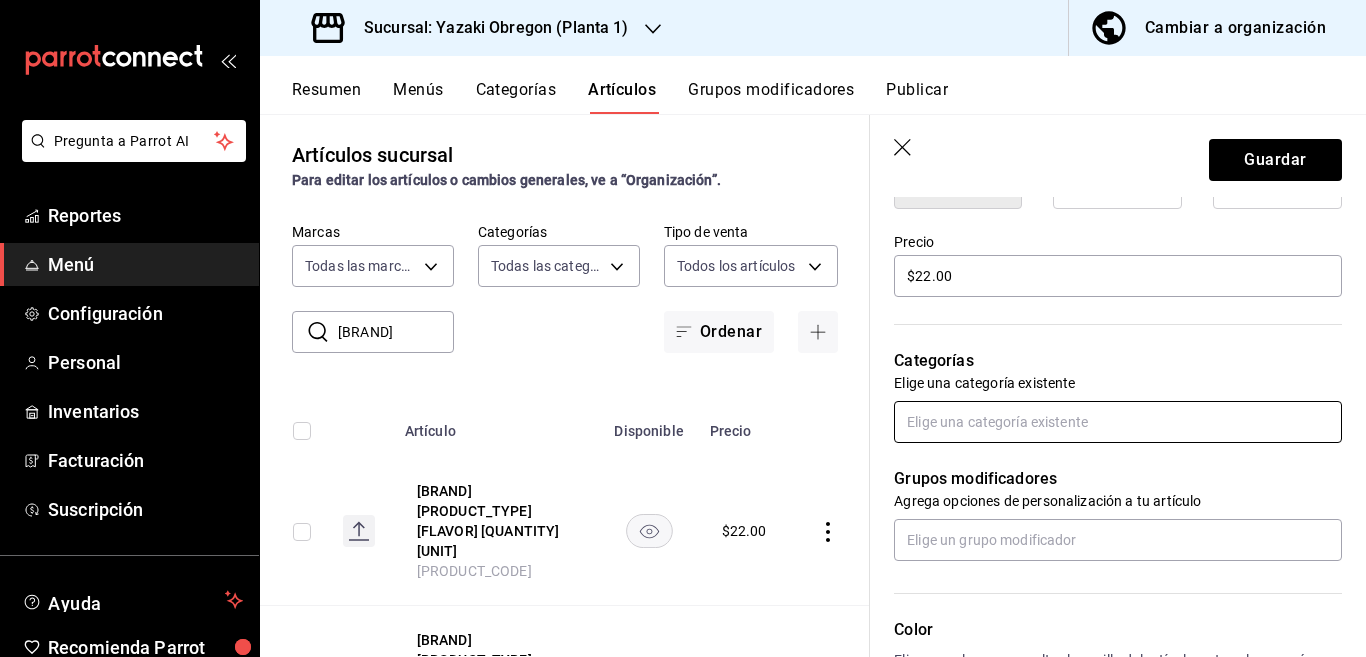 click at bounding box center [1118, 422] 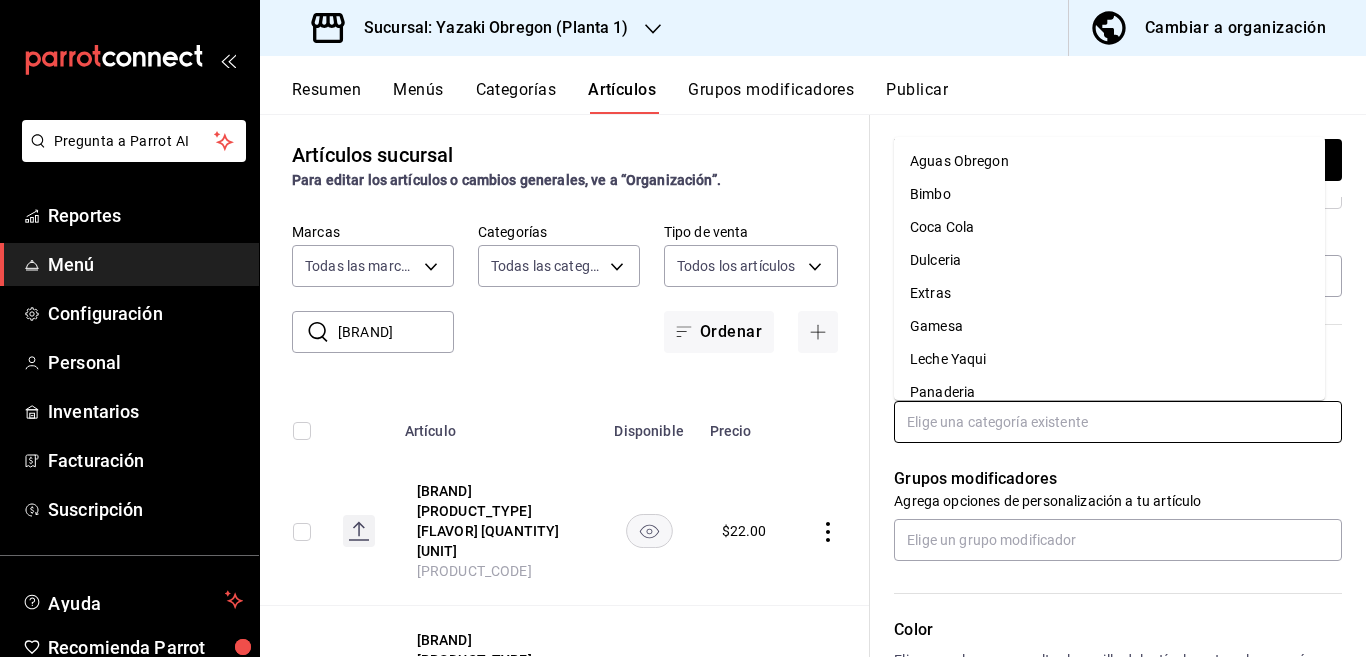 click on "Coca Cola" at bounding box center [1109, 227] 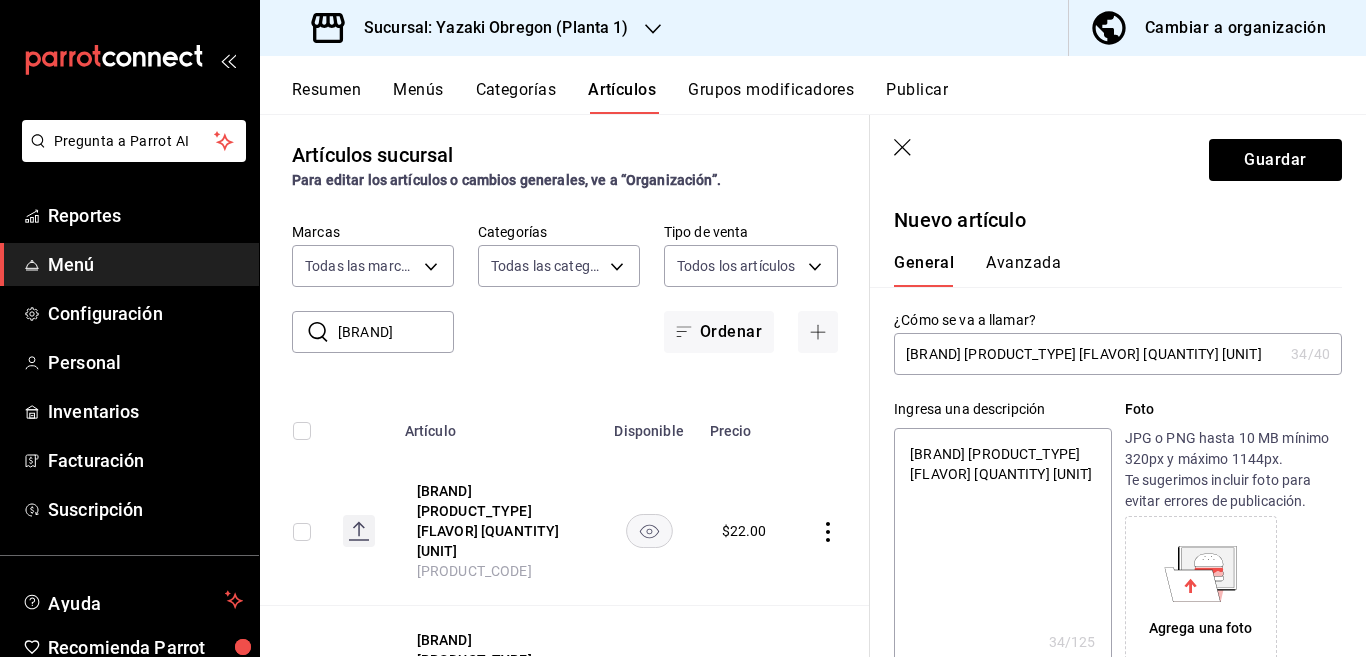 scroll, scrollTop: 0, scrollLeft: 0, axis: both 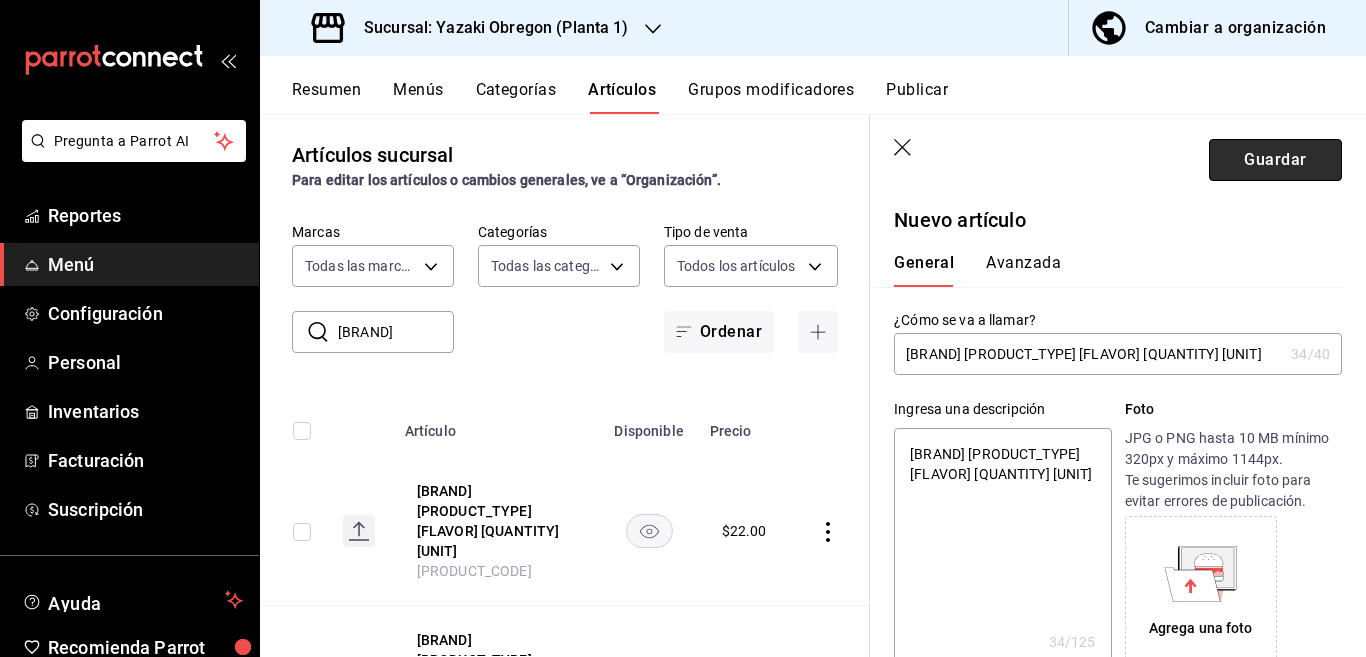click on "Guardar" at bounding box center [1275, 160] 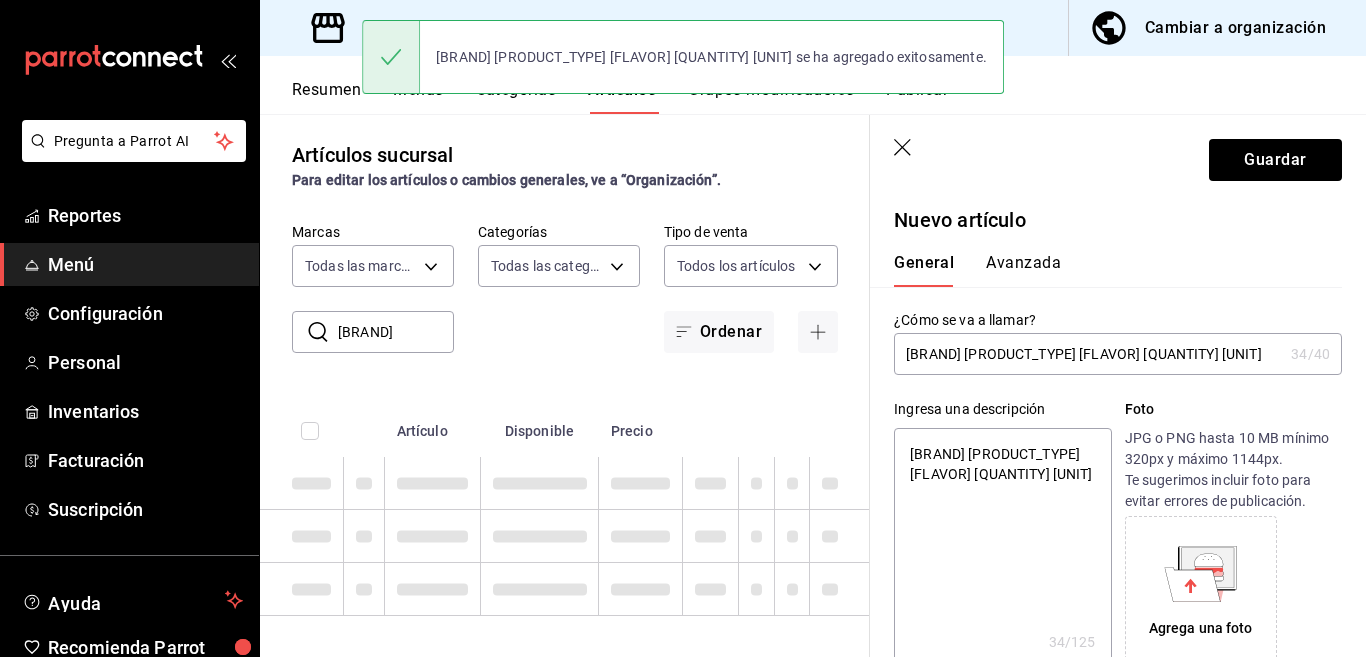 type on "x" 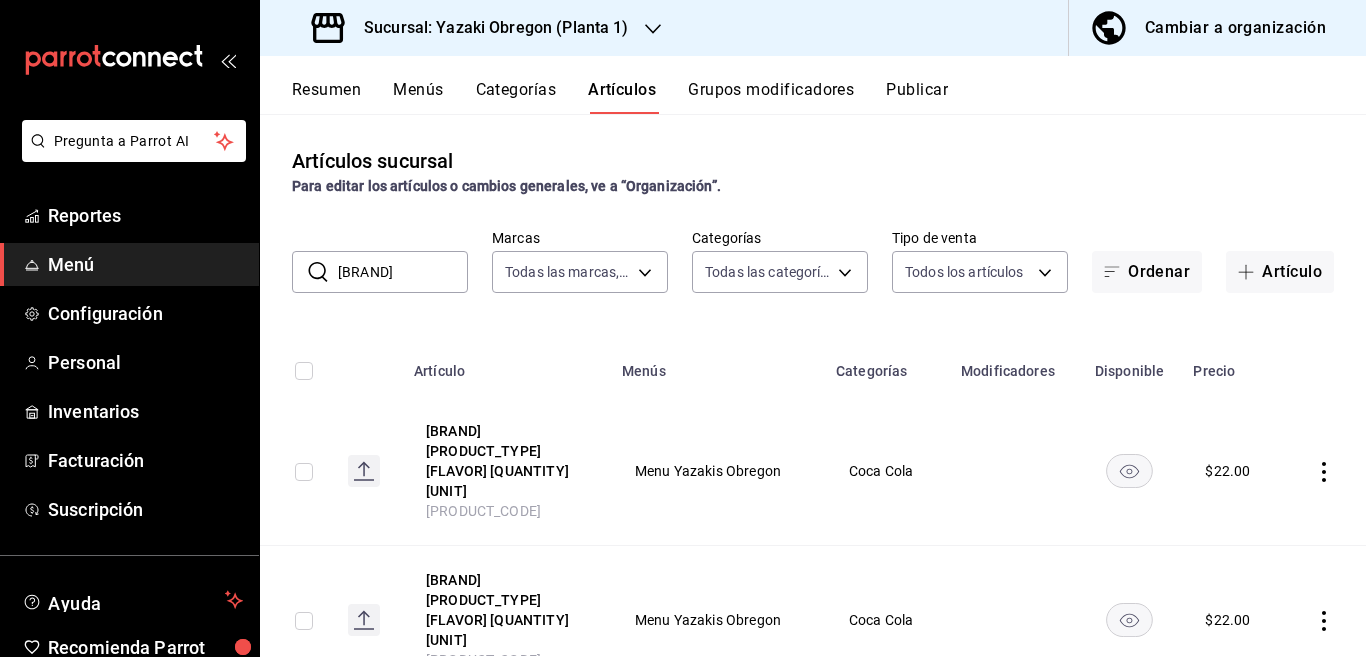 scroll, scrollTop: 81, scrollLeft: 0, axis: vertical 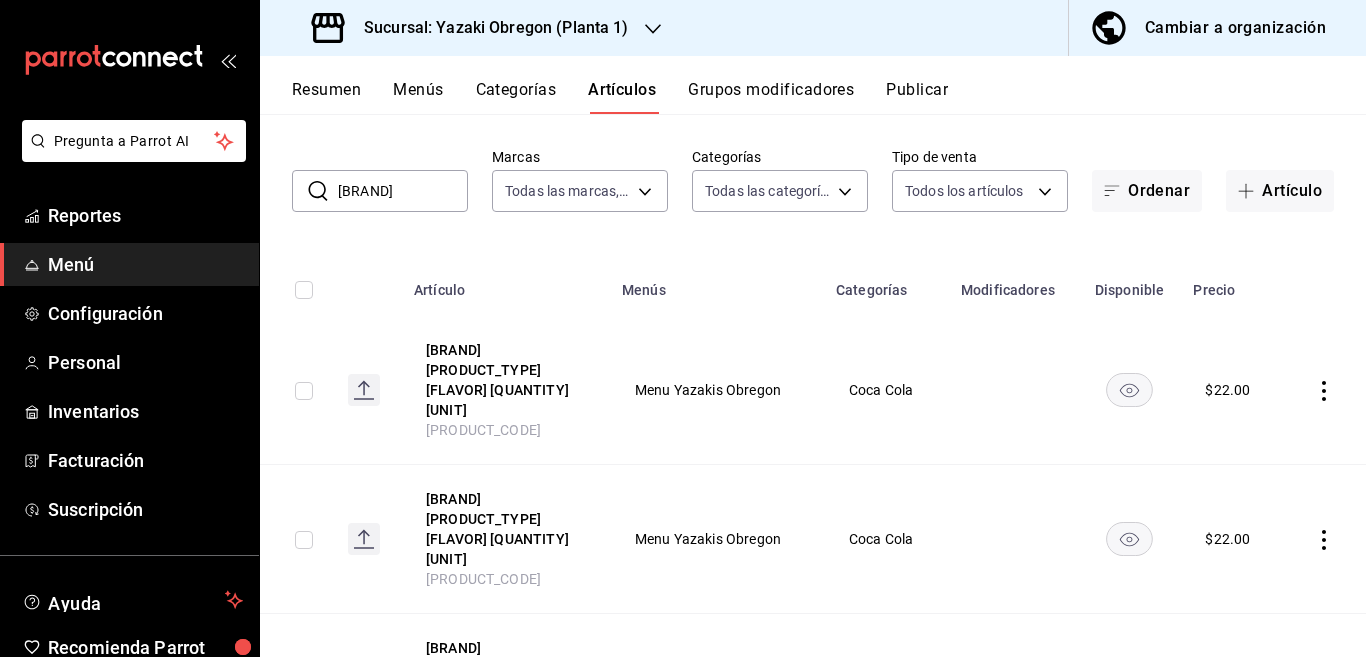 click 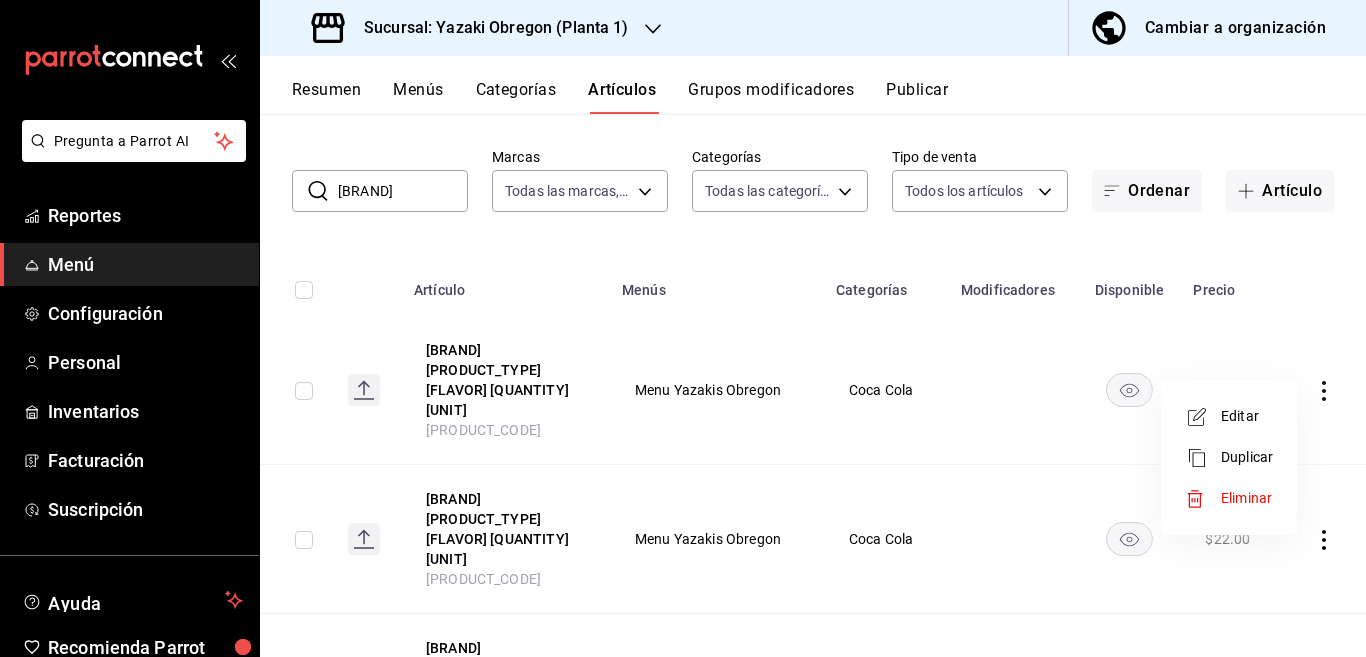 click on "Editar" at bounding box center [1247, 416] 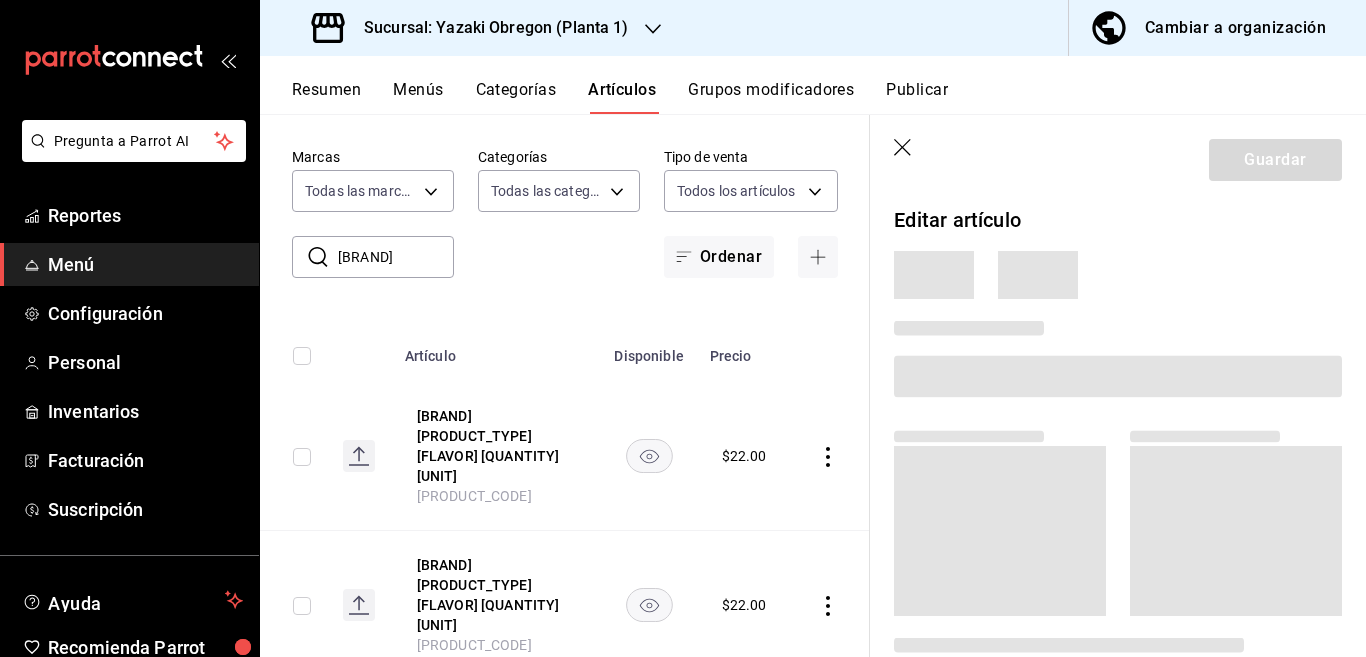 scroll, scrollTop: 81, scrollLeft: 0, axis: vertical 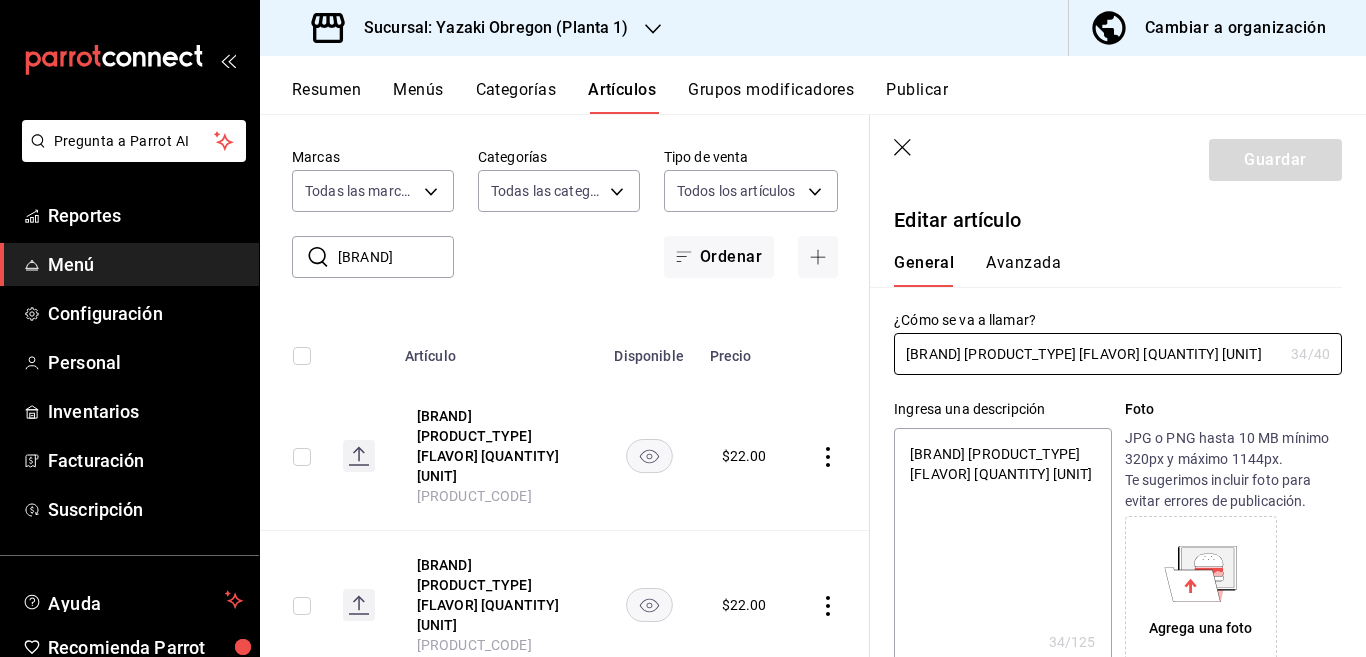click on "Avanzada" at bounding box center [1023, 270] 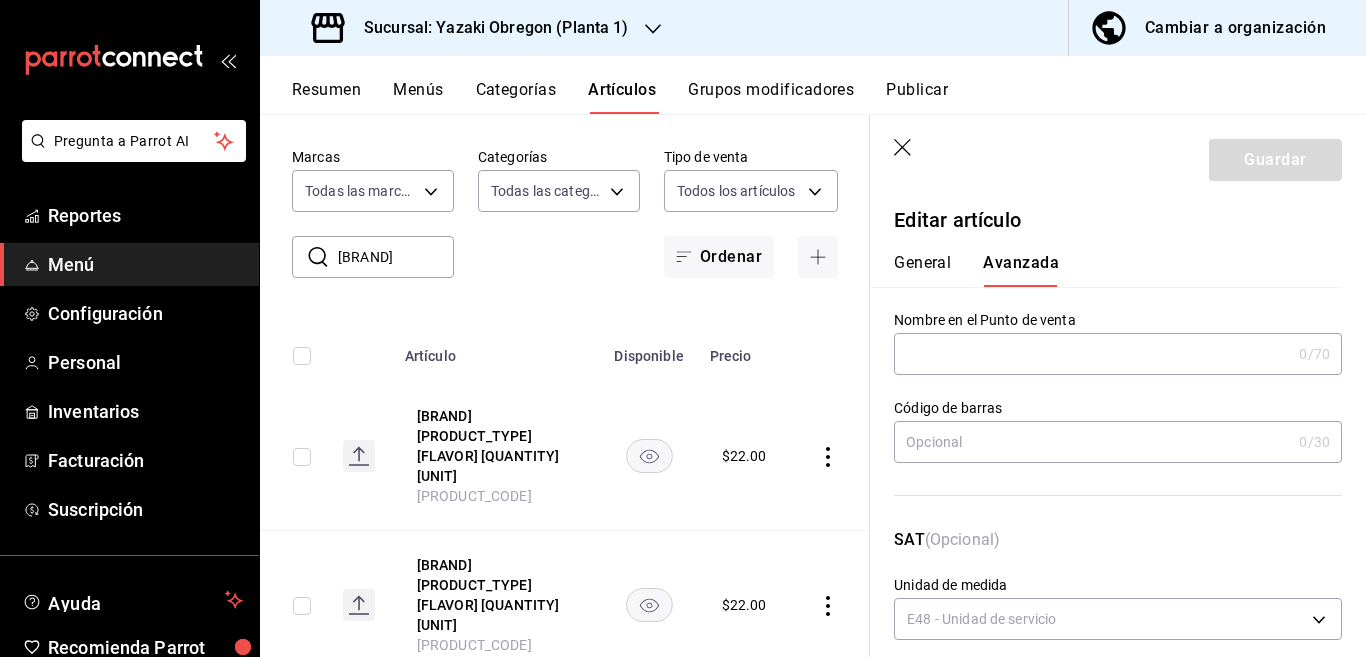 type on "E48" 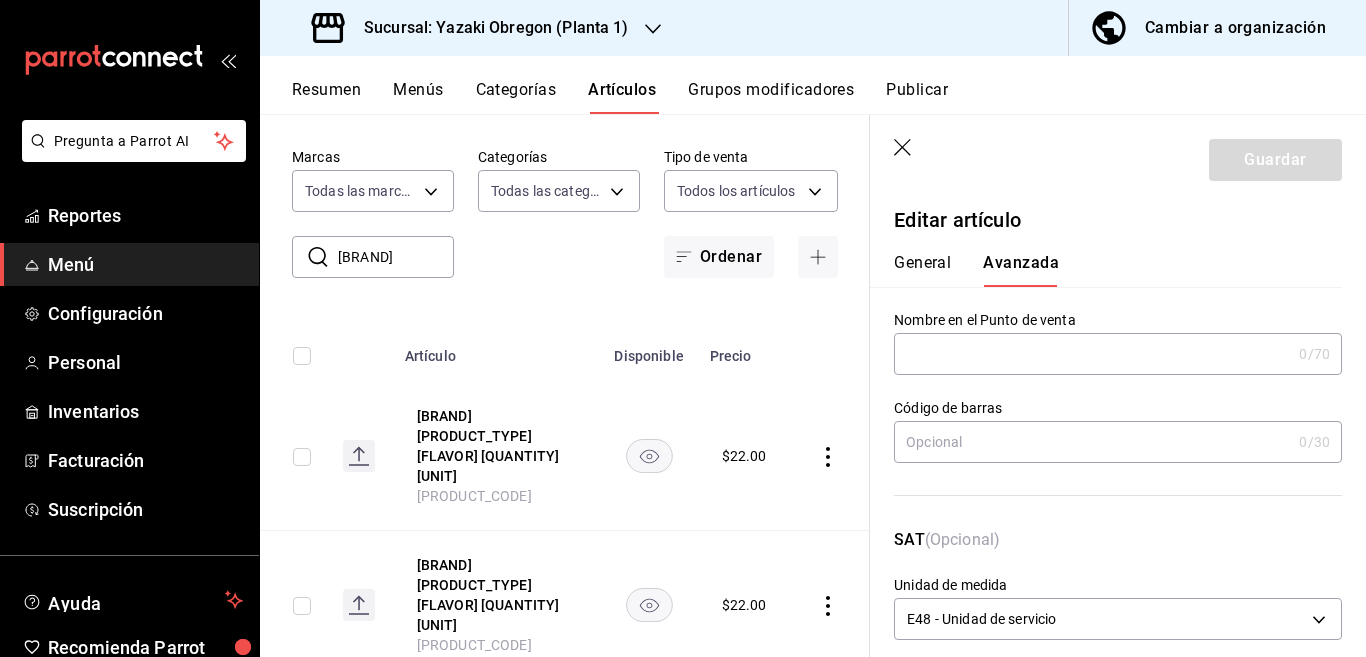 radio on "true" 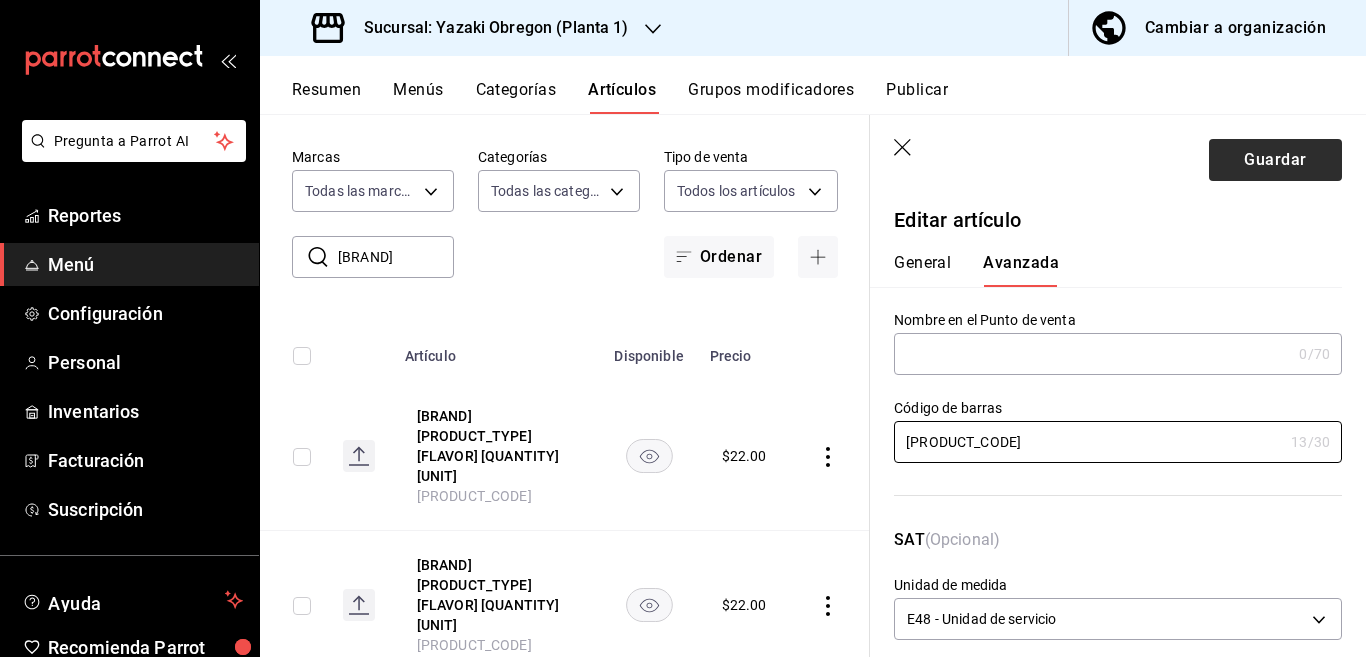 type on "[PRODUCT_CODE]" 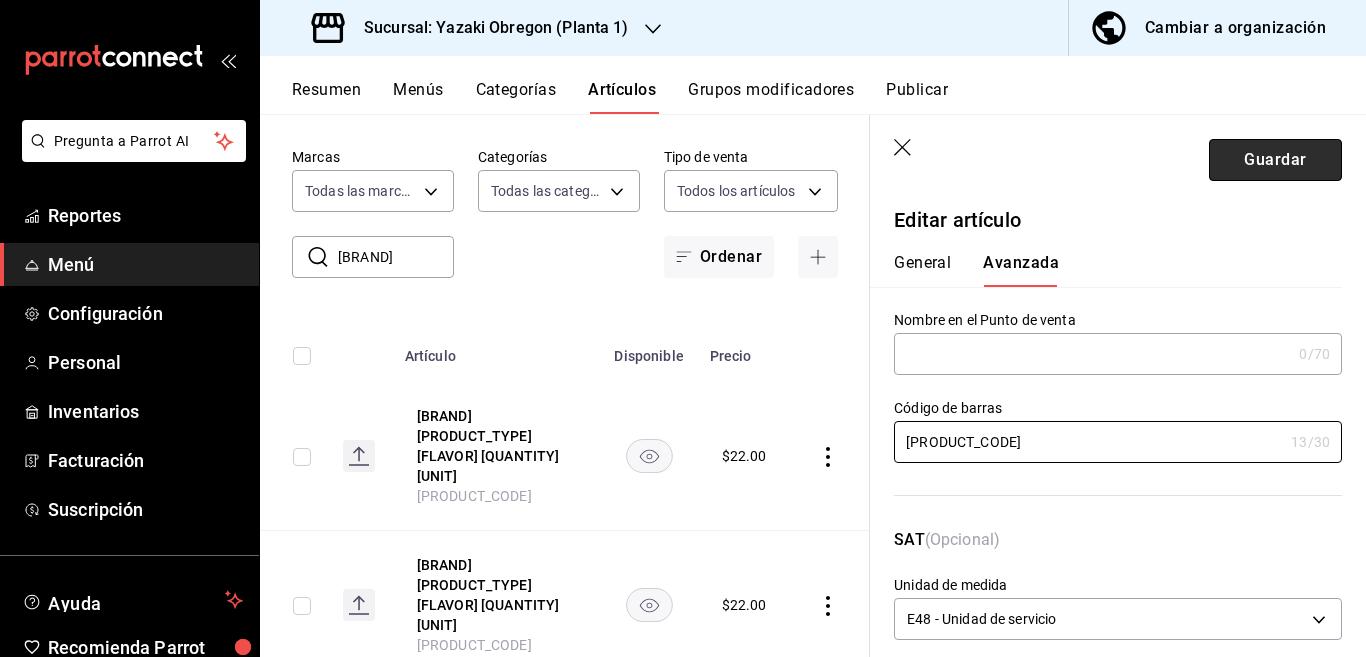 click on "Guardar" at bounding box center (1275, 160) 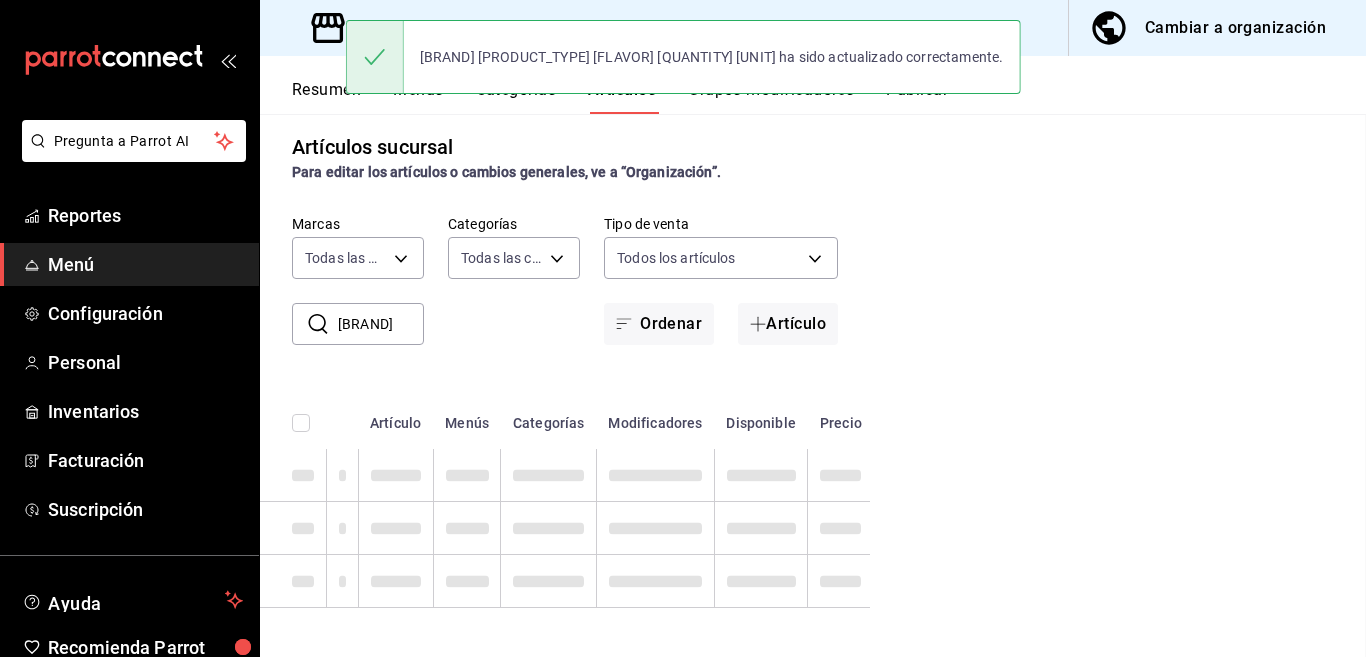 scroll, scrollTop: 0, scrollLeft: 0, axis: both 